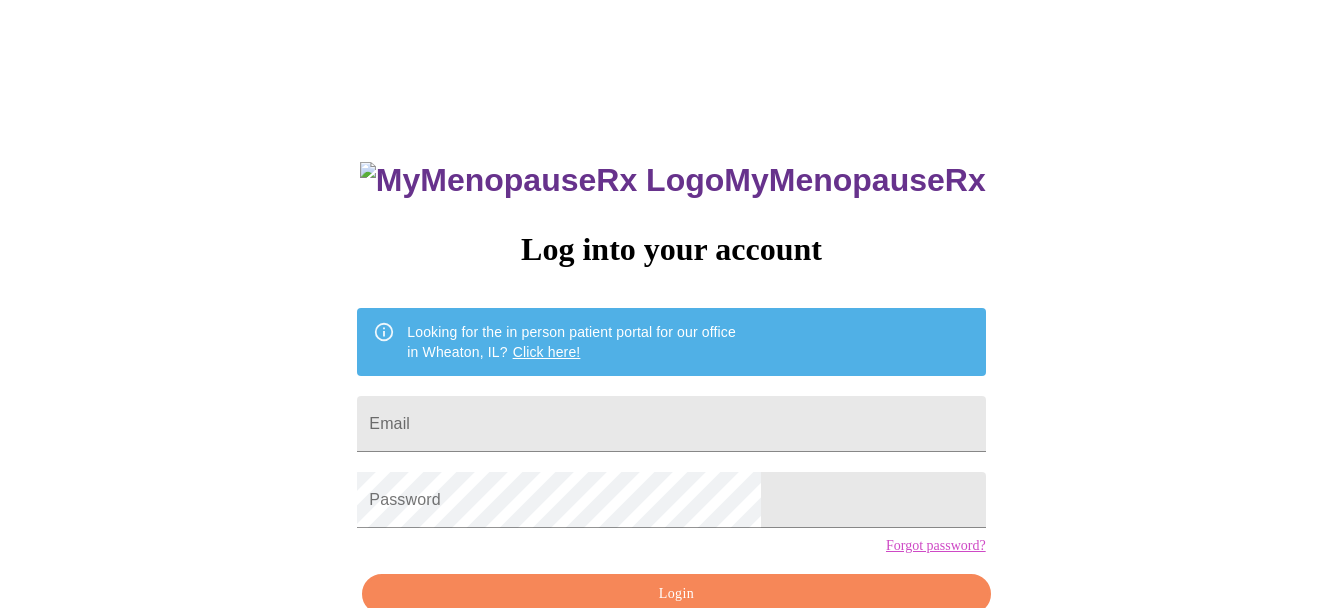 scroll, scrollTop: 0, scrollLeft: 0, axis: both 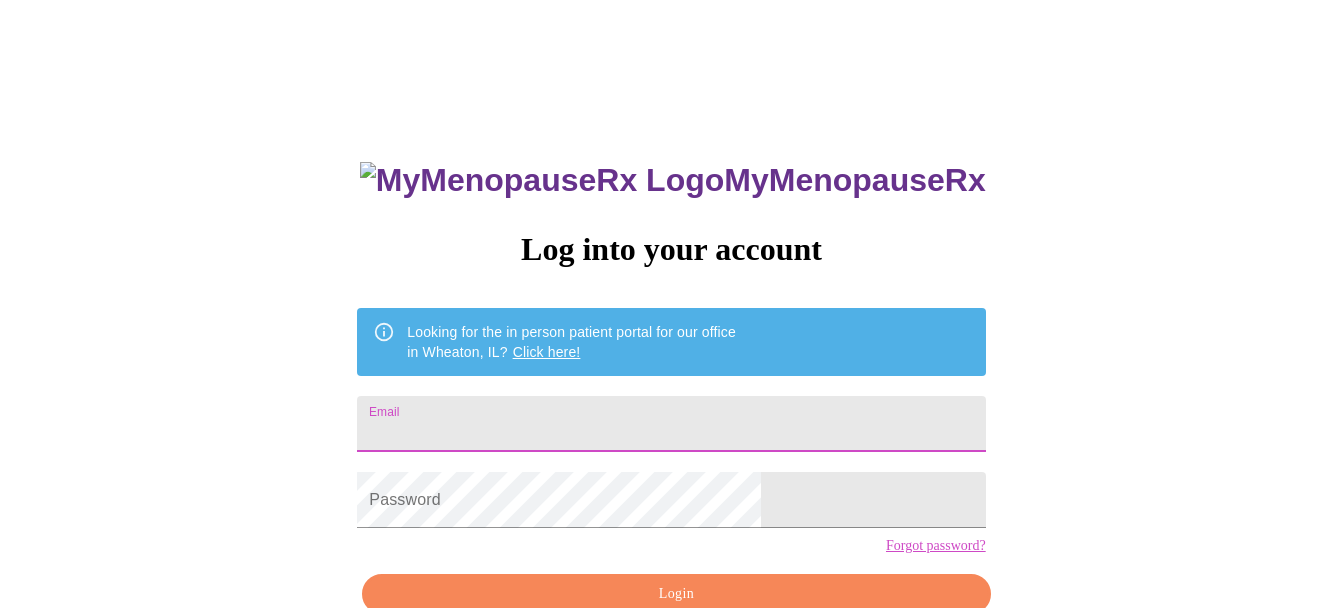 click on "Email" at bounding box center (671, 424) 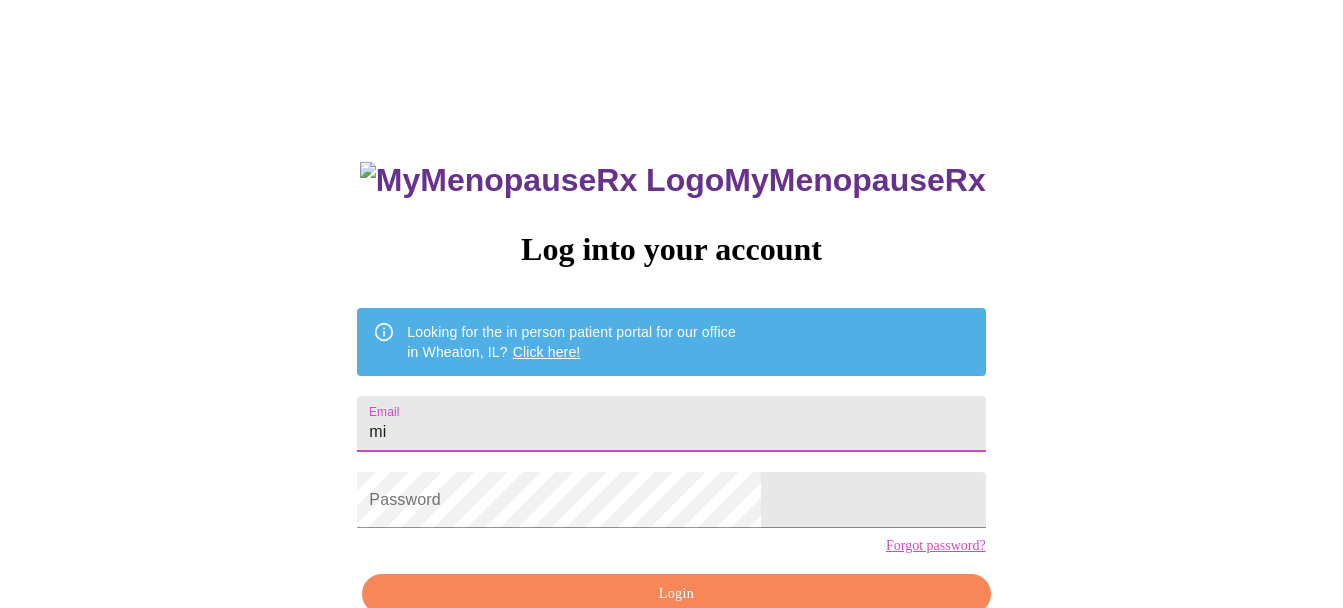 type on "m" 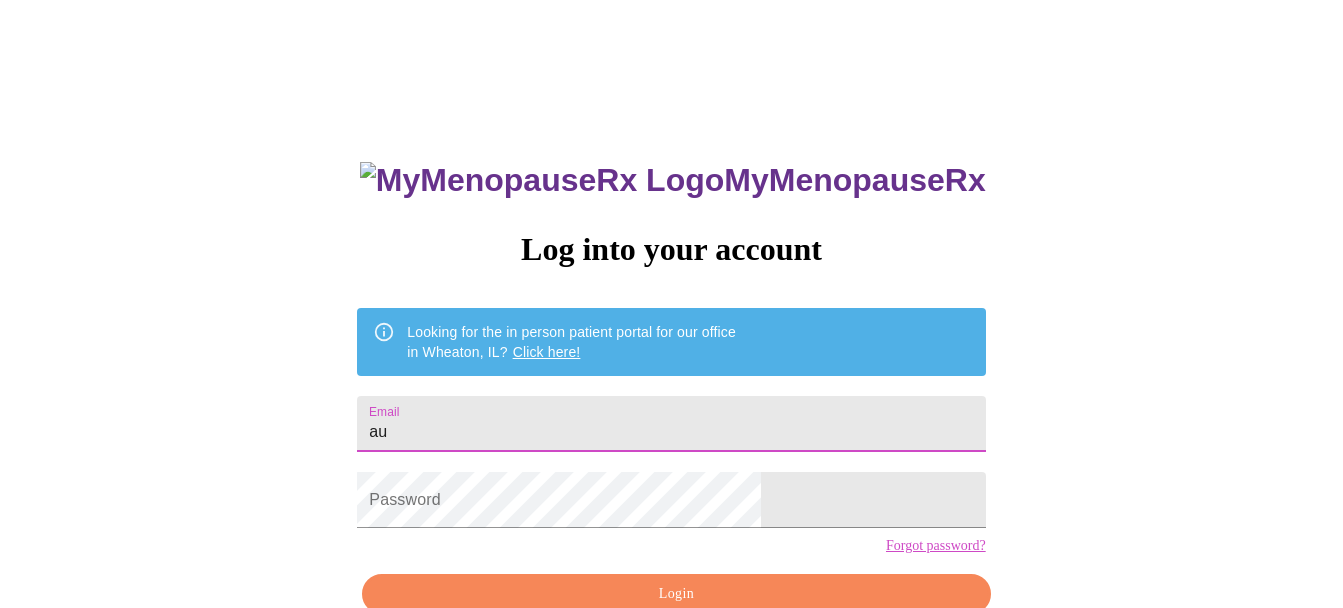 type on "a" 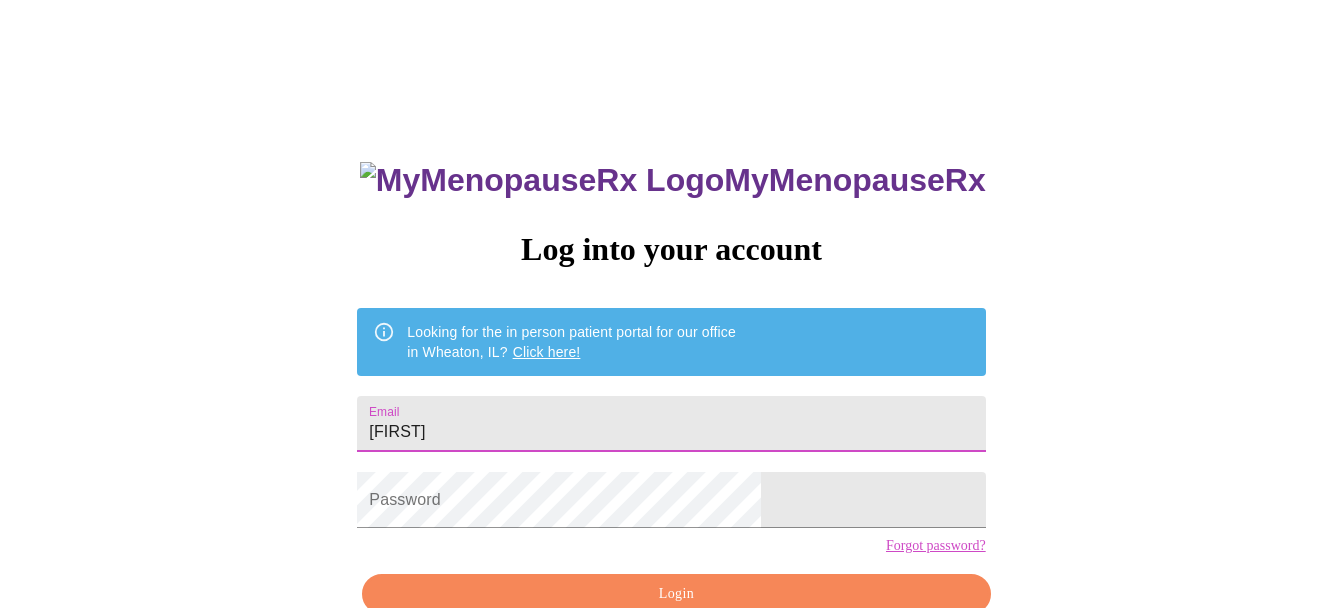 type on "[EMAIL]" 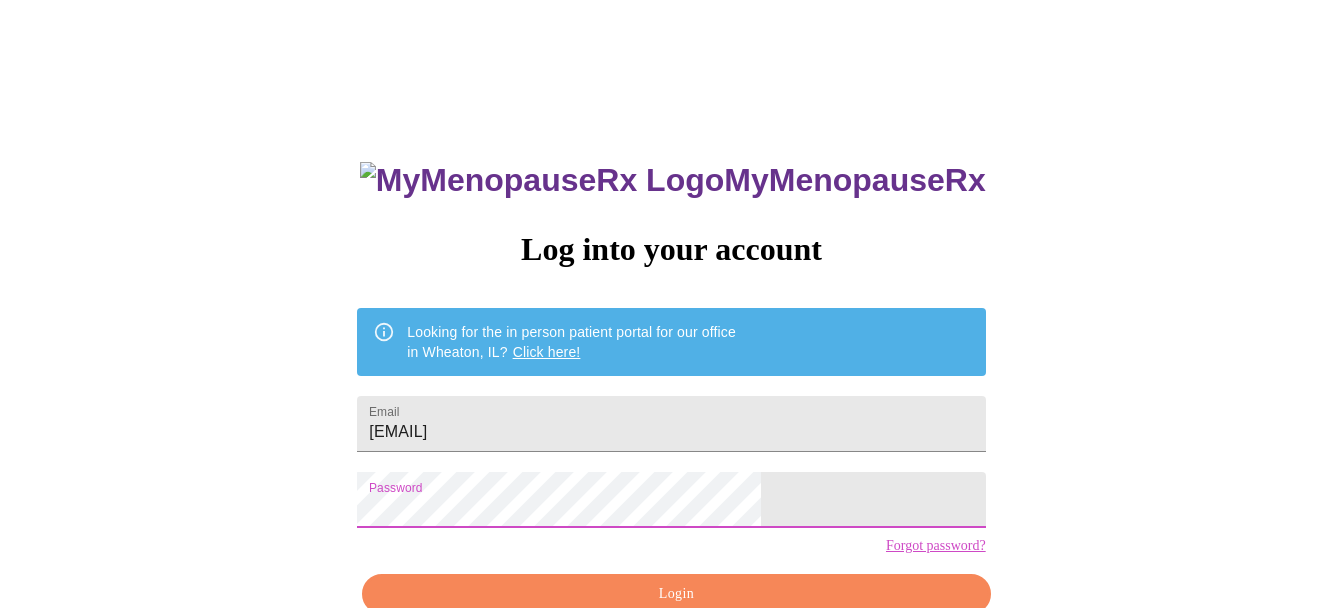 scroll, scrollTop: 110, scrollLeft: 0, axis: vertical 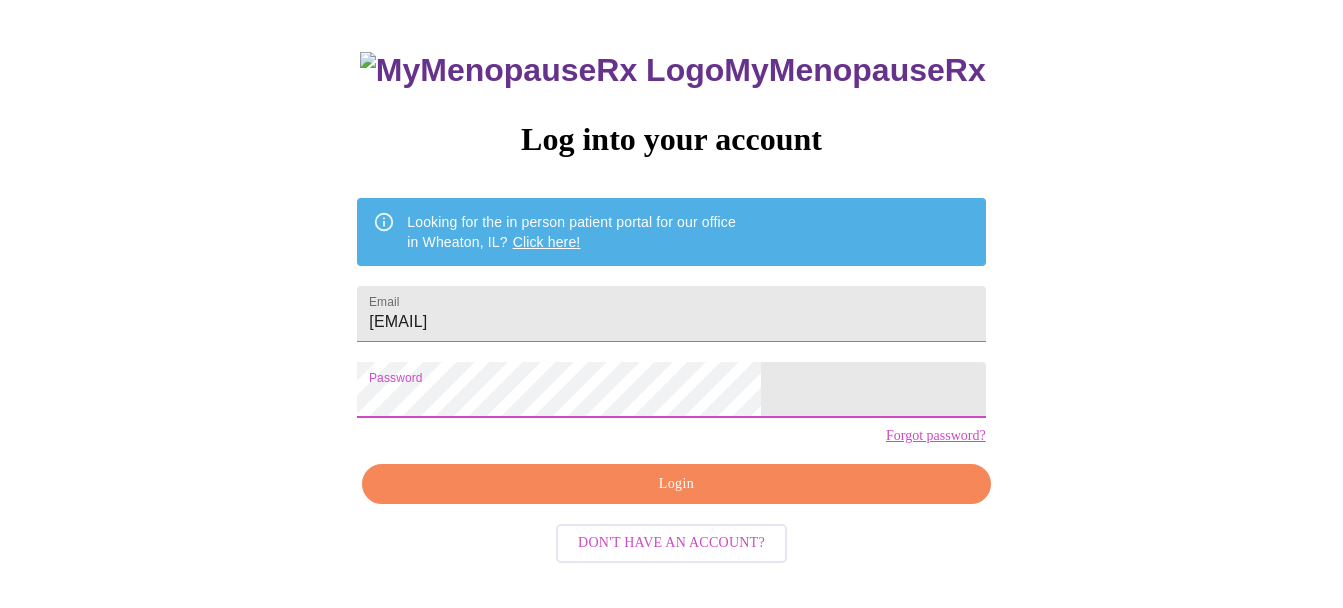 click on "Login" at bounding box center [676, 484] 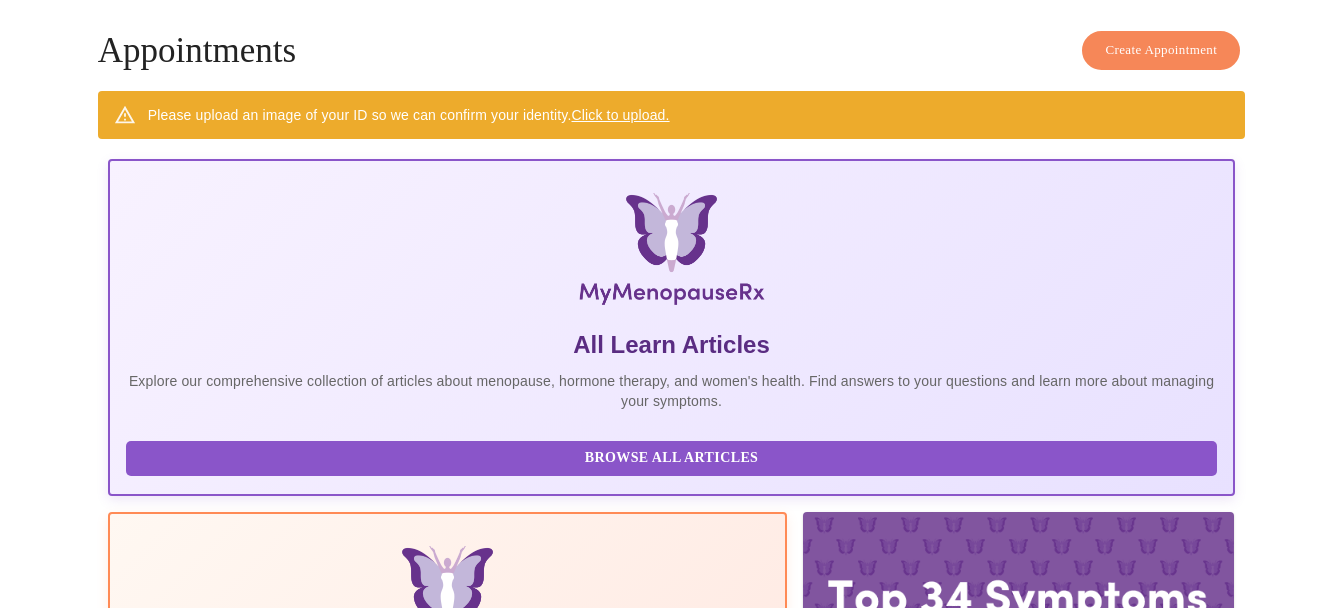 scroll, scrollTop: 110, scrollLeft: 0, axis: vertical 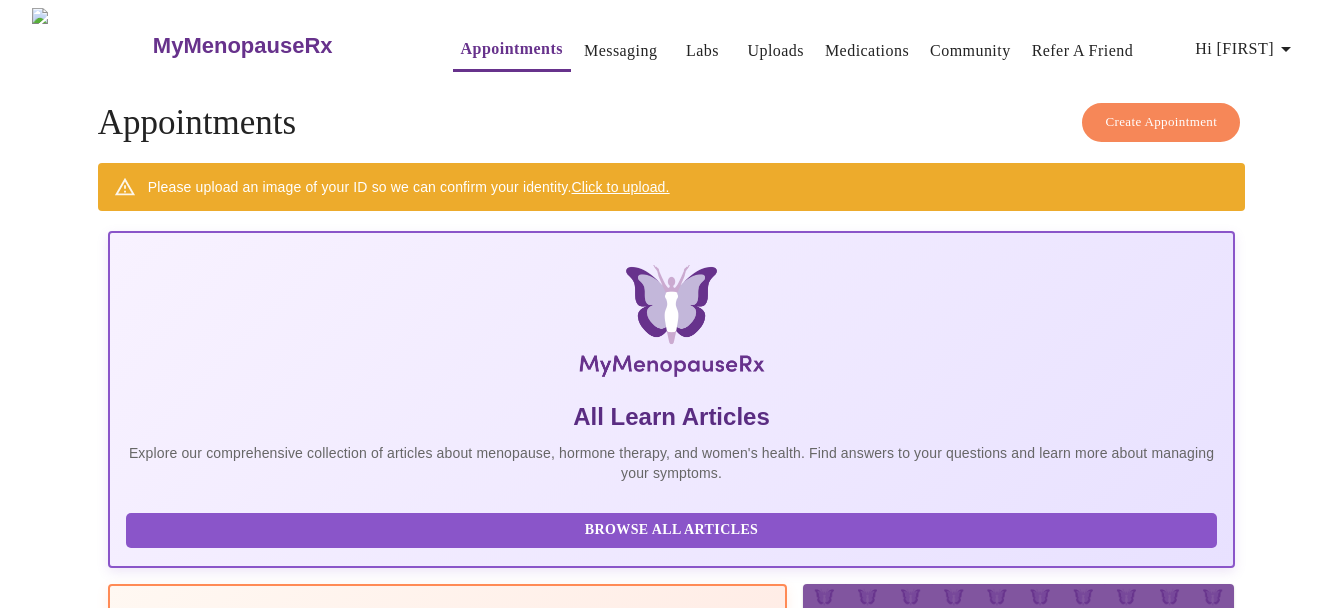 click on "Hi [FIRST]" at bounding box center [1246, 49] 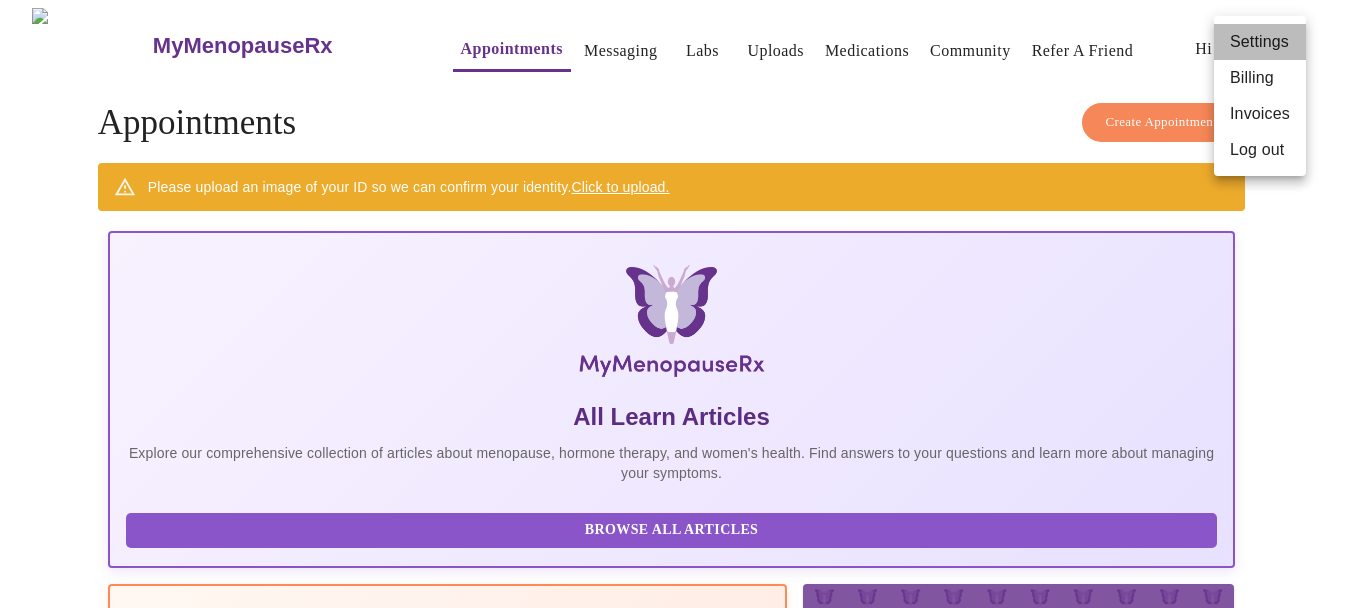 click on "Settings" at bounding box center (1260, 42) 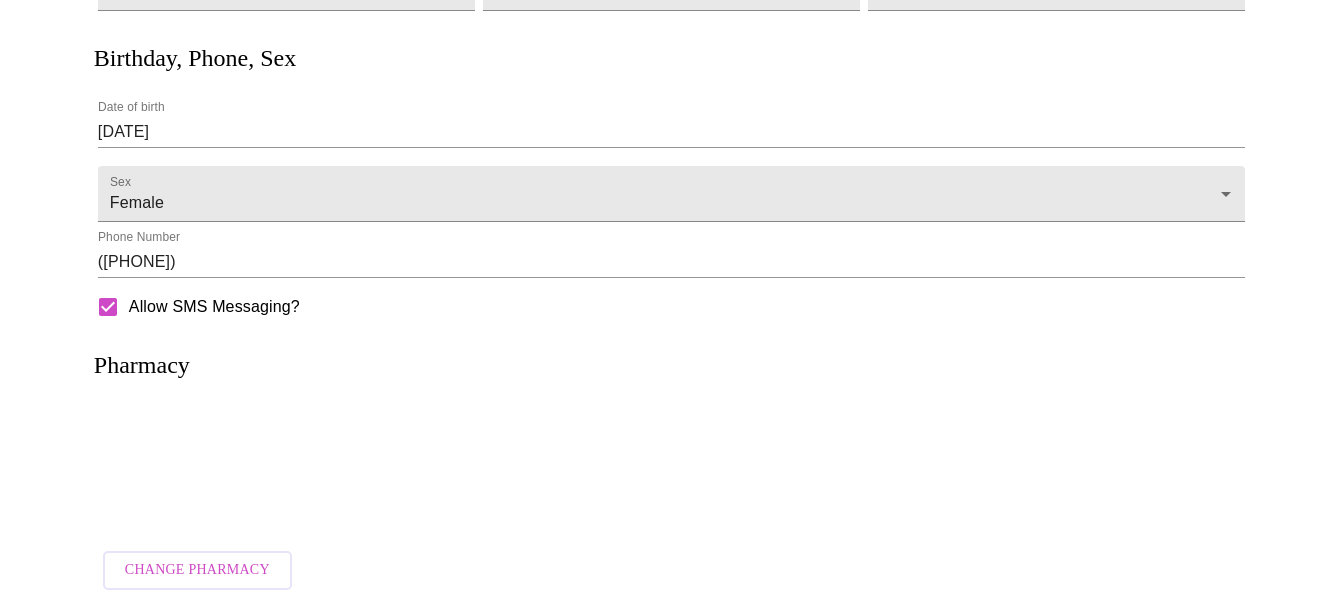 scroll, scrollTop: 0, scrollLeft: 0, axis: both 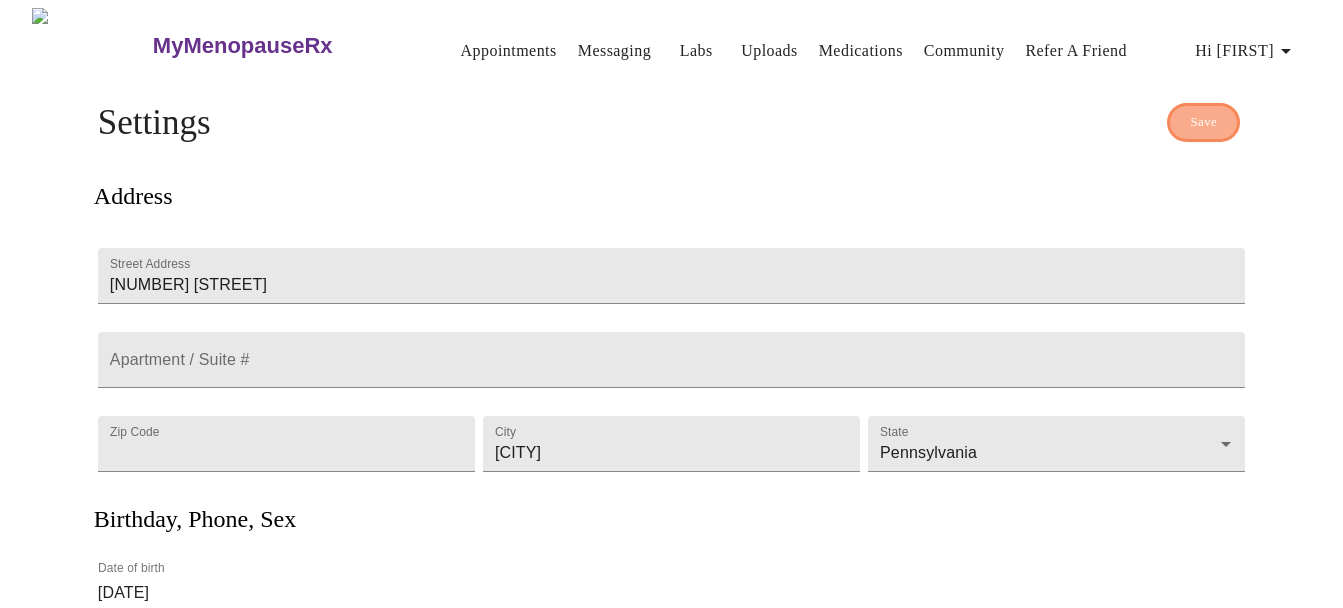 click on "Save" at bounding box center (1203, 122) 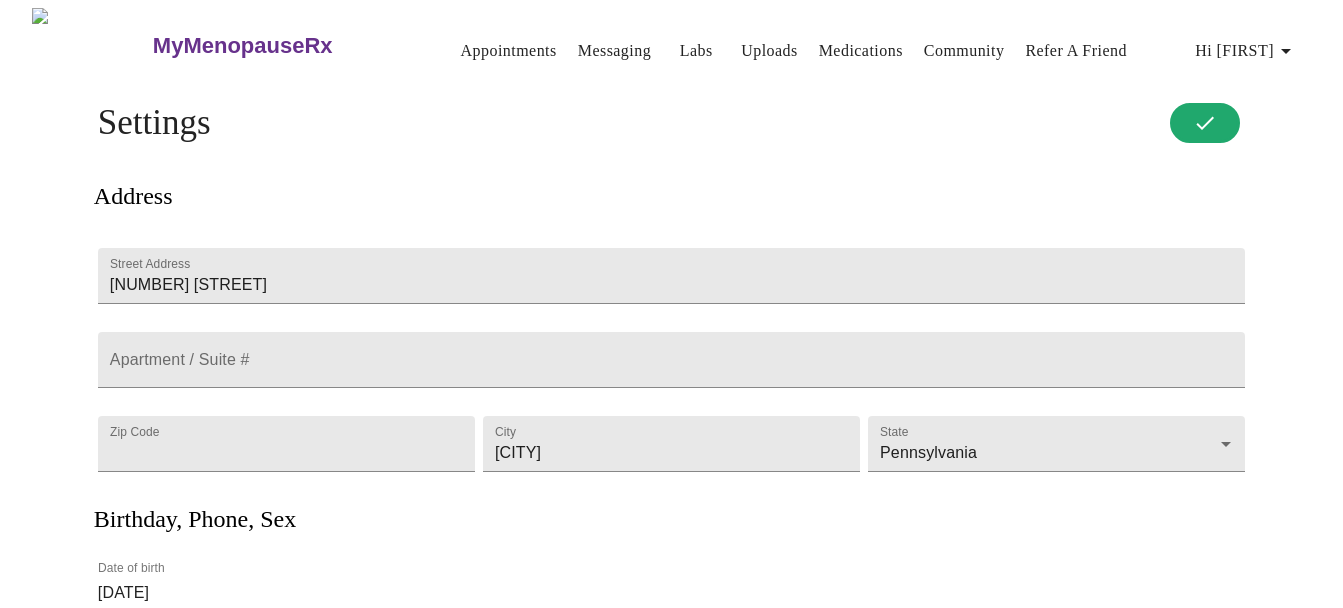 click on "Appointments" at bounding box center [509, 51] 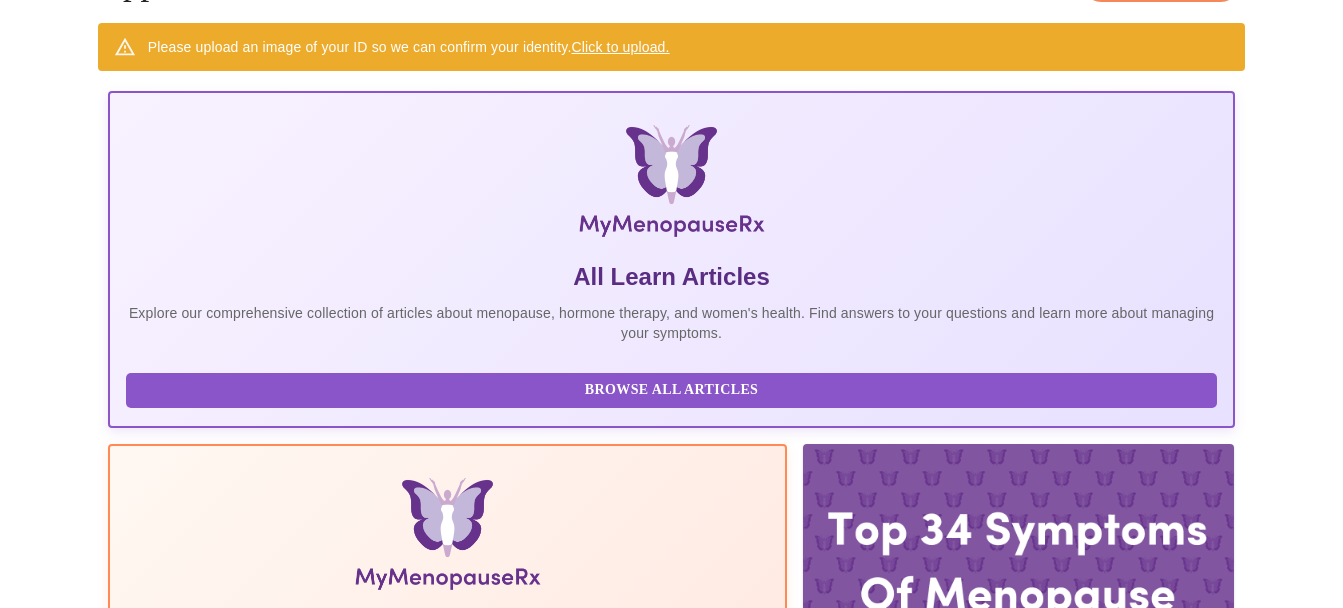 scroll, scrollTop: 145, scrollLeft: 0, axis: vertical 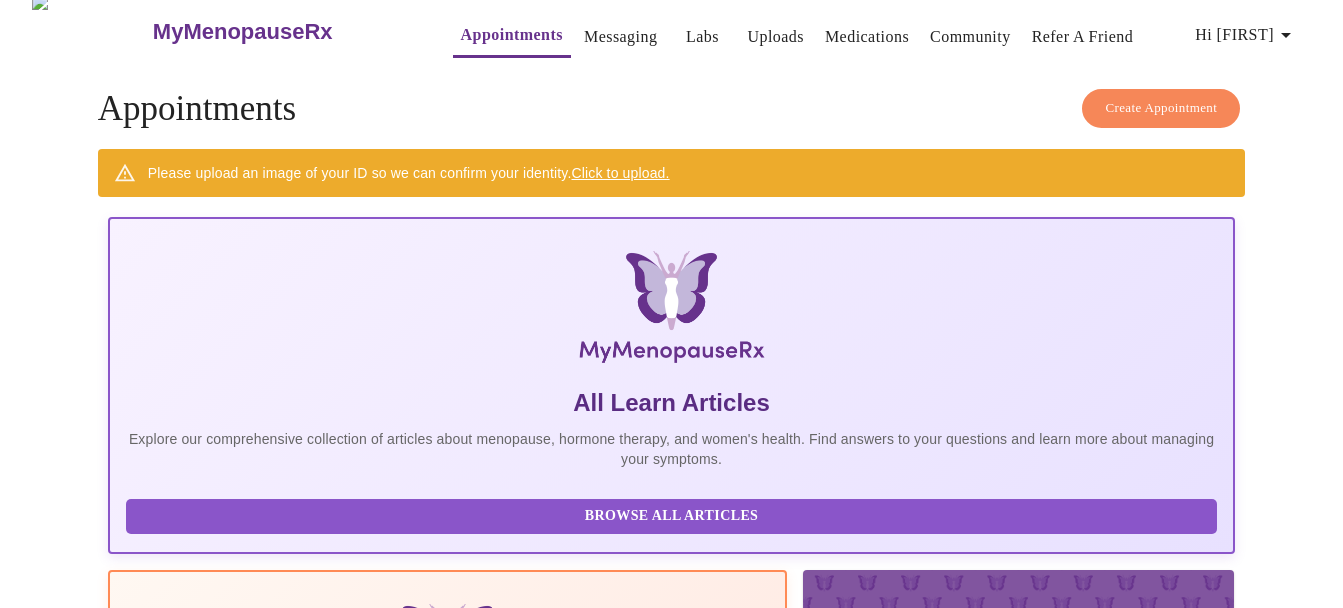 click at bounding box center (1018, 691) 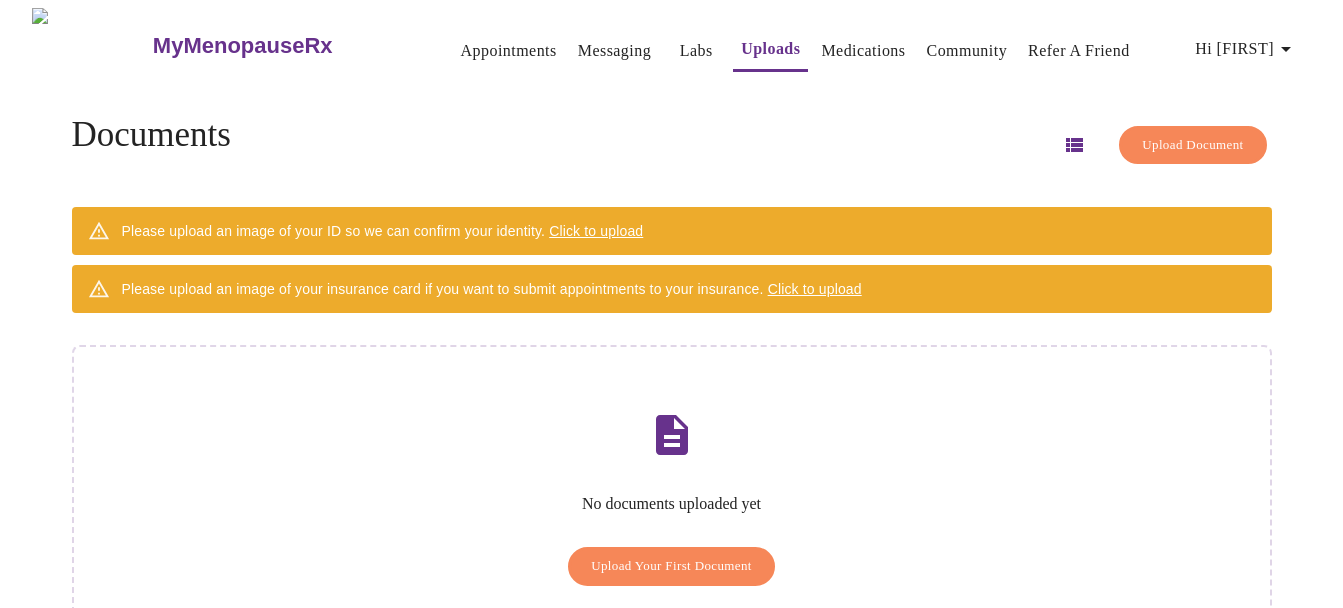 click on "Click to upload" at bounding box center (596, 231) 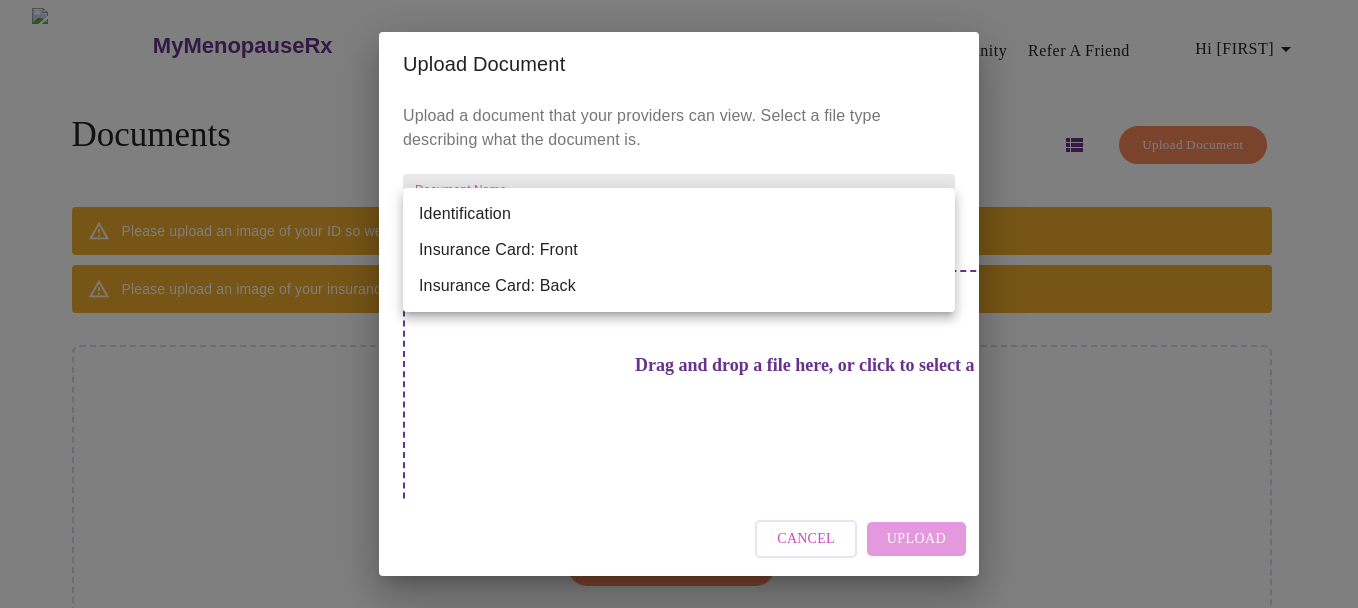 click on "Hi [FIRST]   Documents Upload Document Please upload an image of your ID so we can confirm your identity.   Click to upload Please upload an image of your insurance card if you want to submit appointments to your insurance.   Click to upload No documents uploaded yet Upload Your First Document Settings Billing Invoices Log out Upload Document Upload a document that your providers can view. Select a file type describing what the document is. Document Name ​ Drag and drop a file here, or click to select a file Cancel Upload Identification Insurance Card: Front Insurance Card: Back" at bounding box center [679, 351] 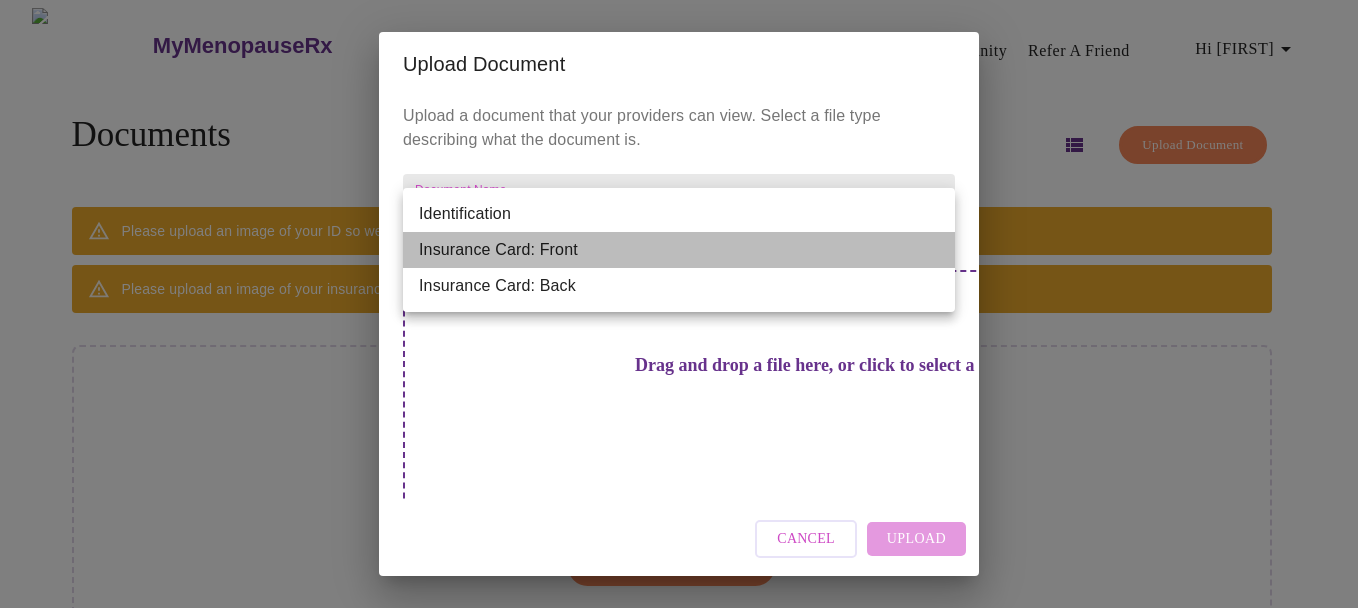 click on "Insurance Card: Front" at bounding box center [679, 250] 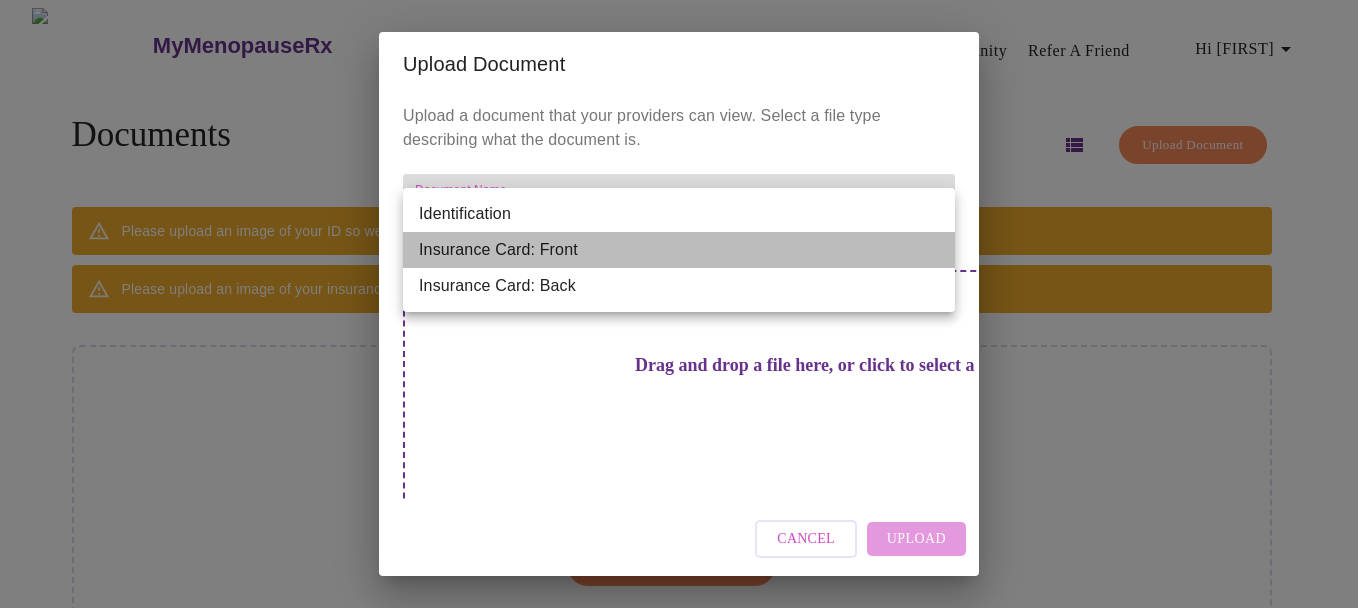 type on "Insurance Card: Front" 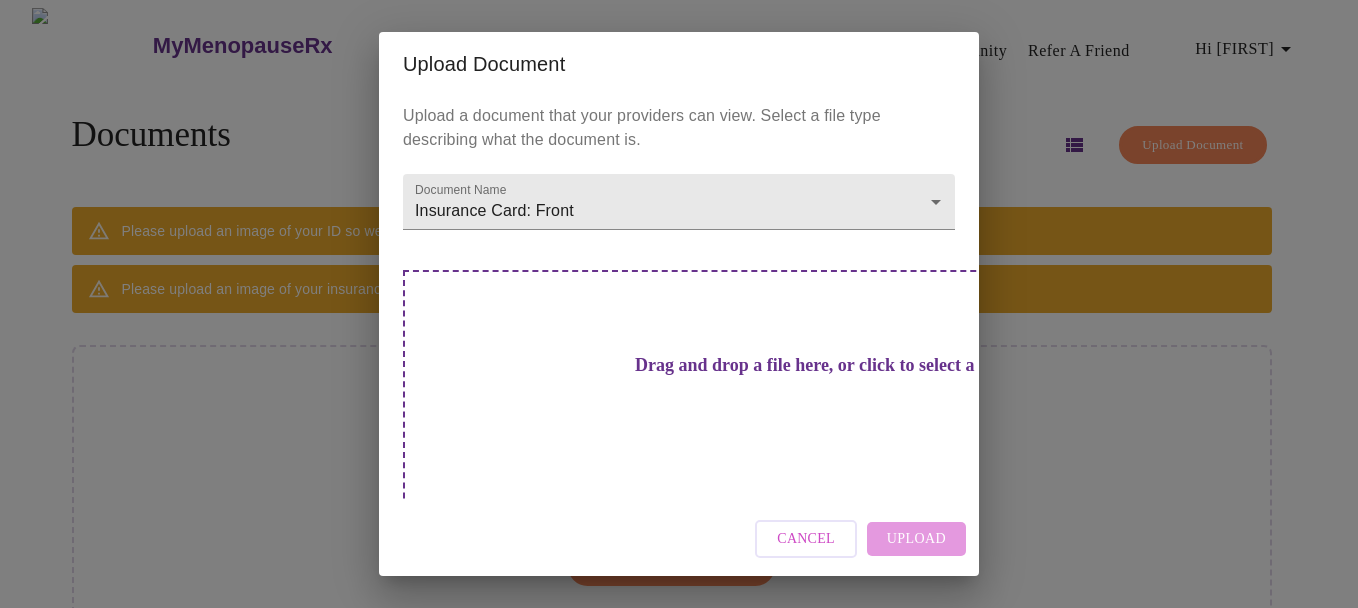 click on "Drag and drop a file here, or click to select a file" at bounding box center (819, 365) 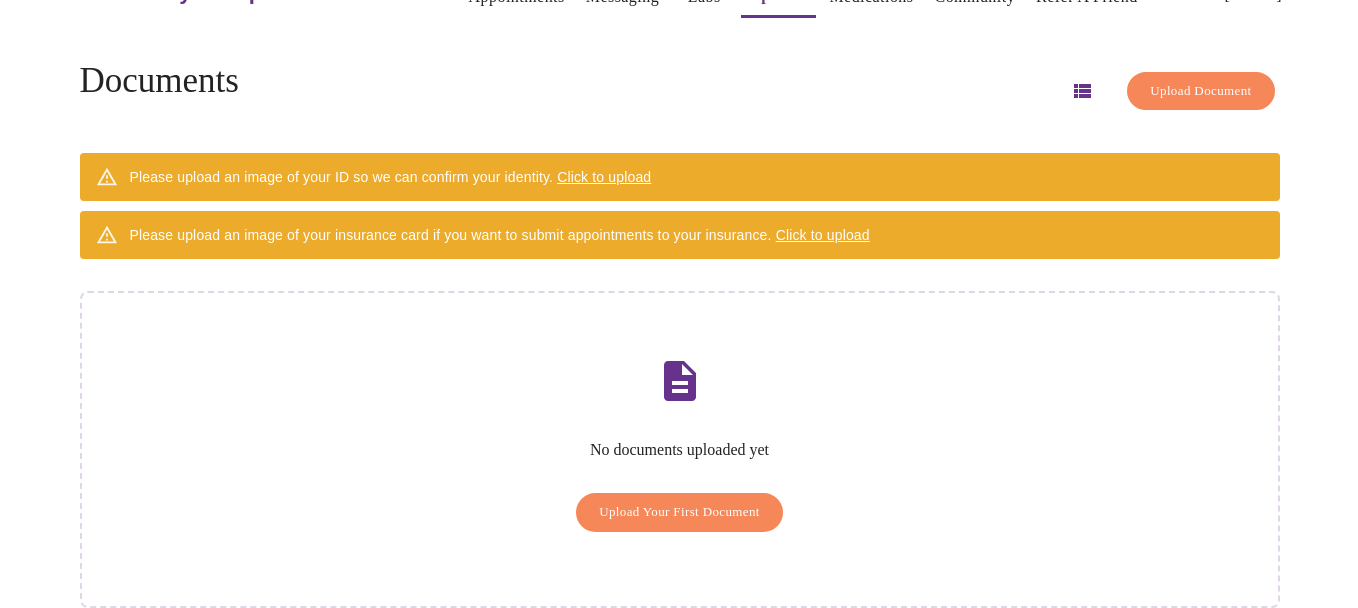 scroll, scrollTop: 58, scrollLeft: 0, axis: vertical 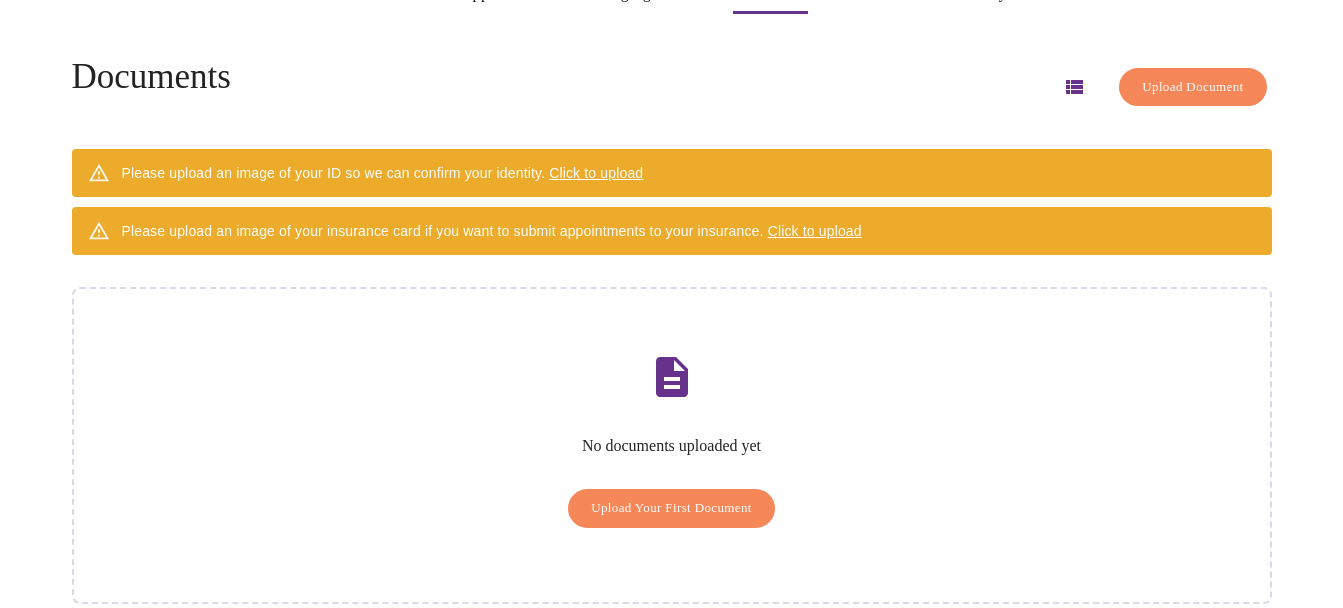 click on "Click to upload" at bounding box center [596, 173] 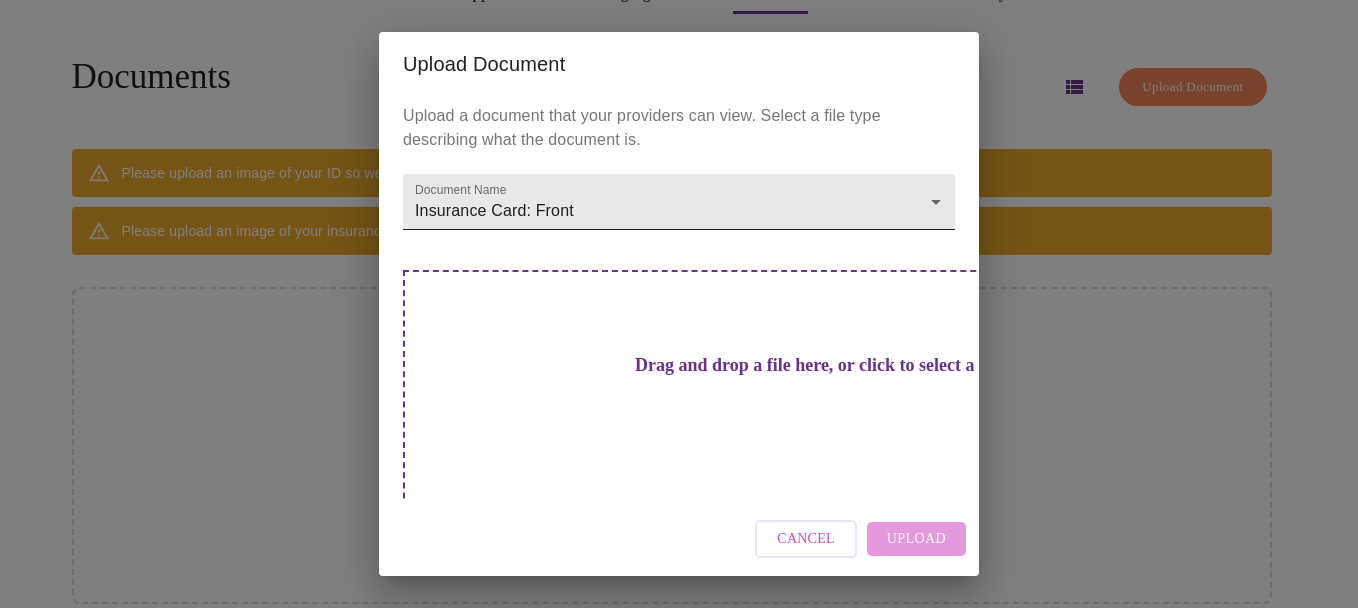 click on "Hi [FIRST]   Documents Upload Document Please upload an image of your ID so we can confirm your identity.   Click to upload Please upload an image of your insurance card if you want to submit appointments to your insurance.   Click to upload No documents uploaded yet Upload Your First Document Settings Billing Invoices Log out Upload Document Upload a document that your providers can view. Select a file type describing what the document is. Document Name Insurance Card: Front Insurance Card: Front Drag and drop a file here, or click to select a file Cancel Upload" at bounding box center (679, 293) 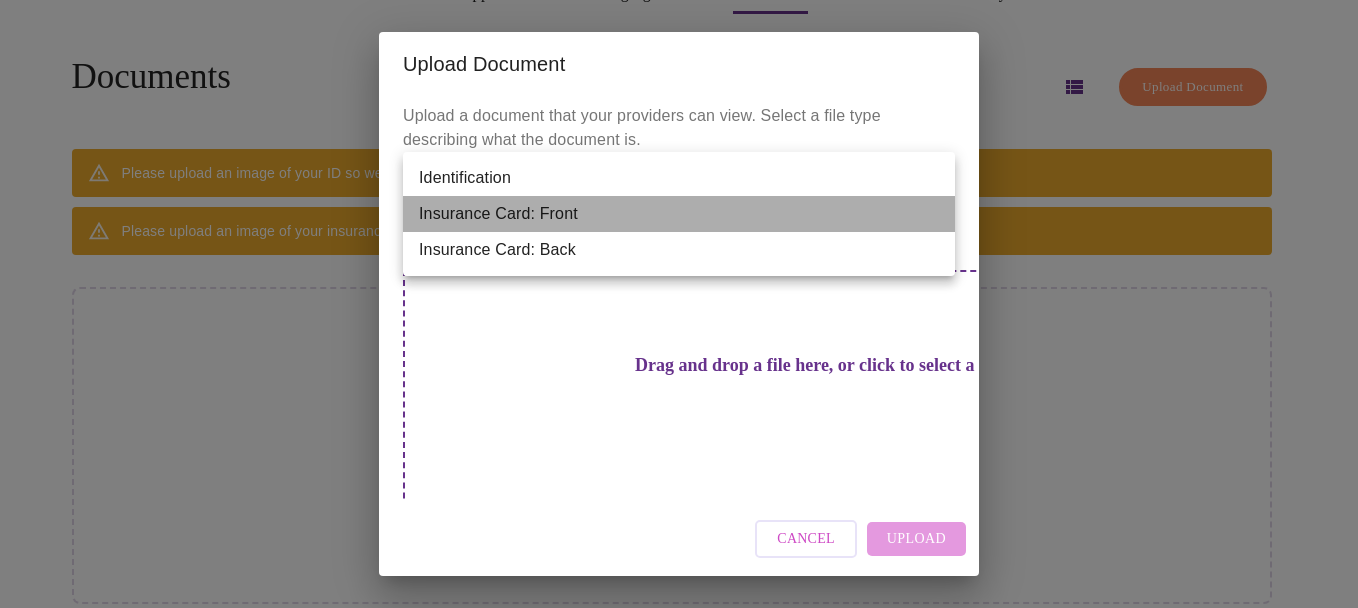 click on "Insurance Card: Front" at bounding box center (679, 214) 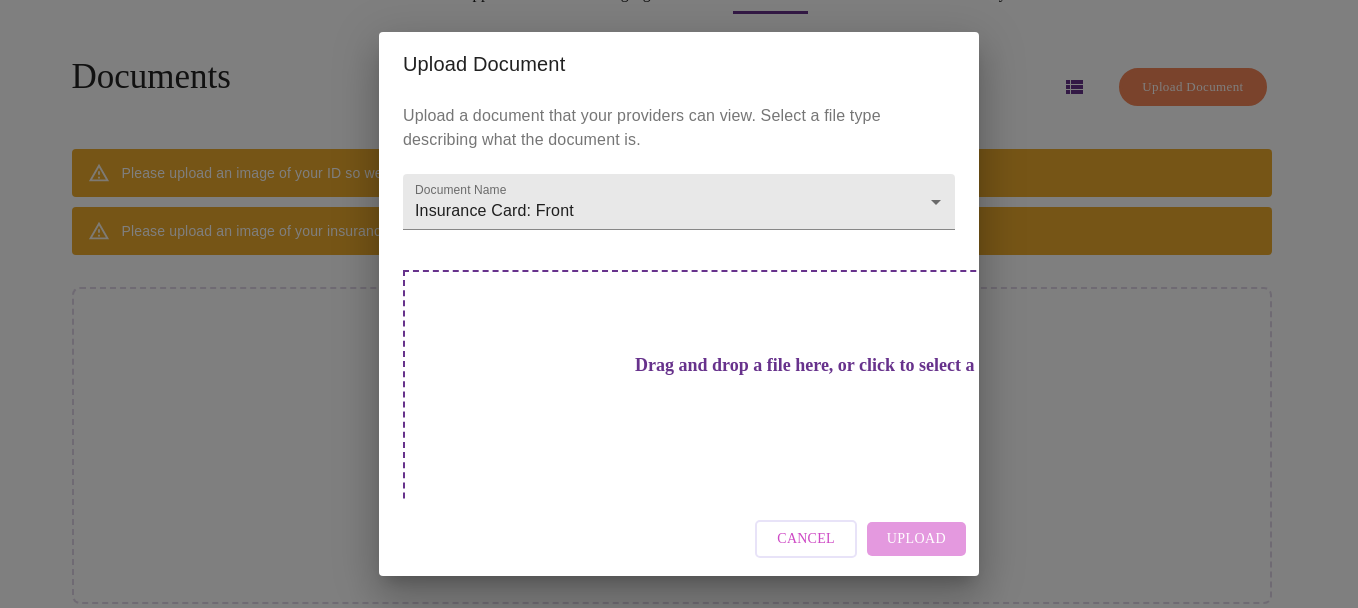 click on "Upload Document Upload a document that your providers can view. Select a file type describing what the document is. Document Name Insurance Card: Front Insurance Card: Front Drag and drop a file here, or click to select a file Cancel Upload" at bounding box center [679, 304] 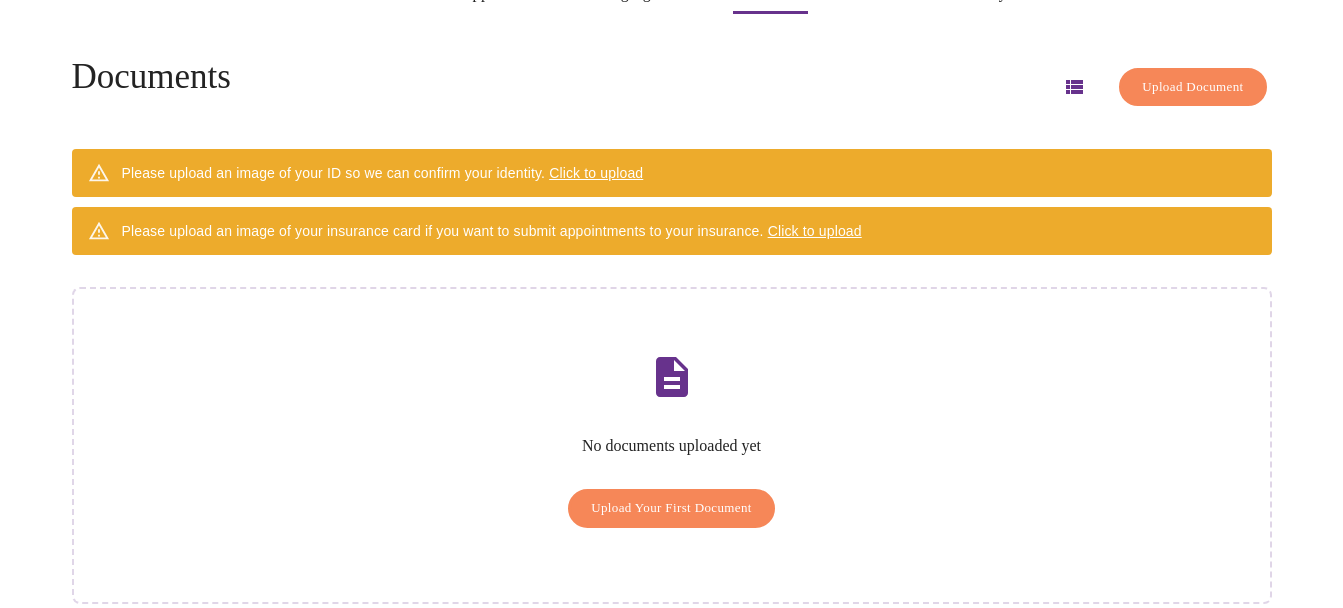 click on "Click to upload" at bounding box center [596, 173] 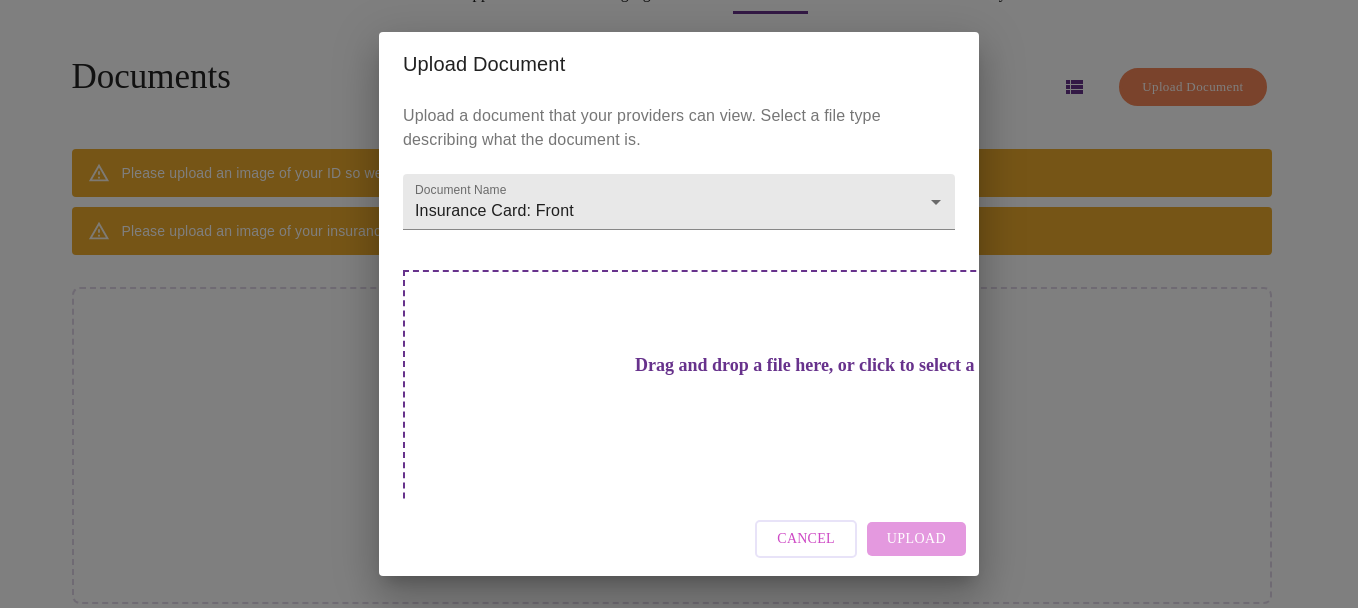 click on "Drag and drop a file here, or click to select a file" at bounding box center (819, 365) 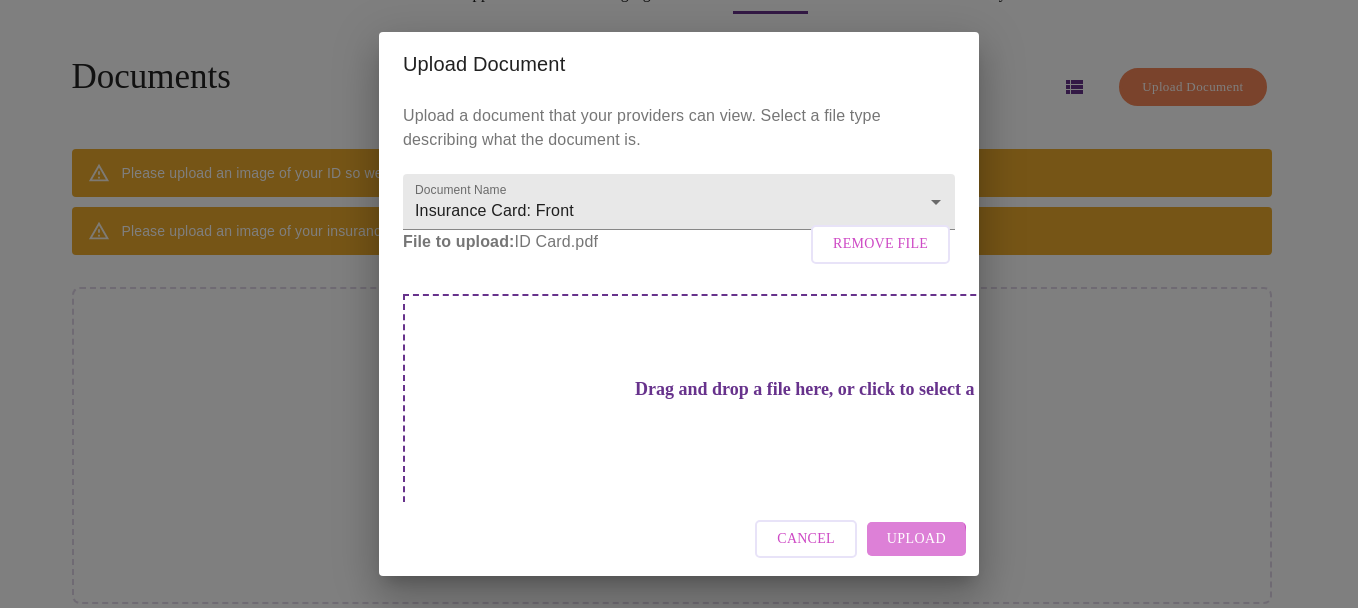click on "Upload" at bounding box center [916, 539] 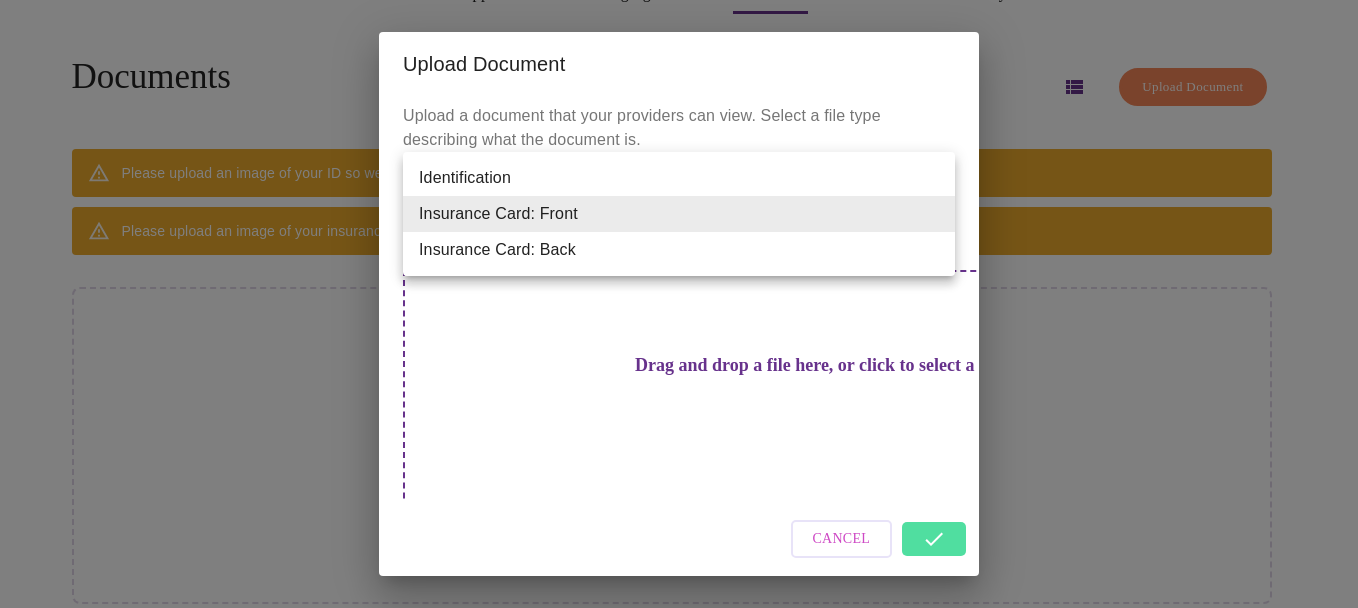 click on "Hi [FIRST]   Documents Upload Document Please upload an image of your ID so we can confirm your identity.   Click to upload Please upload an image of your insurance card if you want to submit appointments to your insurance.   Click to upload No documents uploaded yet Upload Your First Document Settings Billing Invoices Log out Upload Document Upload a document that your providers can view. Select a file type describing what the document is. Document Name Insurance Card: Front Insurance Card: Front Drag and drop a file here, or click to select a file Cancel Identification Insurance Card: Front Insurance Card: Back" at bounding box center (679, 293) 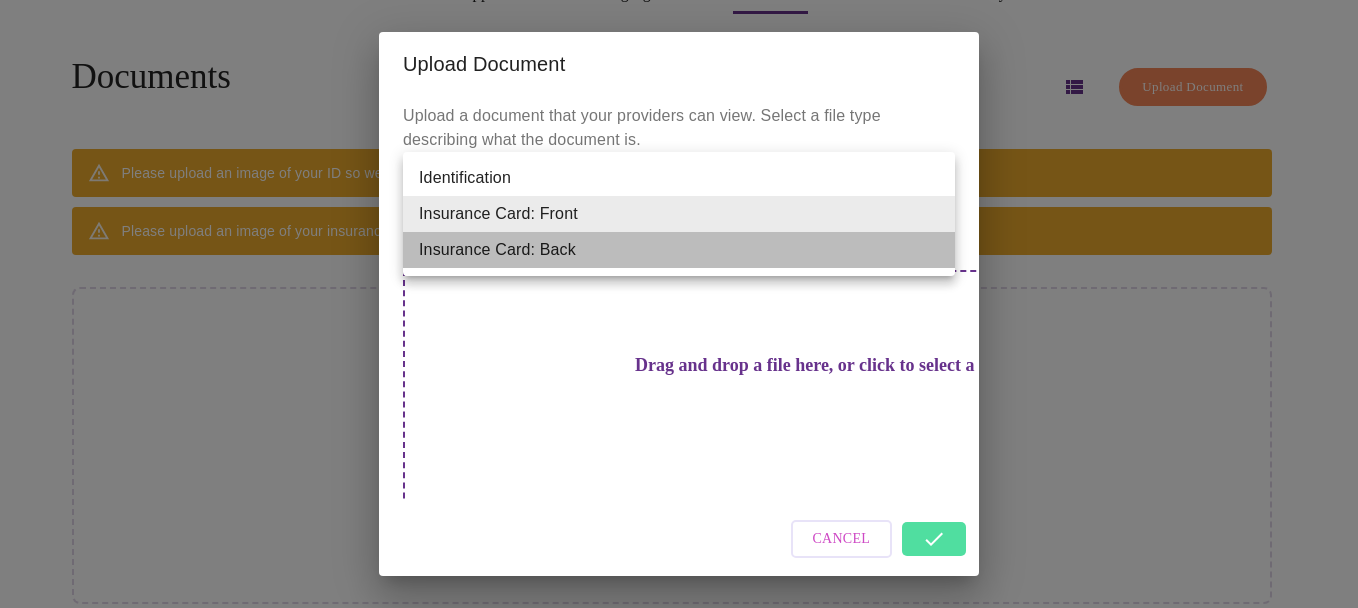 click on "Insurance Card: Back" at bounding box center (679, 250) 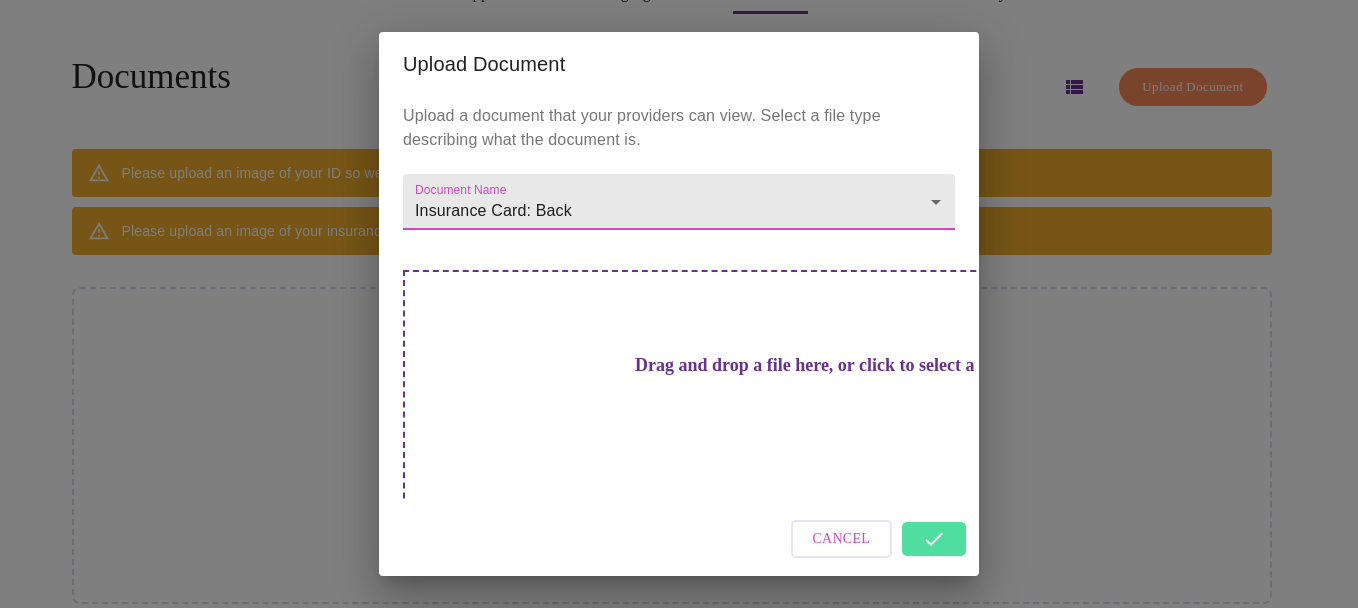 click on "Drag and drop a file here, or click to select a file" at bounding box center [819, 365] 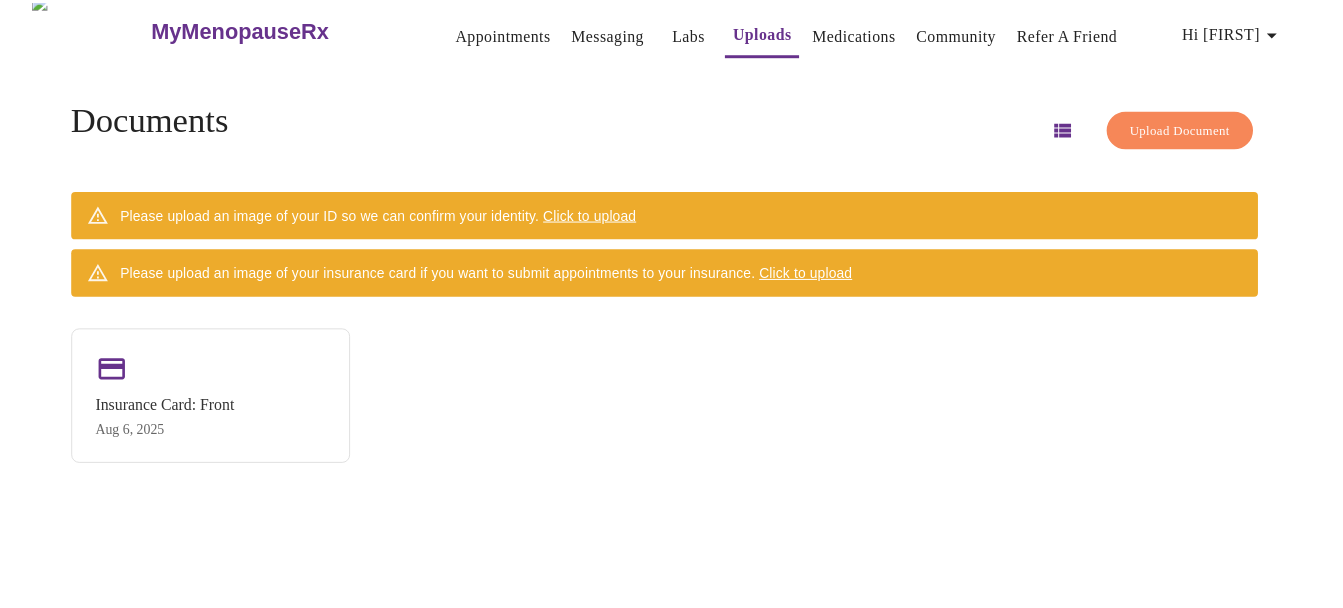 scroll, scrollTop: 0, scrollLeft: 0, axis: both 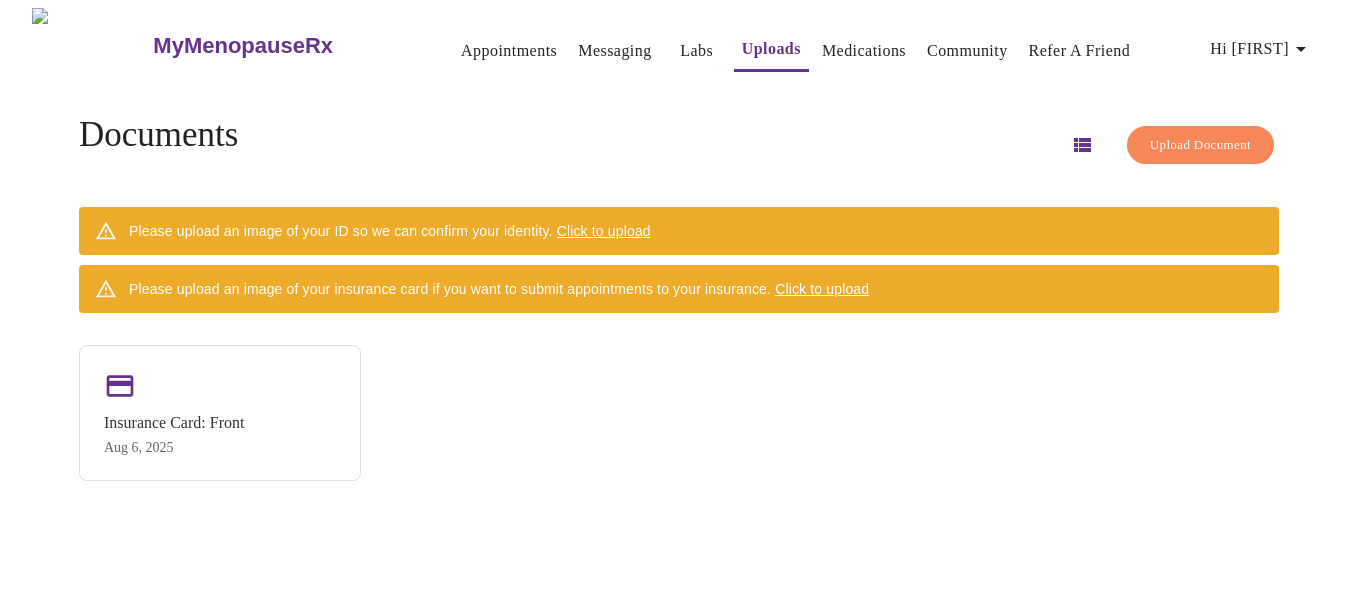 click on "Click to upload" at bounding box center [822, 289] 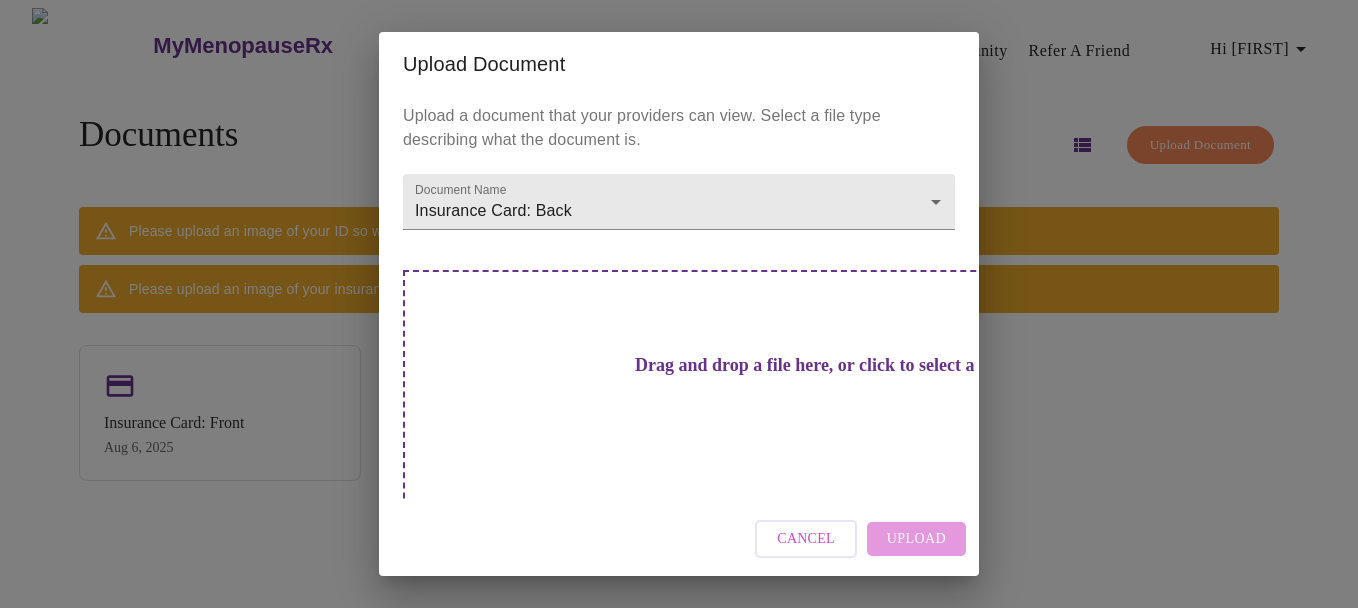 click on "Drag and drop a file here, or click to select a file" at bounding box center [819, 365] 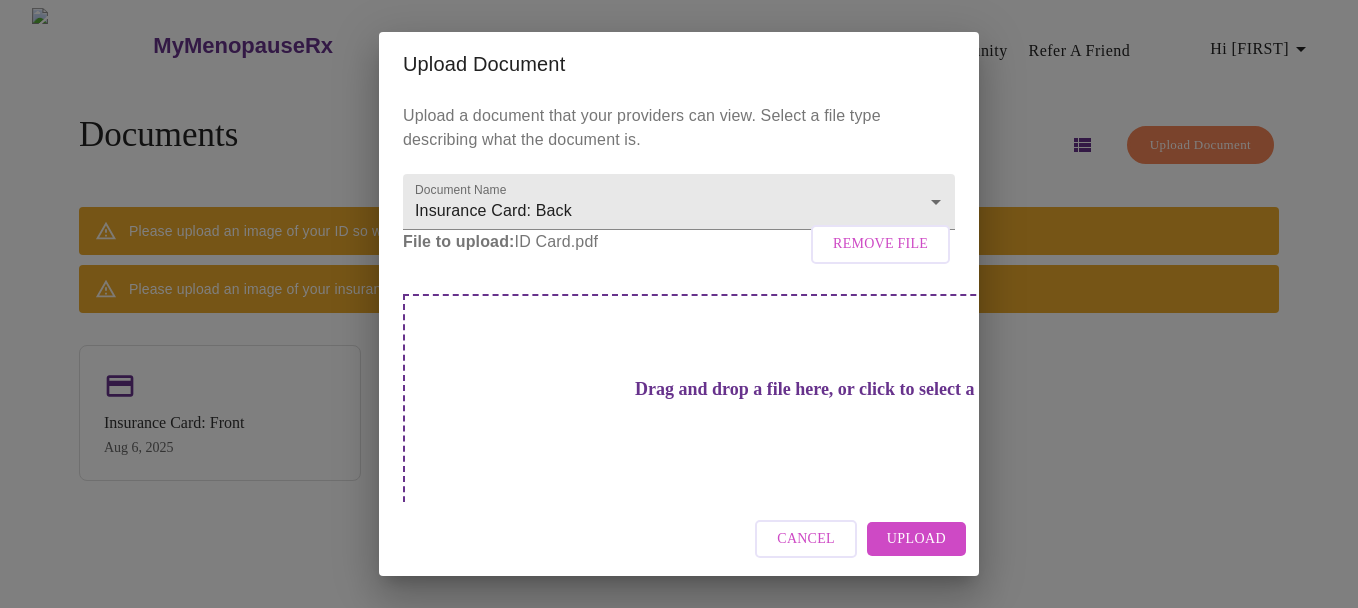 click on "Upload" at bounding box center [916, 539] 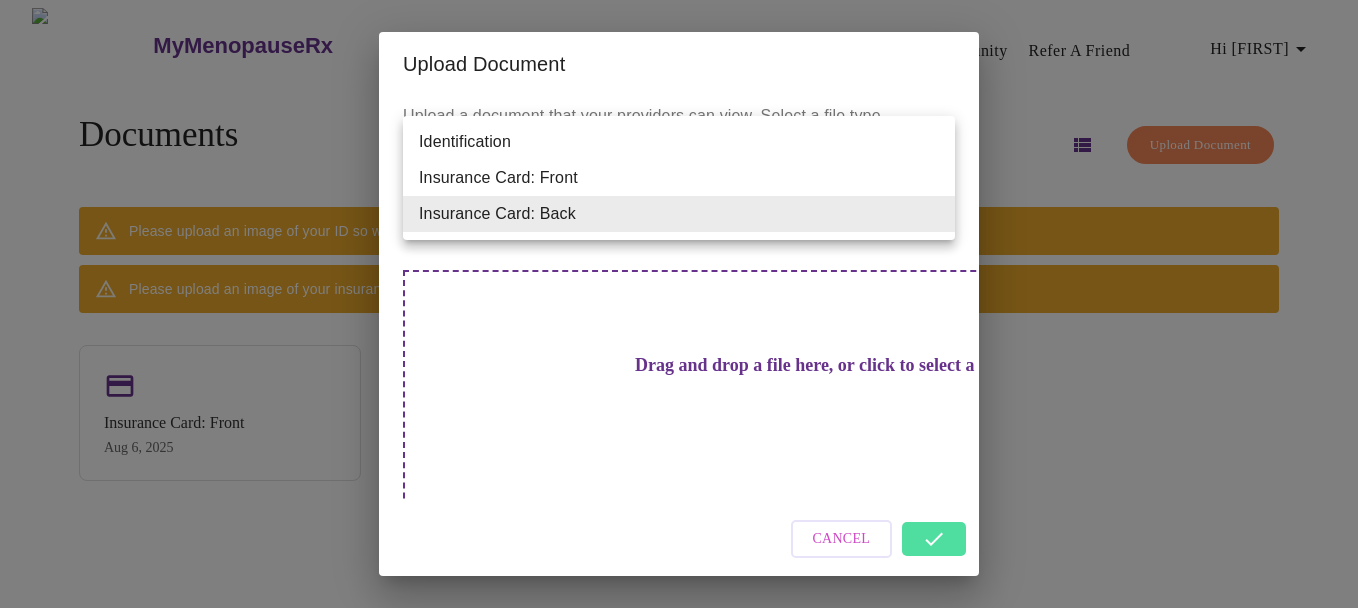 click on "Hi [FIRST]   Documents Upload Document Please upload an image of your ID so we can confirm your identity.   Click to upload Please upload an image of your insurance card if you want to submit appointments to your insurance.   Click to upload Insurance Card: Front [DATE] Settings Billing Invoices Log out Upload Document Upload a document that your providers can view. Select a file type describing what the document is. Document Name Insurance Card: Front Insurance Card: Back" at bounding box center [679, 312] 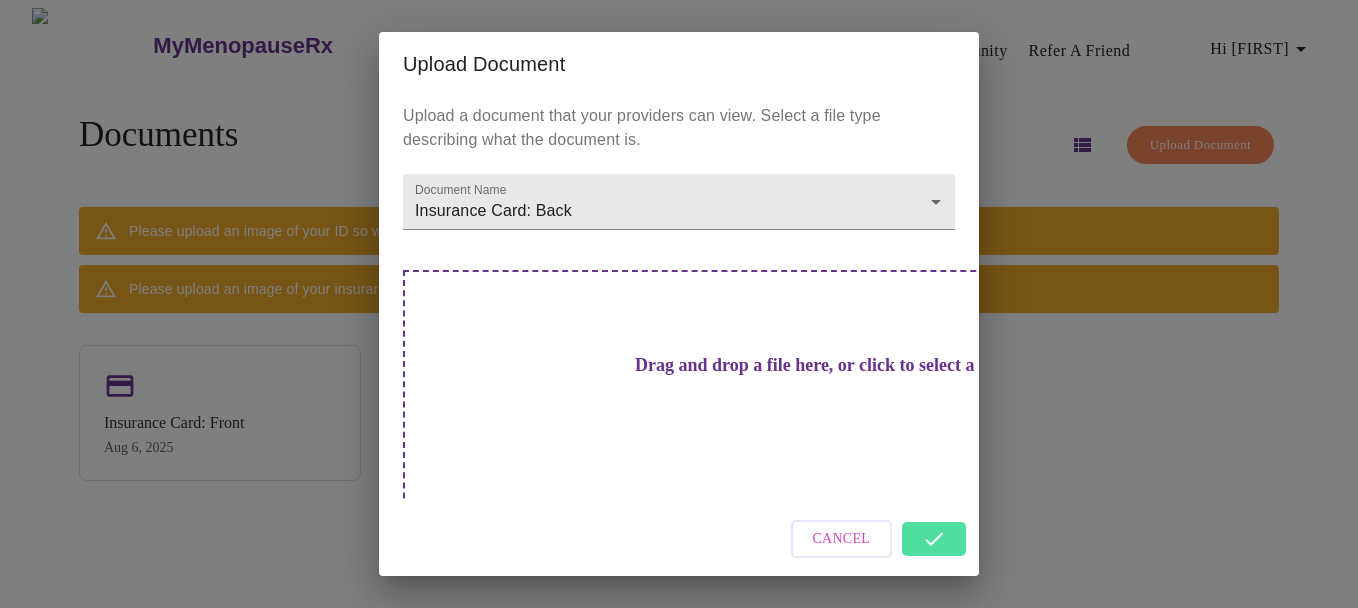 click on "Drag and drop a file here, or click to select a file" at bounding box center [819, 365] 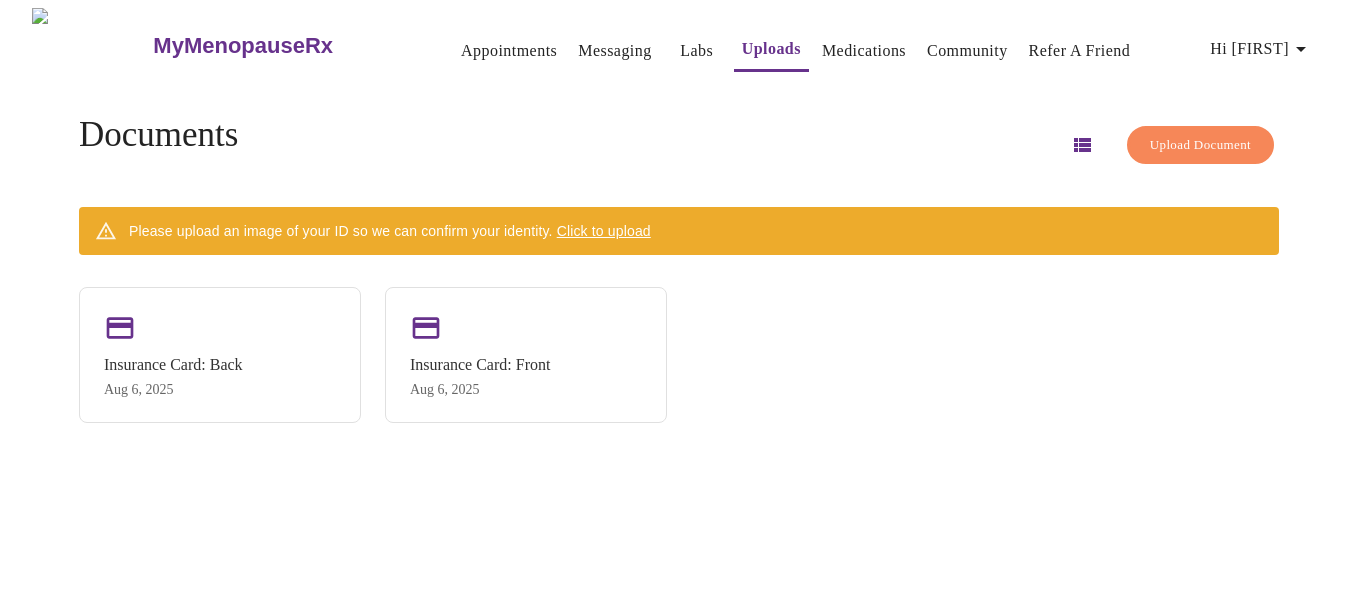 click on "Click to upload" at bounding box center [604, 231] 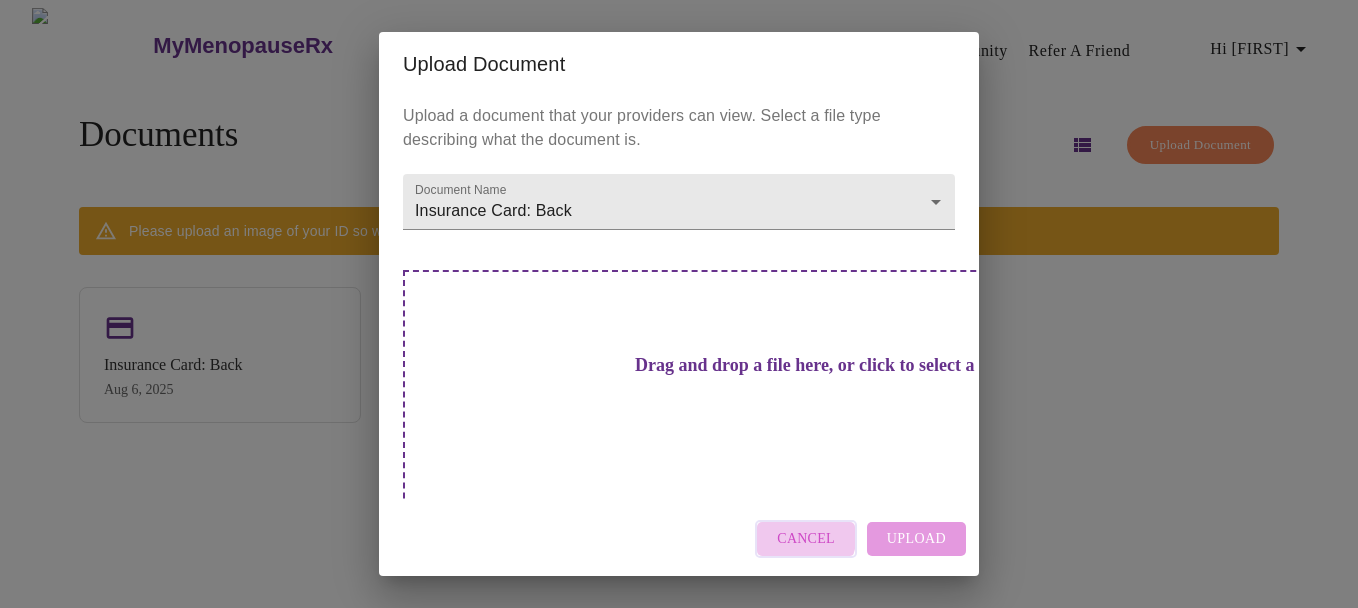 click on "Cancel" at bounding box center (806, 539) 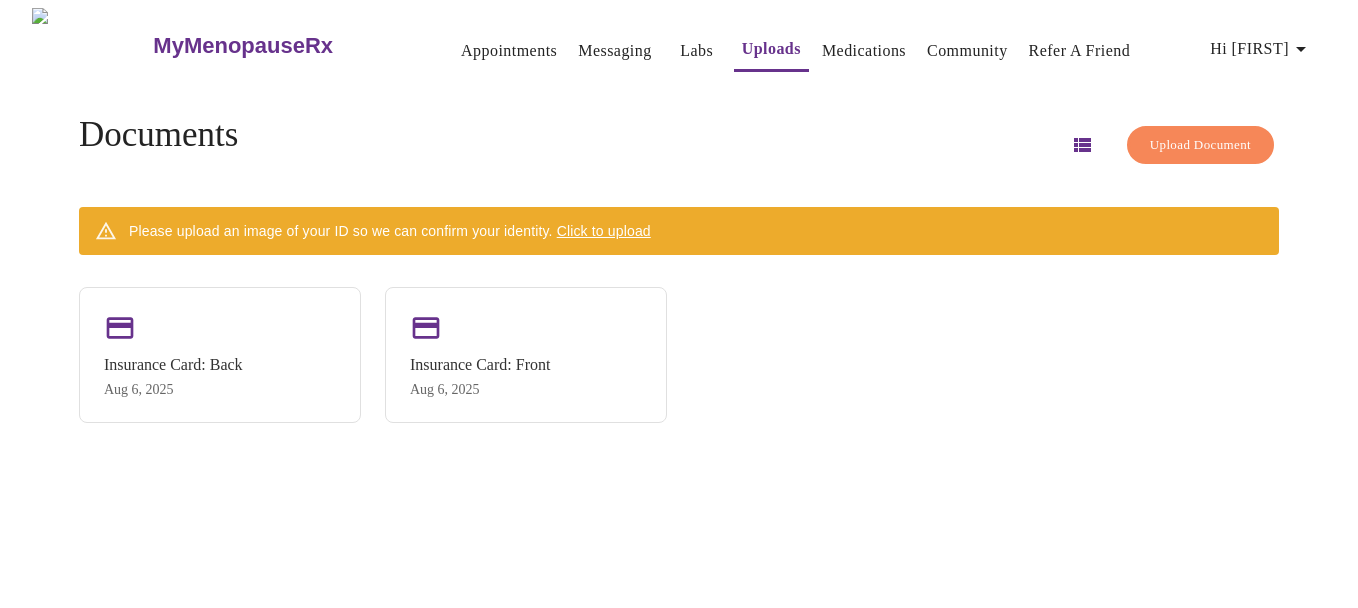 click on "Uploads" at bounding box center (771, 49) 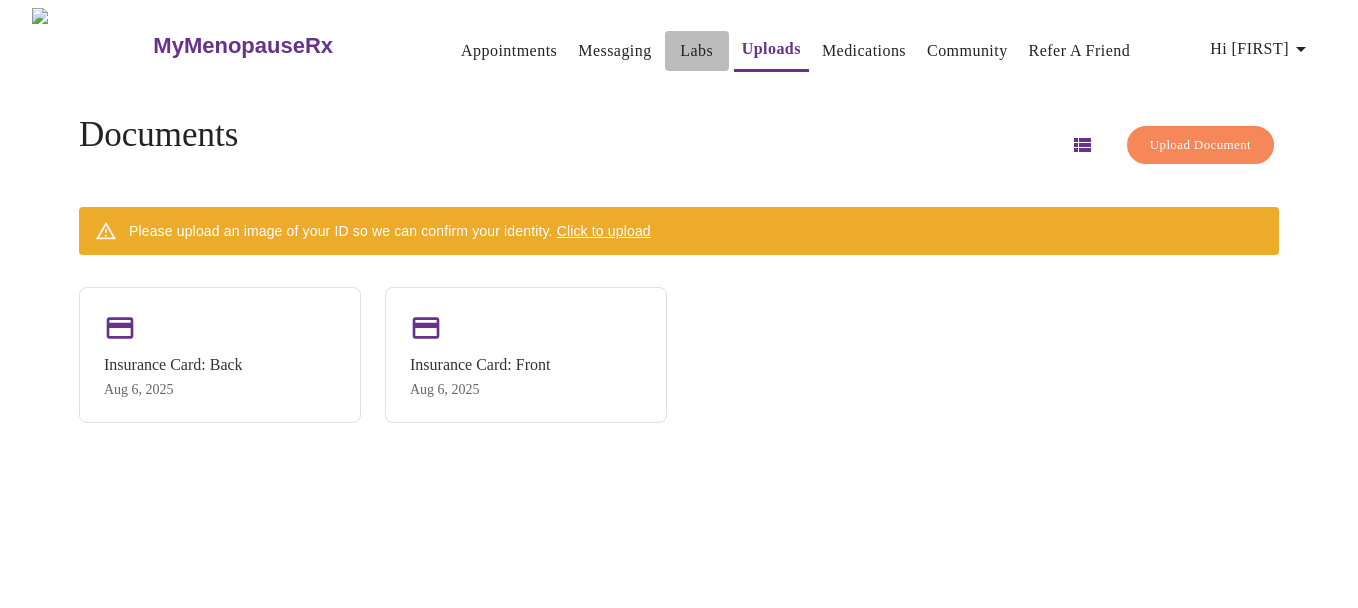 click on "Labs" at bounding box center [696, 51] 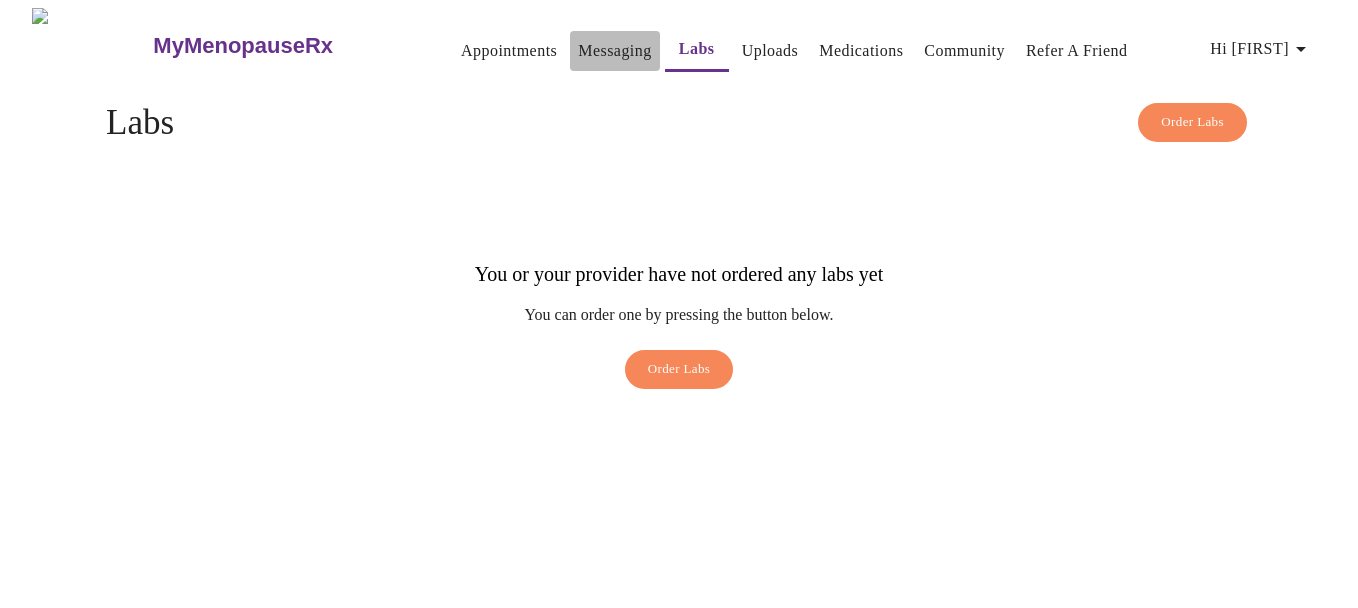 click on "Messaging" at bounding box center [614, 51] 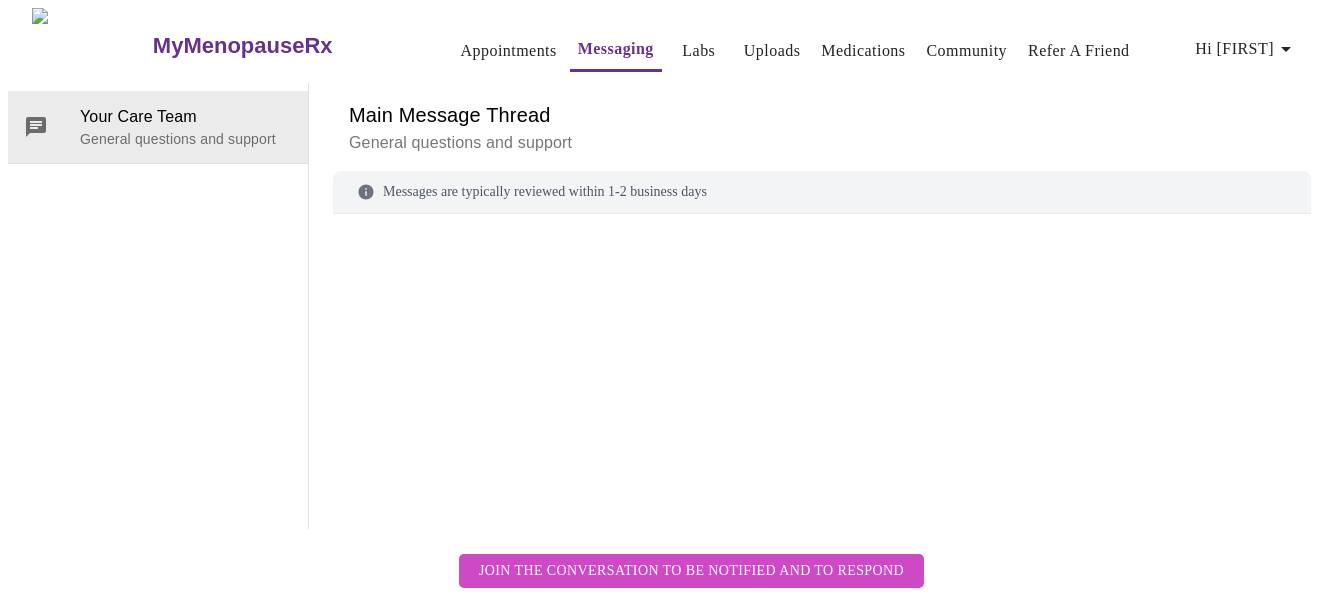 scroll, scrollTop: 75, scrollLeft: 0, axis: vertical 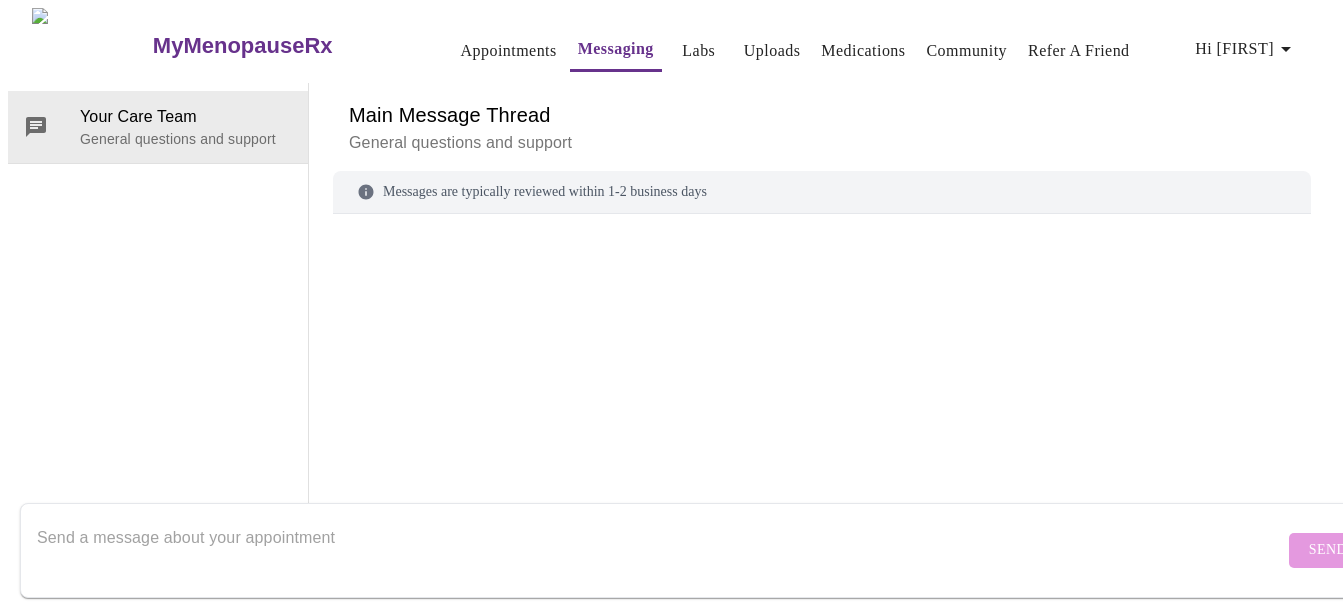 click at bounding box center (822, 343) 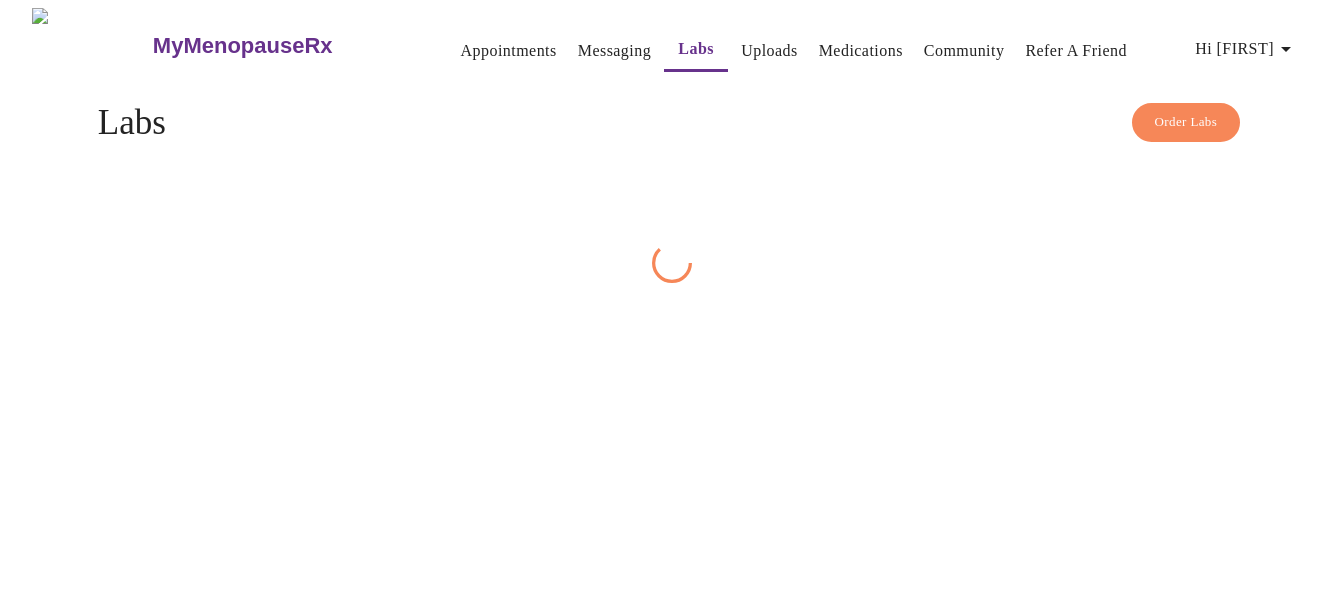 scroll, scrollTop: 0, scrollLeft: 0, axis: both 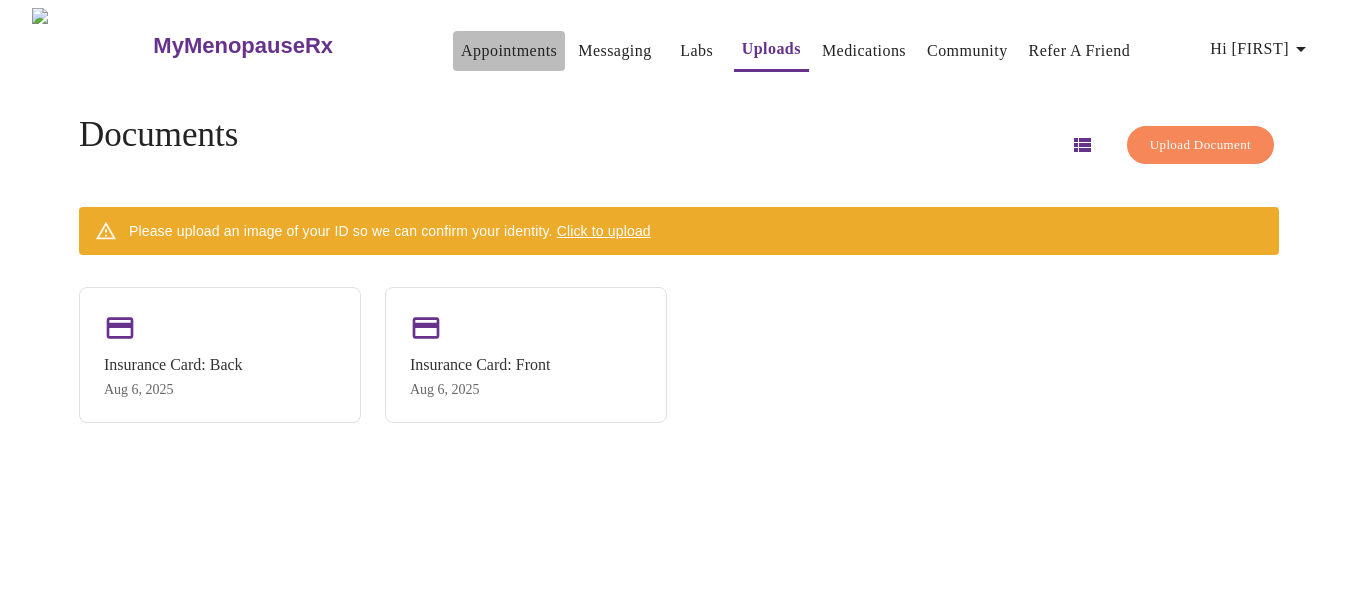 click on "Appointments" at bounding box center [509, 51] 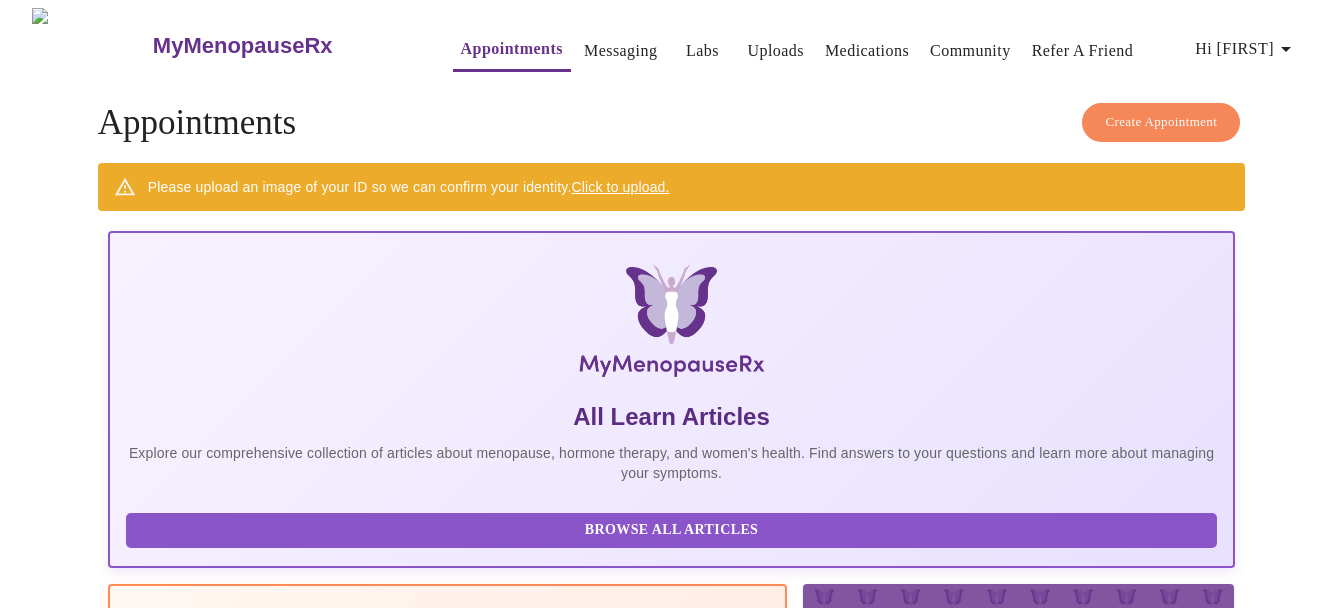 click at bounding box center (1018, 705) 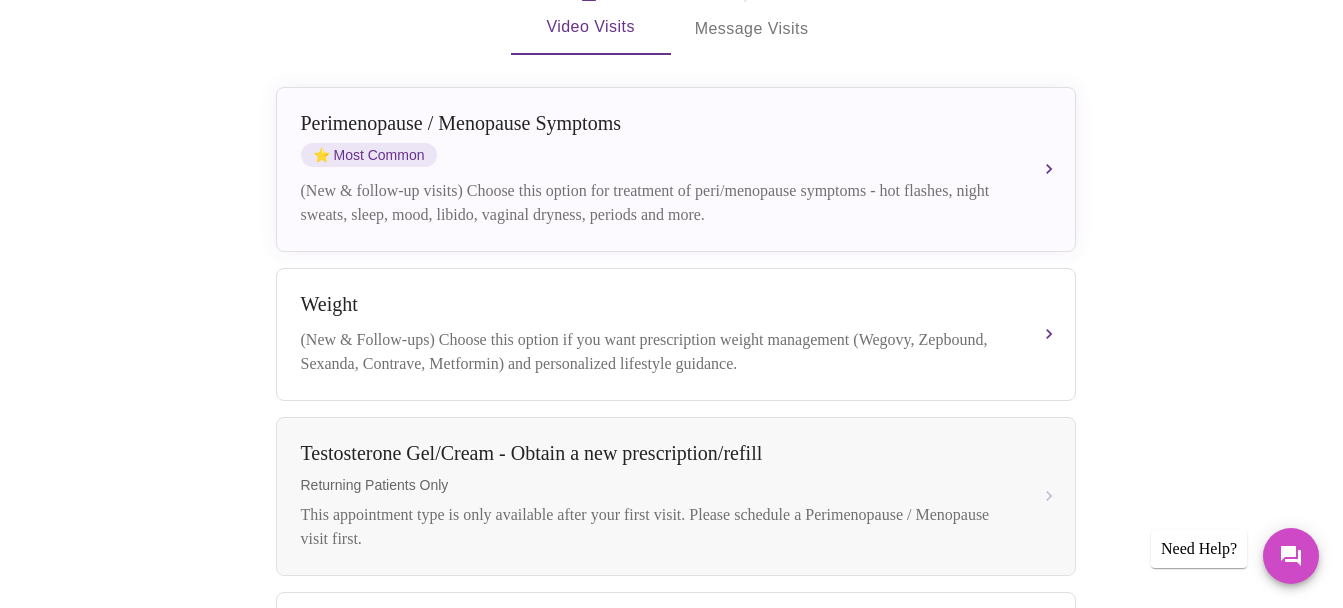 scroll, scrollTop: 431, scrollLeft: 0, axis: vertical 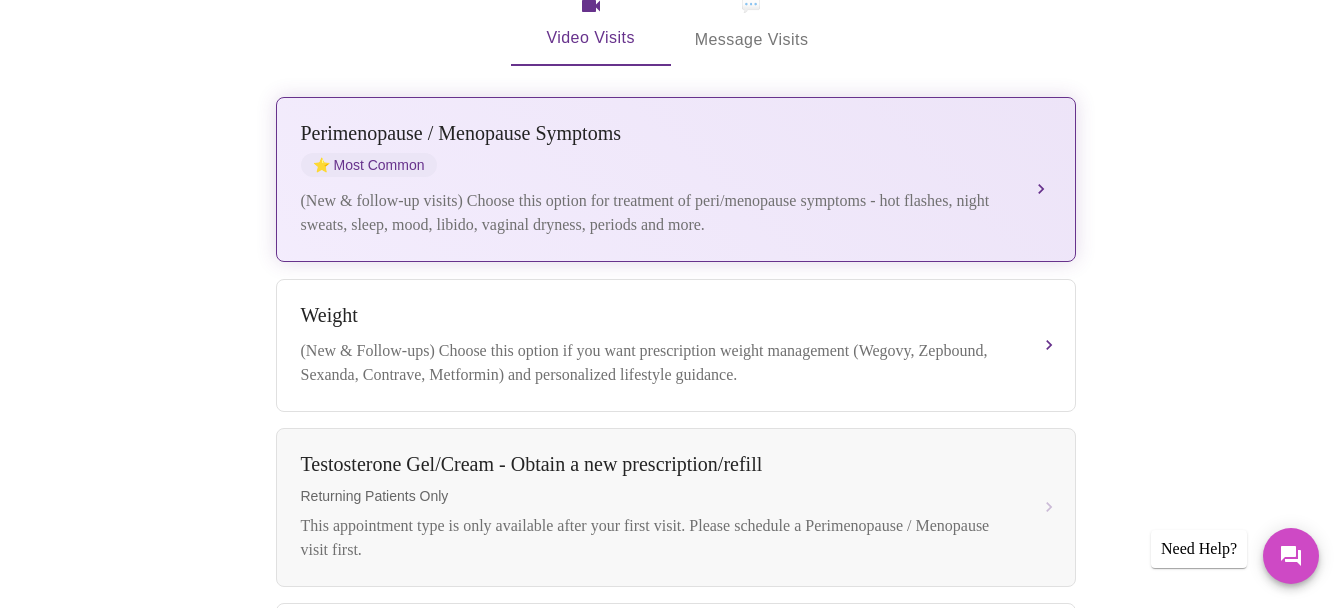 click on "(New & follow-up visits) Choose this option for treatment of peri/menopause symptoms - hot flashes, night sweats, sleep, mood, libido, vaginal dryness, periods and more." at bounding box center (656, 213) 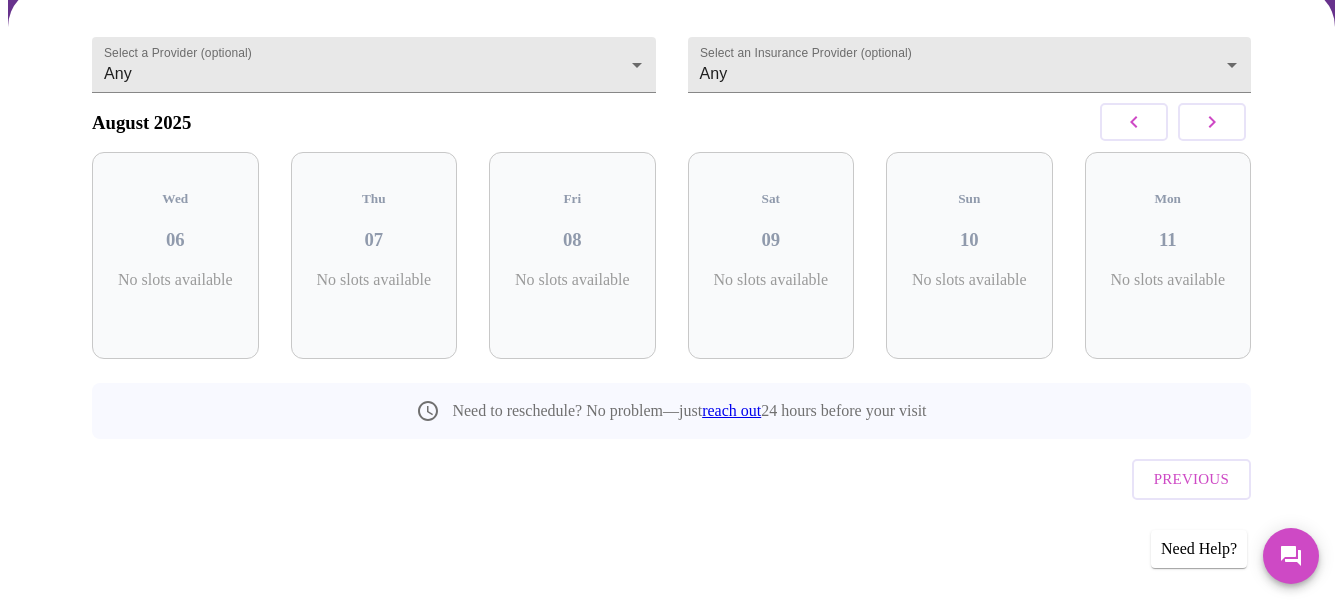 scroll, scrollTop: 144, scrollLeft: 0, axis: vertical 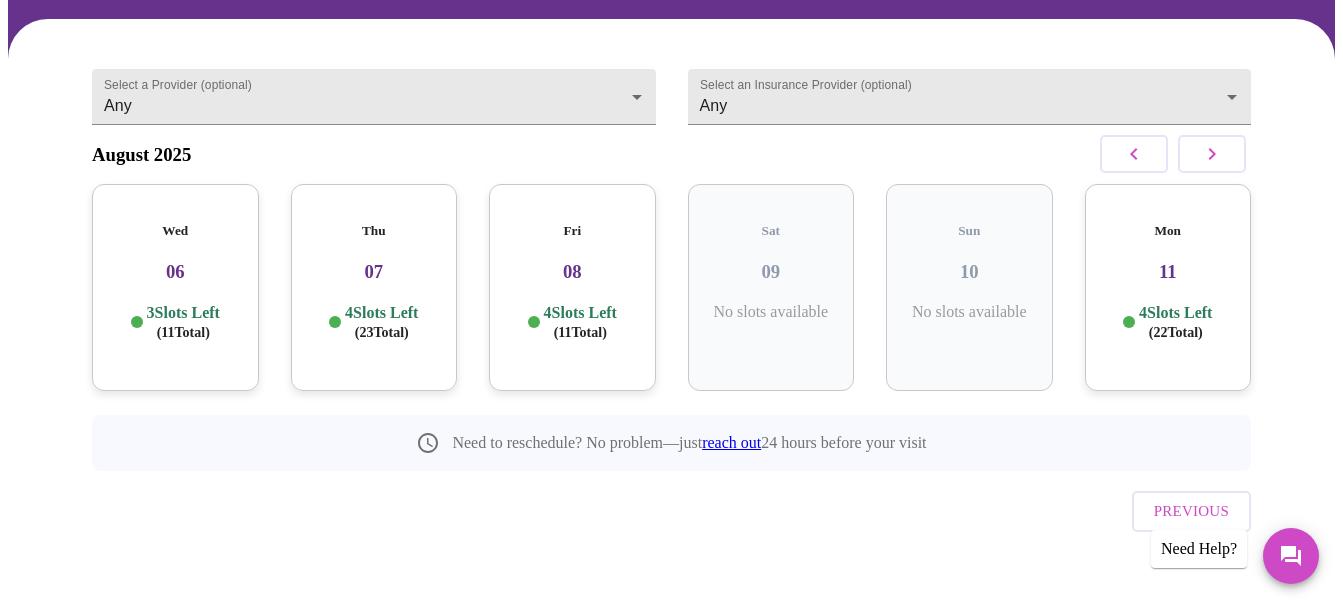 click on "4  Slots Left ( 23  Total)" at bounding box center (381, 322) 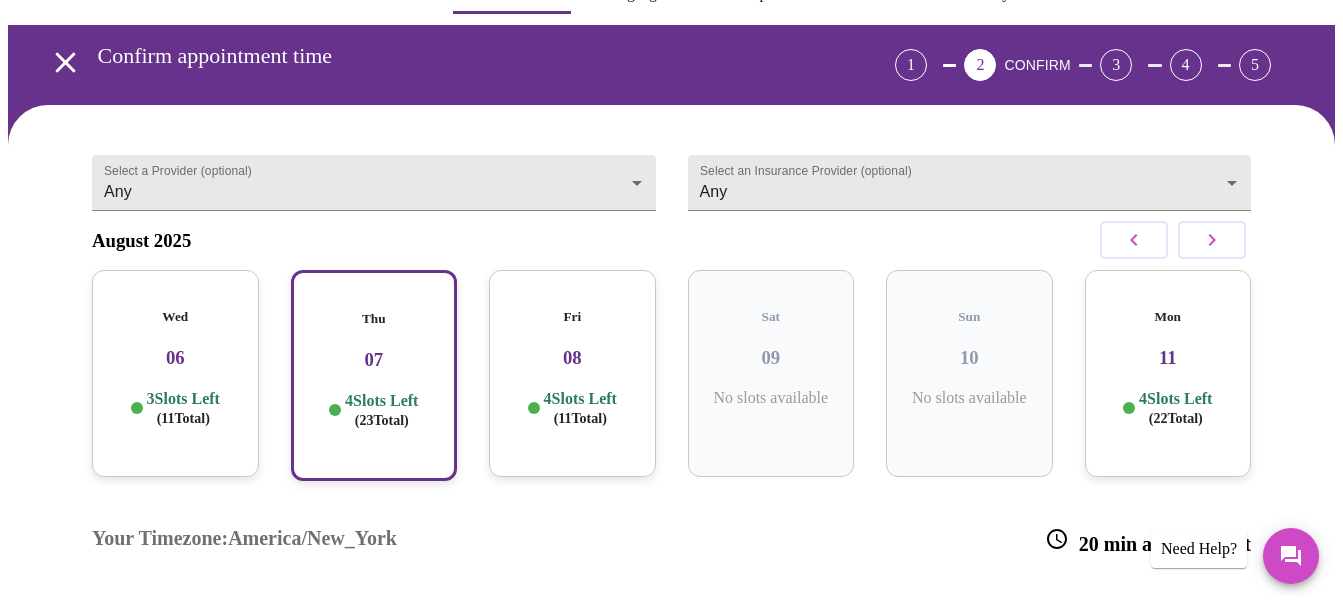 scroll, scrollTop: 304, scrollLeft: 0, axis: vertical 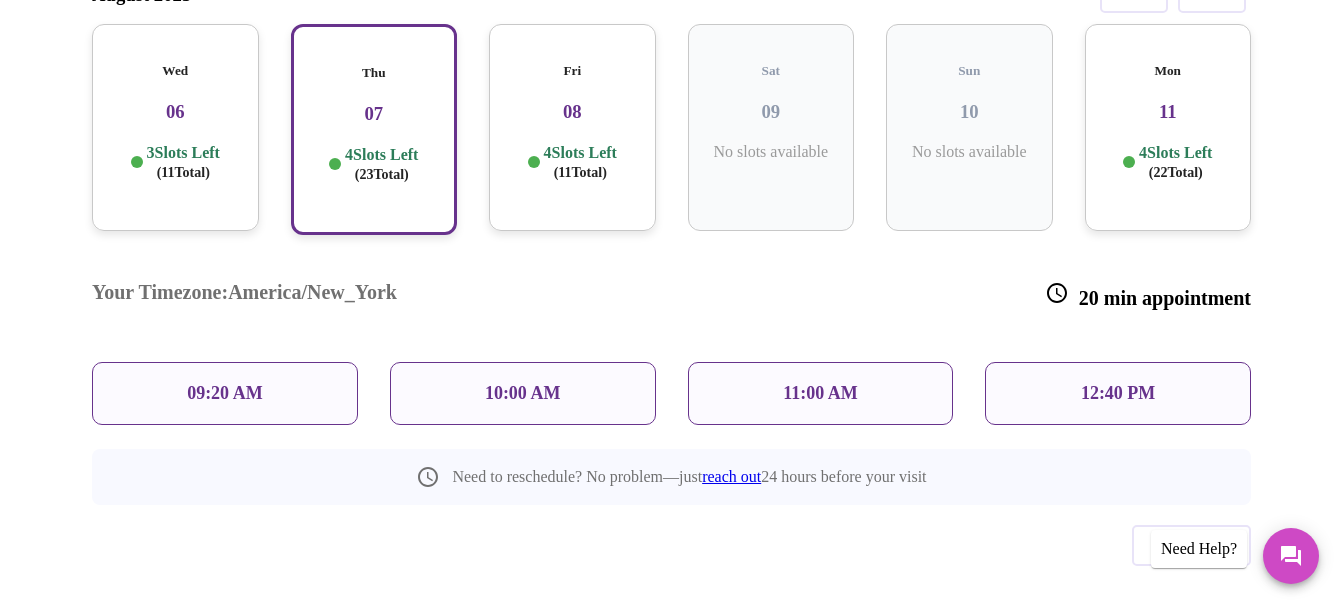 click on "Mon 11 4  Slots Left ( 22  Total)" at bounding box center (1168, 127) 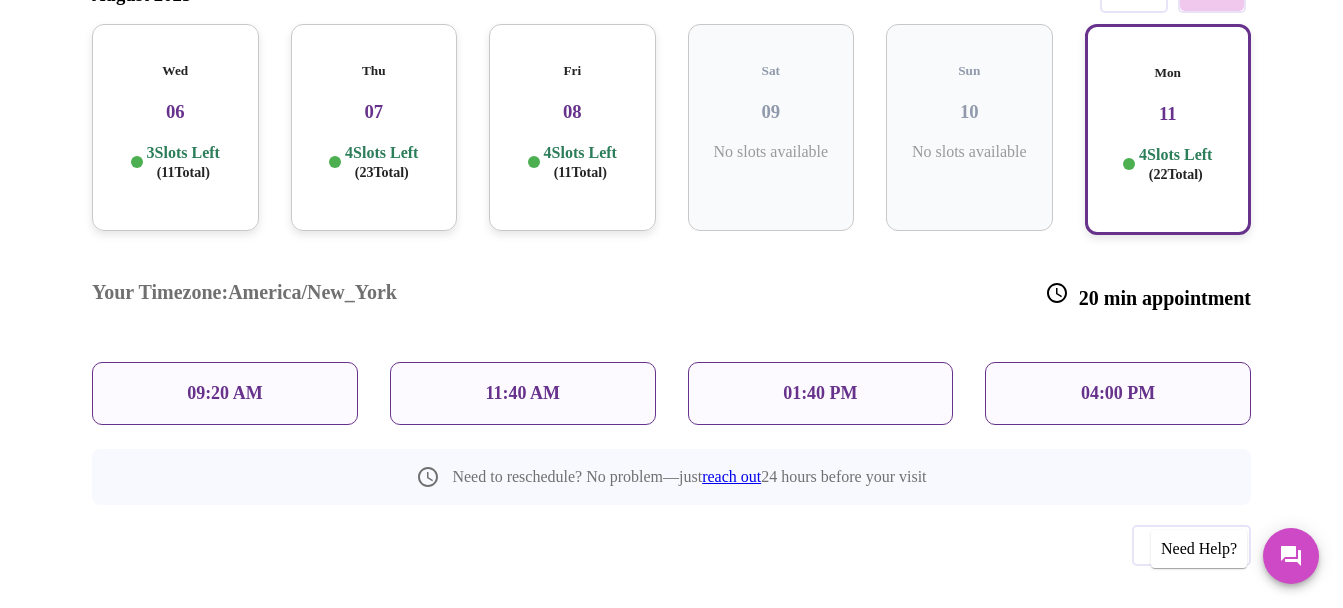 click 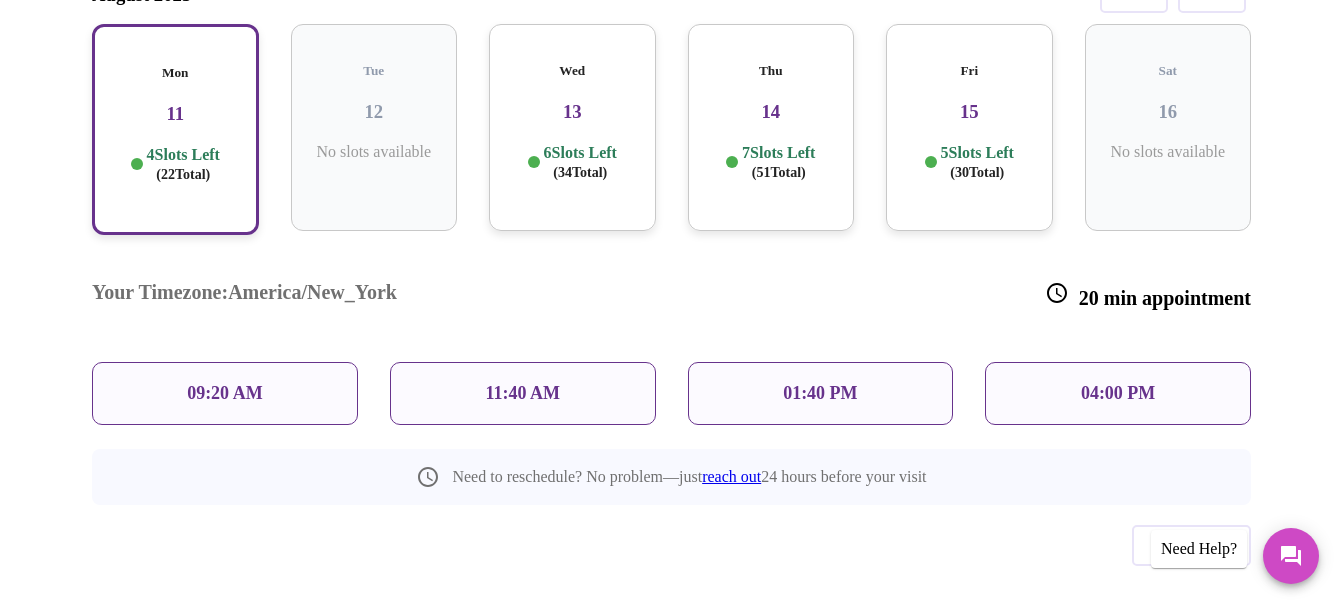 click on "Wed 13 6  Slots Left ( 34  Total)" at bounding box center (572, 127) 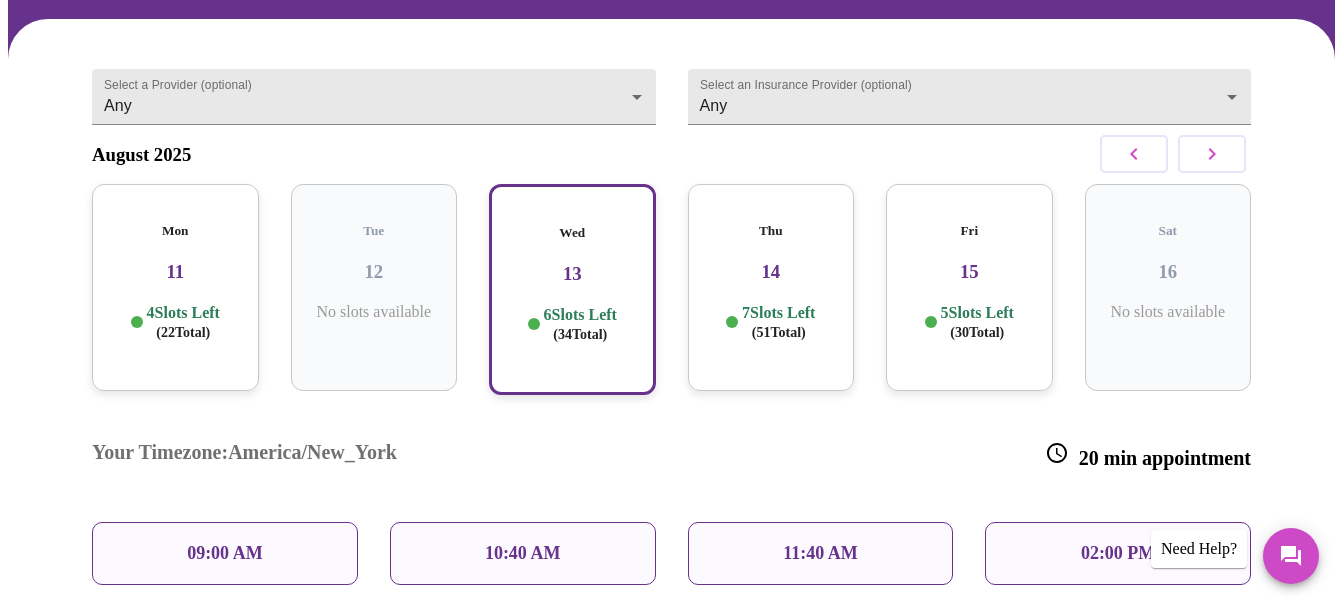 scroll, scrollTop: 0, scrollLeft: 0, axis: both 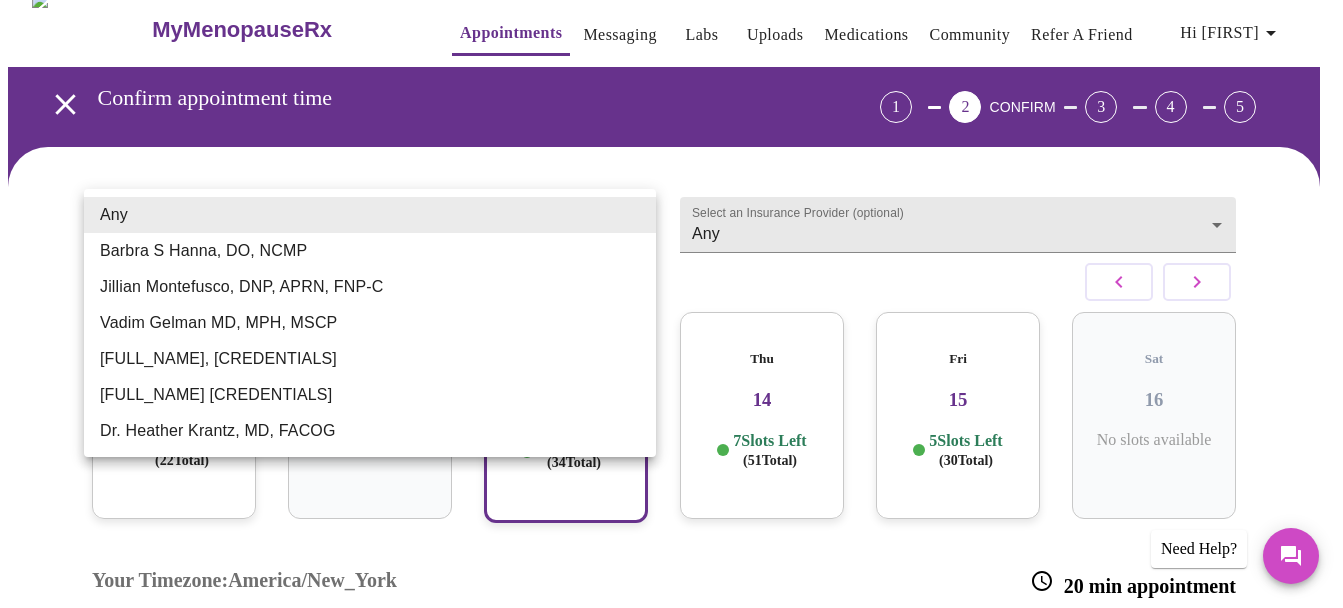 click on "Hi [FIRST]   Confirm appointment time 1 2 CONFIRM 3 4 5 Select a Provider (optional) Any Any Select an Insurance Provider (optional) Any Any August 2025 Mon 11 4  Slots Left ( 22  Total) Tue 12 No slots available Wed 13 6  Slots Left ( 34  Total) Thu 14 7  Slots Left ( 51  Total) Fri 15 5  Slots Left ( 30  Total) Sat 16 No slots available Your Timezone:  America/New_York 09:00 AM 10:40 AM 11:40 AM 02:00 PM 03:20 PM 04:20 PM Need to reschedule? No problem—just  reach out  24 hours before your visit Previous Need Help? Settings Billing Invoices Log out Any [FULL_NAME], [CREDENTIALS] [FULL_NAME], [CREDENTIALS] [FULL_NAME], [CREDENTIALS] [FULL_NAME], [CREDENTIALS] [FULL_NAME], [CREDENTIALS] [FULL_NAME], [CREDENTIALS]" at bounding box center [671, 520] 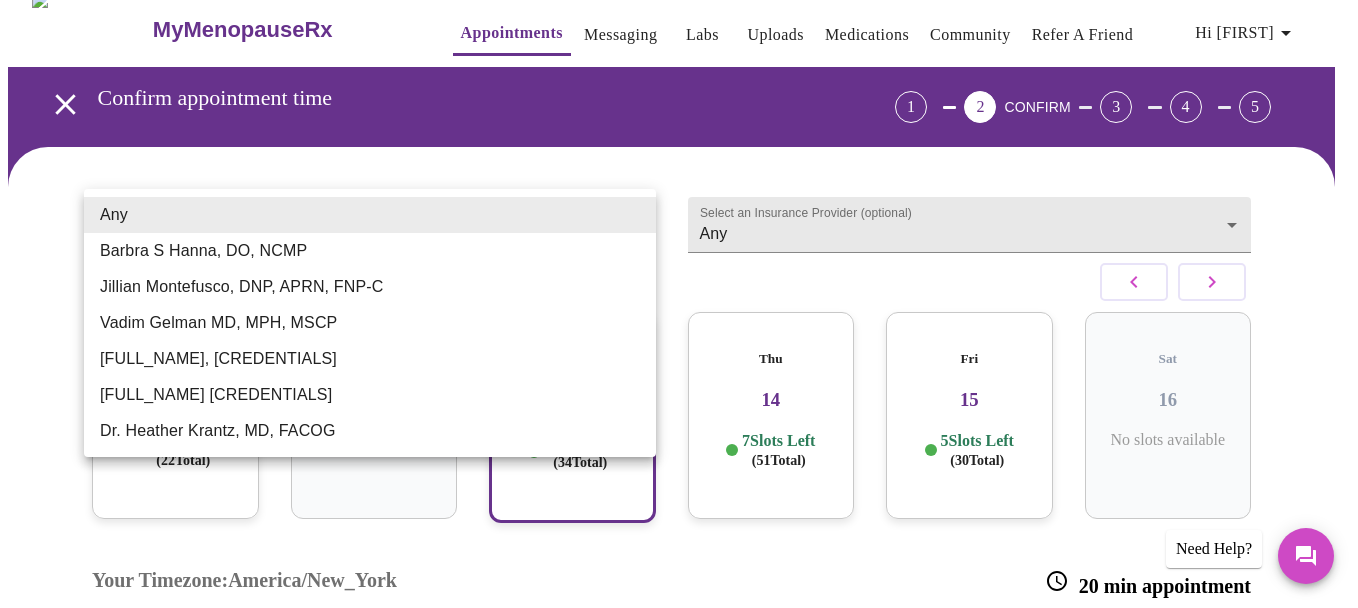 click on "[FULL_NAME], [CREDENTIALS]" at bounding box center (370, 359) 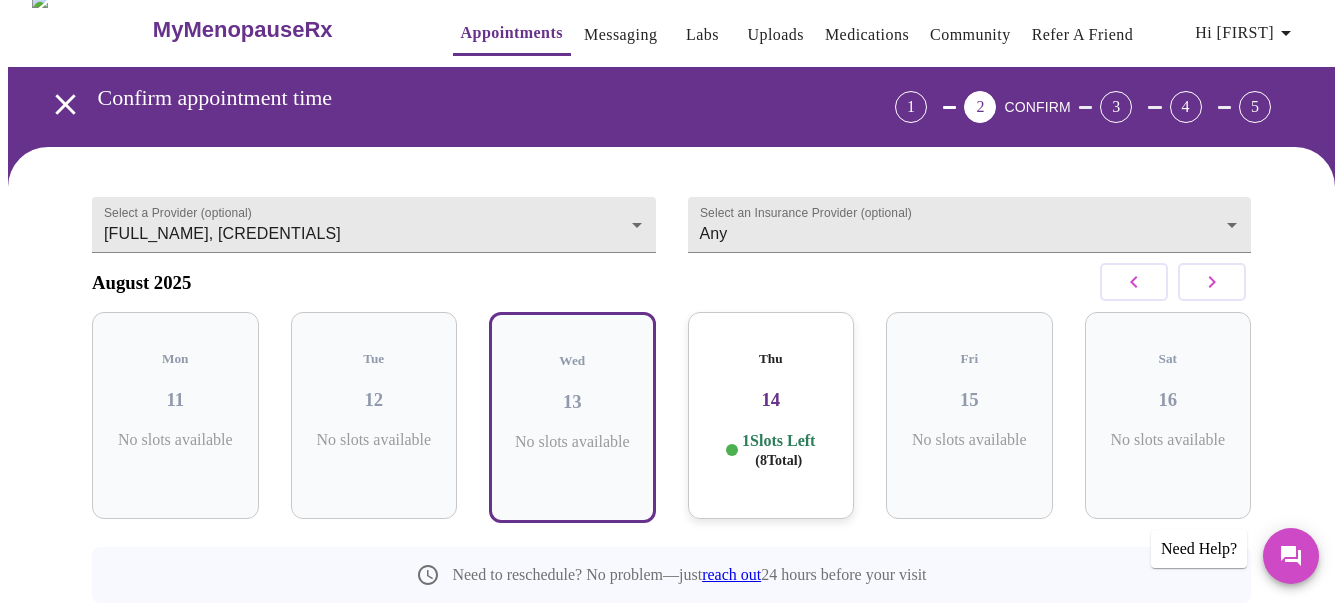 click on "Thu 14 1  Slots Left ( 8  Total)" at bounding box center (771, 415) 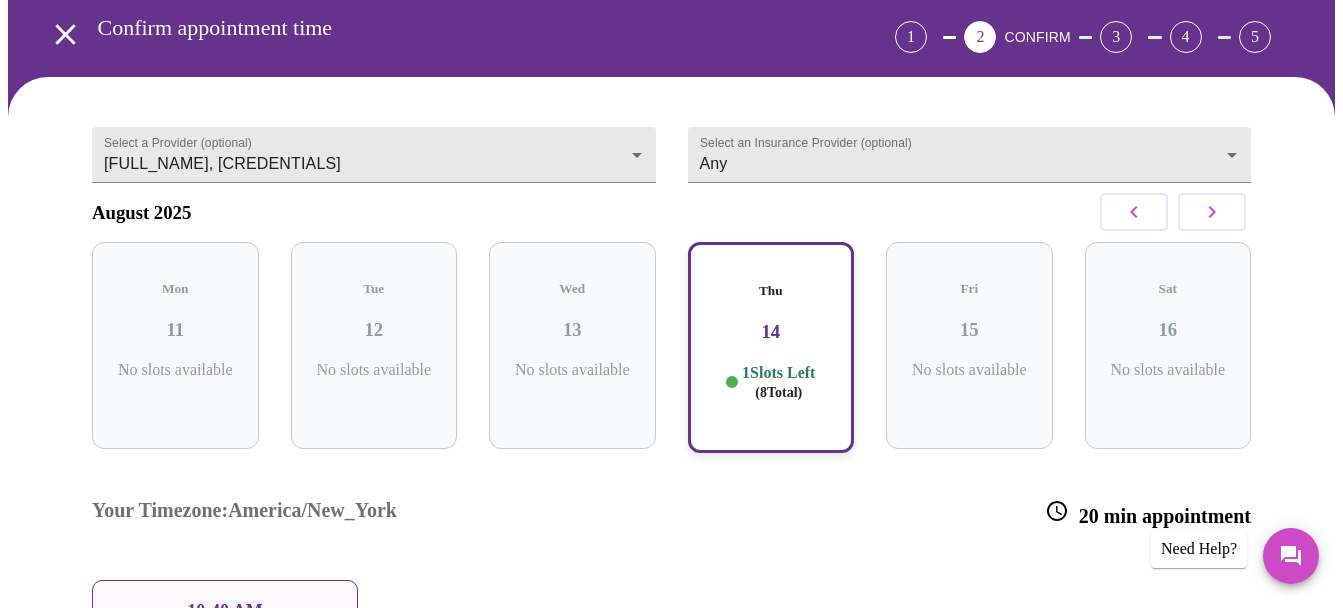 scroll, scrollTop: 88, scrollLeft: 0, axis: vertical 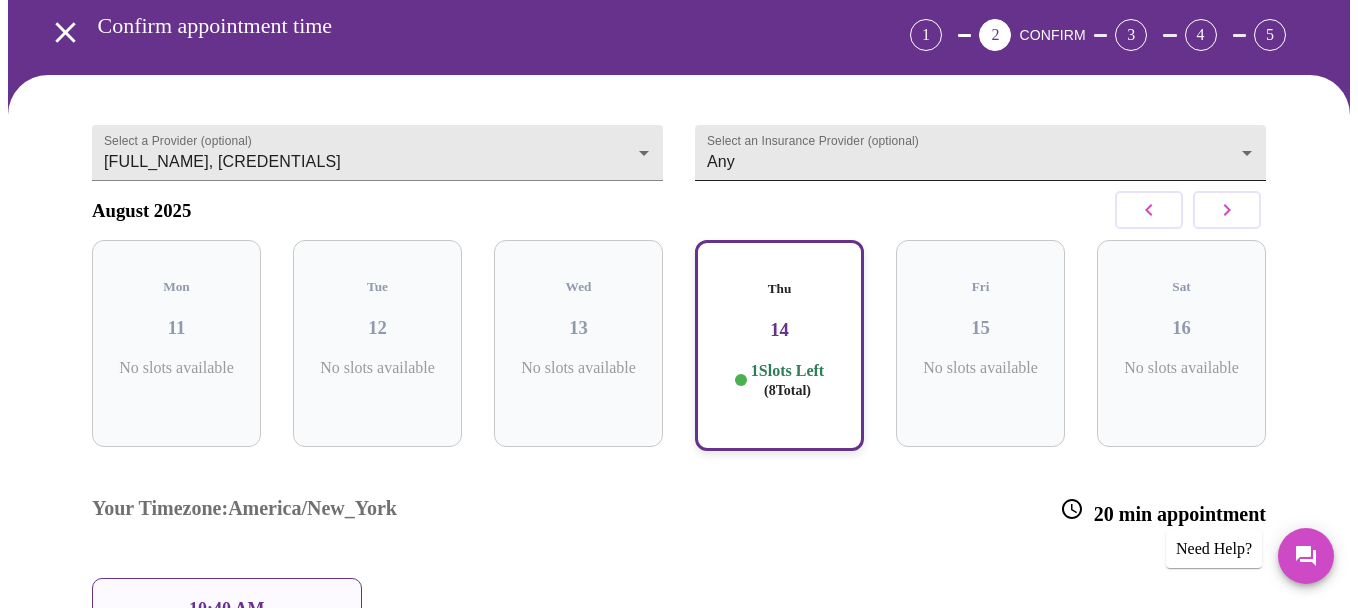 click on "Hi [FIRST]   Confirm appointment time 1 2 CONFIRM 3 4 5 Select a Provider (optional) Any Any Select an Insurance Provider (optional) Any Any August 2025 Mon 11 No slots available Tue 12 No slots available Wed 13 No slots available Thu 14 1  Slots Left ( 8  Total) Fri 15 No slots available Sat 16 No slots available Your Timezone:  America/New_York 20 min appointment 10:40 AM Need to reschedule? No problem—just  reach out  24 hours before your visit Previous Need Help? Settings Billing Invoices Log out" at bounding box center (679, 401) 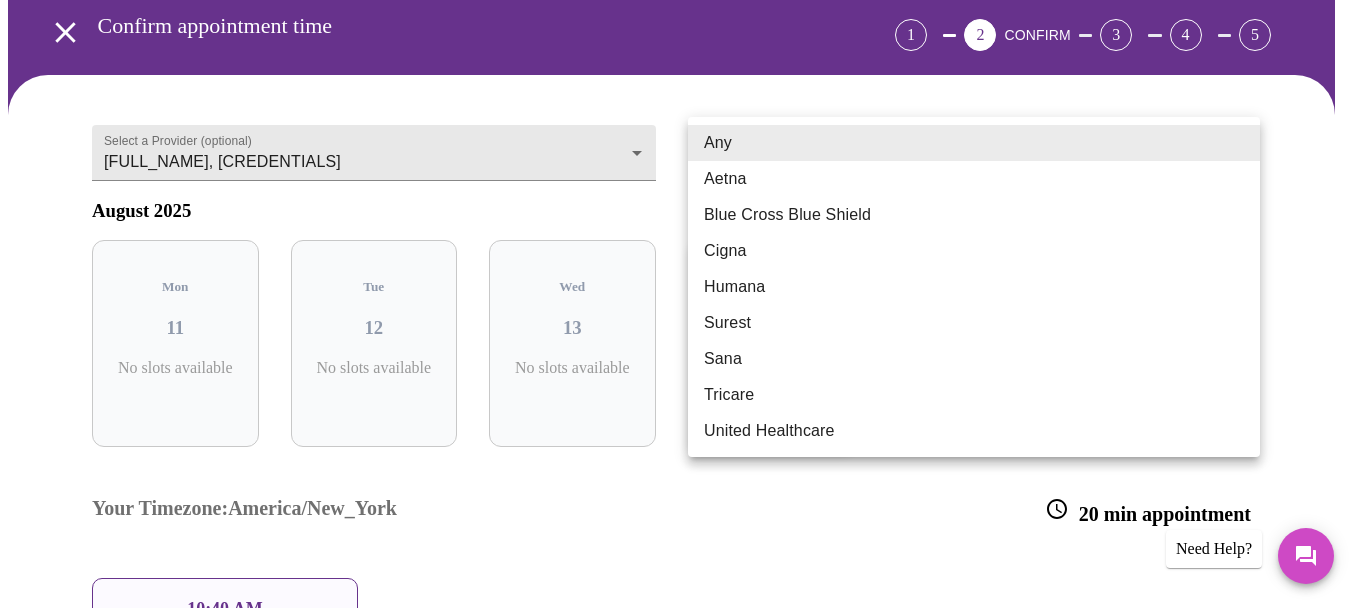 click on "Blue Cross Blue Shield" at bounding box center [974, 215] 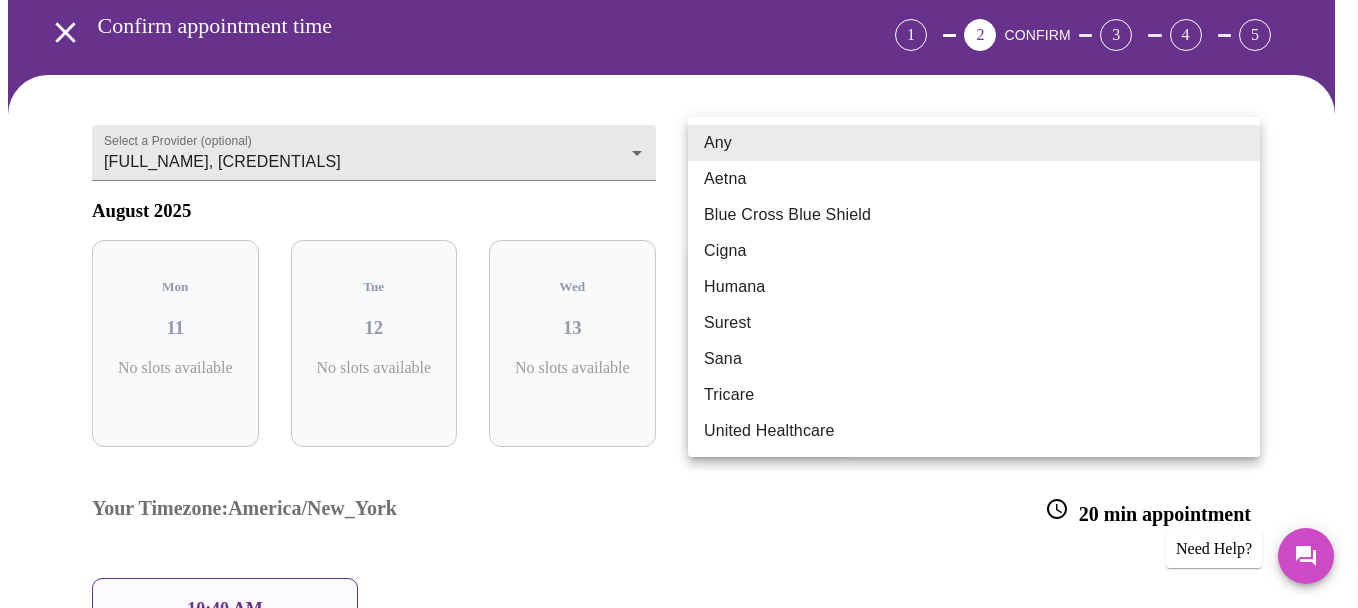 type on "Blue Cross Blue Shield" 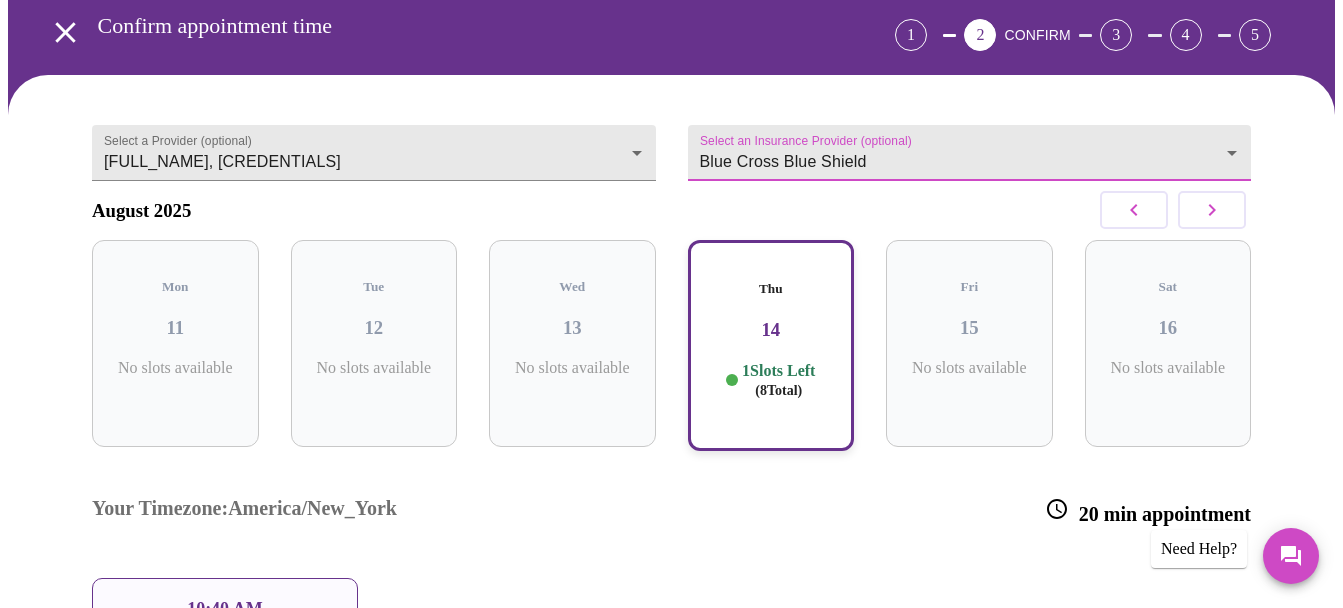 click on "14" at bounding box center (771, 330) 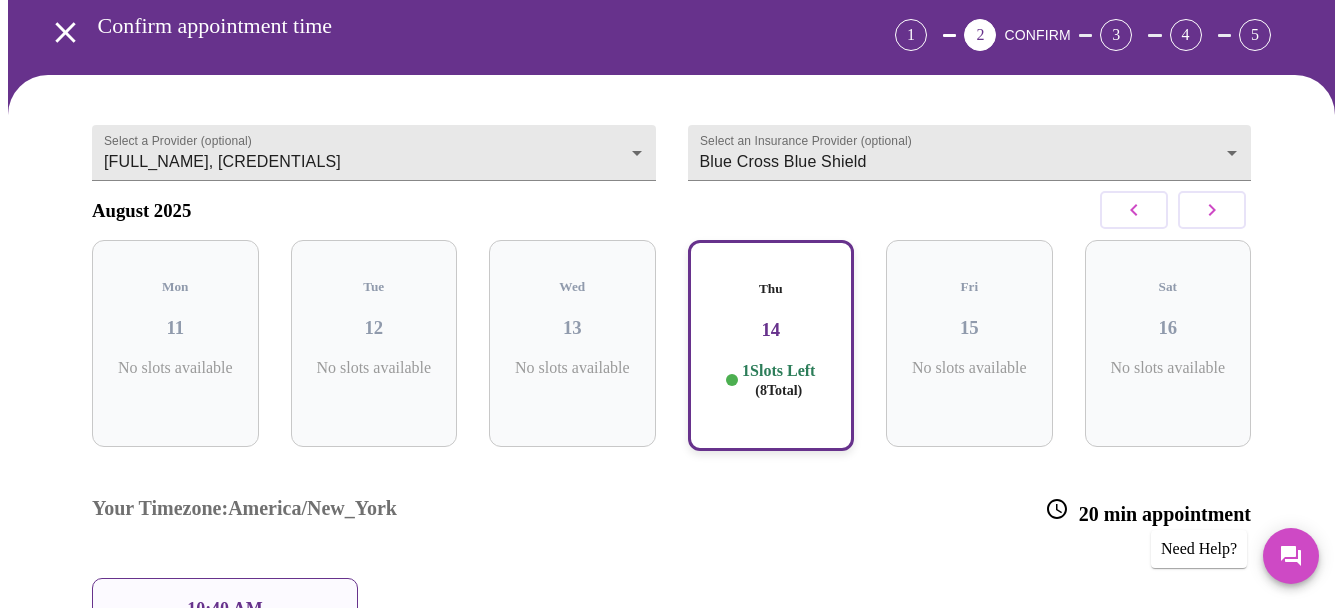 click on "10:40 AM" at bounding box center [225, 609] 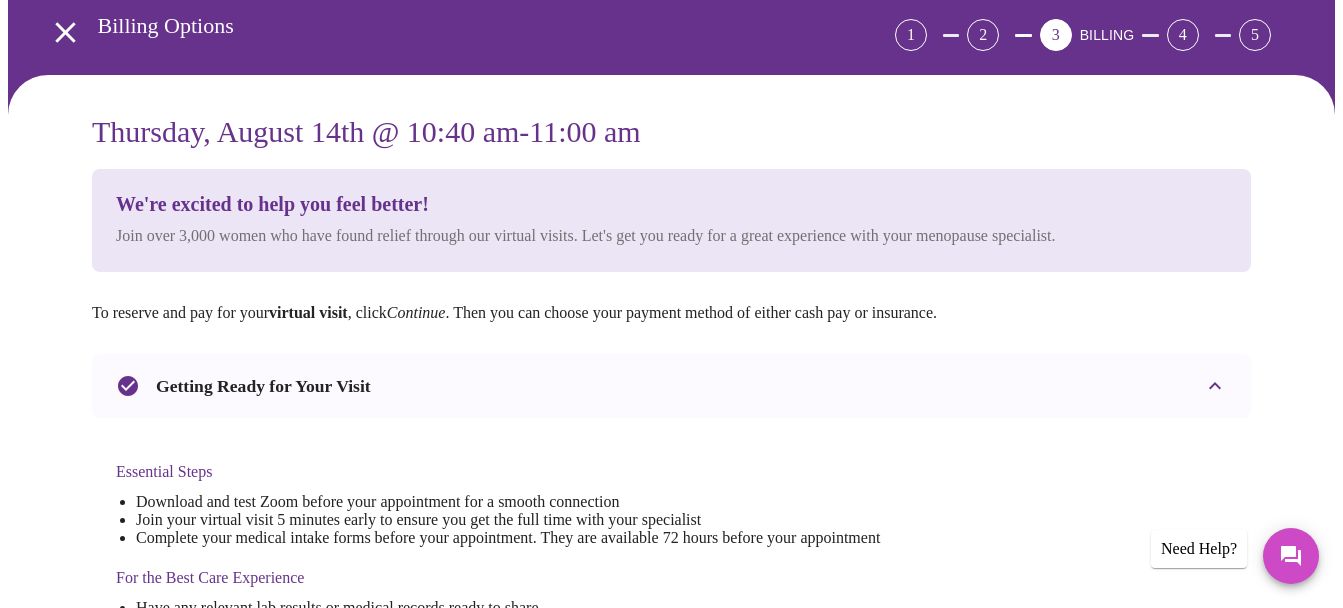 scroll, scrollTop: 0, scrollLeft: 0, axis: both 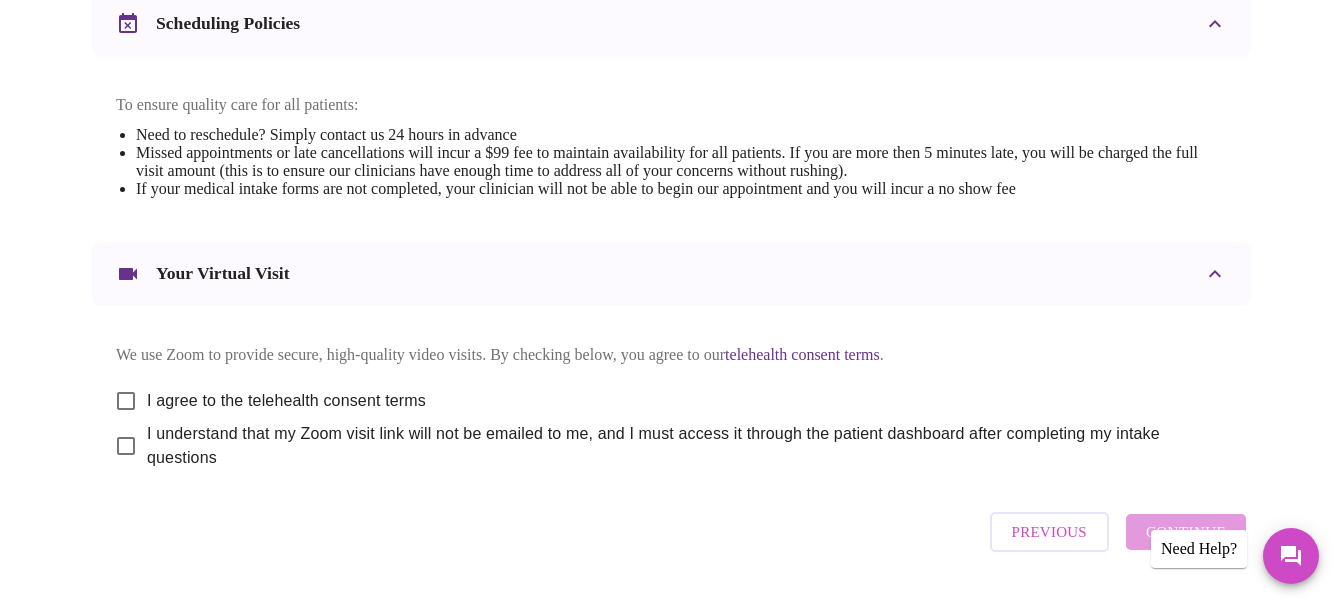 click on "I agree to the telehealth consent terms" at bounding box center [126, 401] 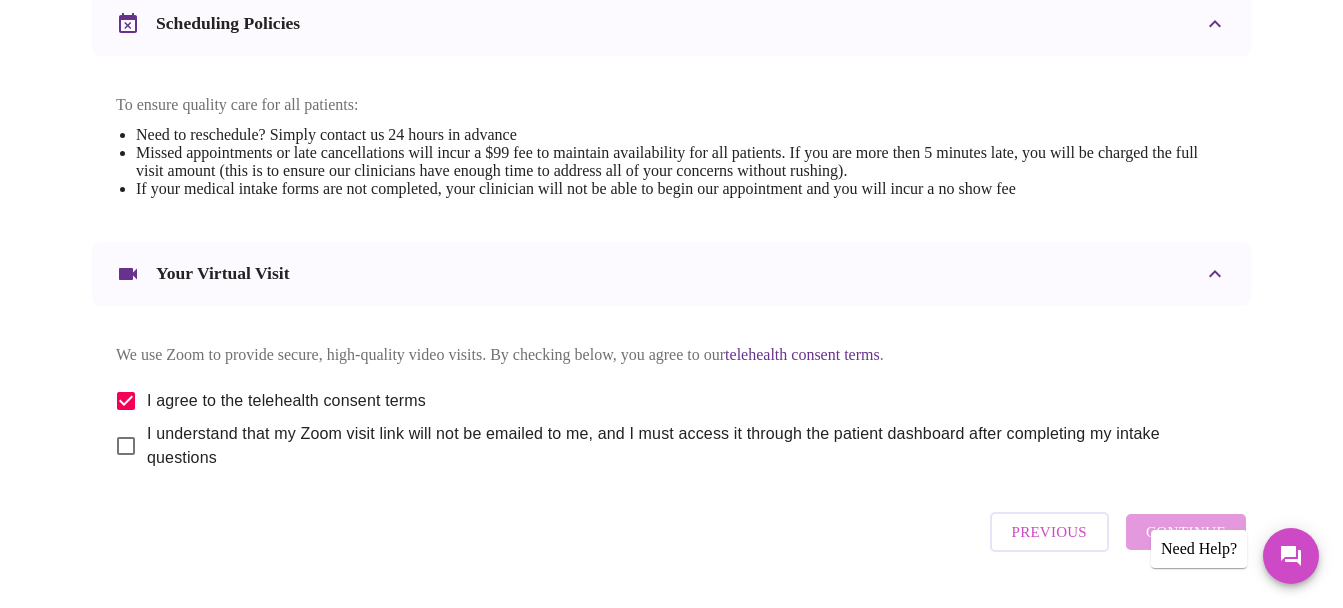 click on "We use Zoom to provide secure, high-quality video visits. By checking below, you agree to our  telehealth consent terms . I agree to the telehealth consent terms I understand that my Zoom visit link will not be emailed to me, and I must access it through the patient dashboard after completing my intake questions" at bounding box center (671, 392) 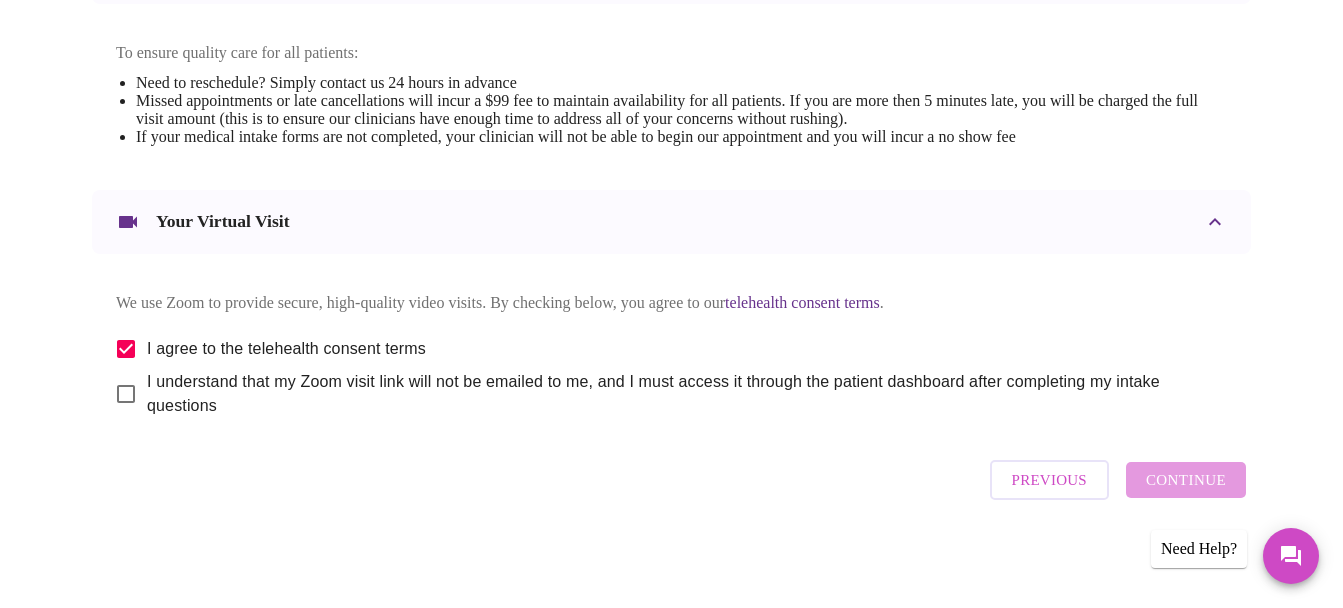 click on "I understand that my Zoom visit link will not be emailed to me, and I must access it through the patient dashboard after completing my intake questions" at bounding box center [126, 394] 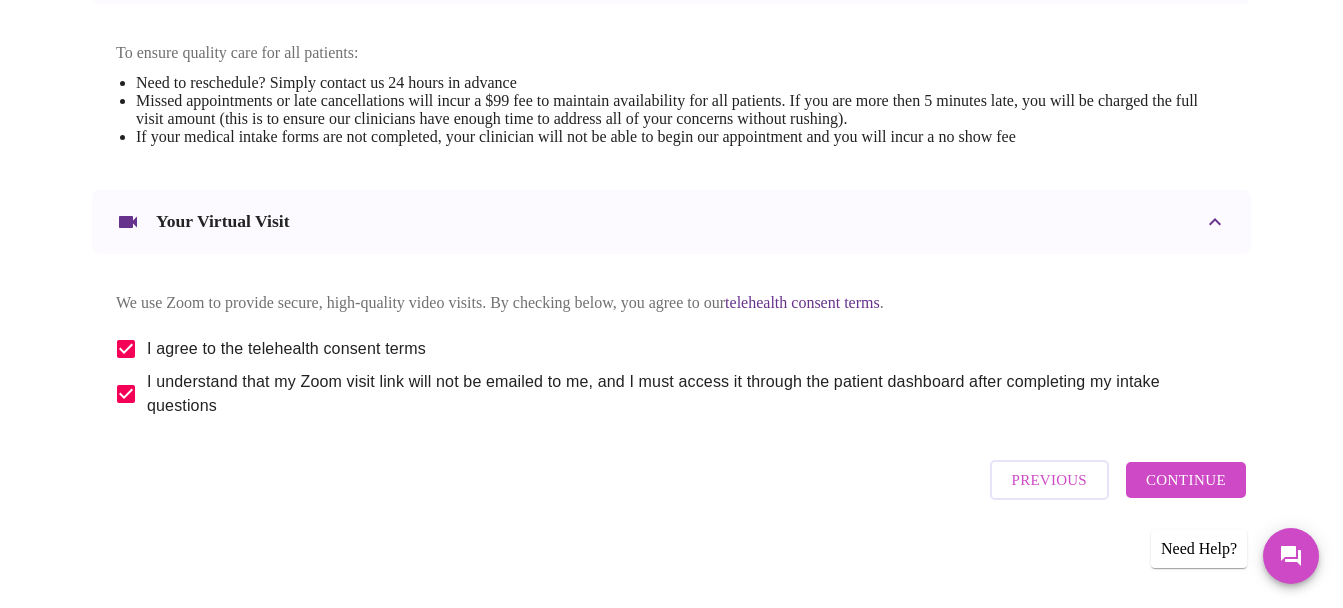click on "Continue" at bounding box center [1186, 480] 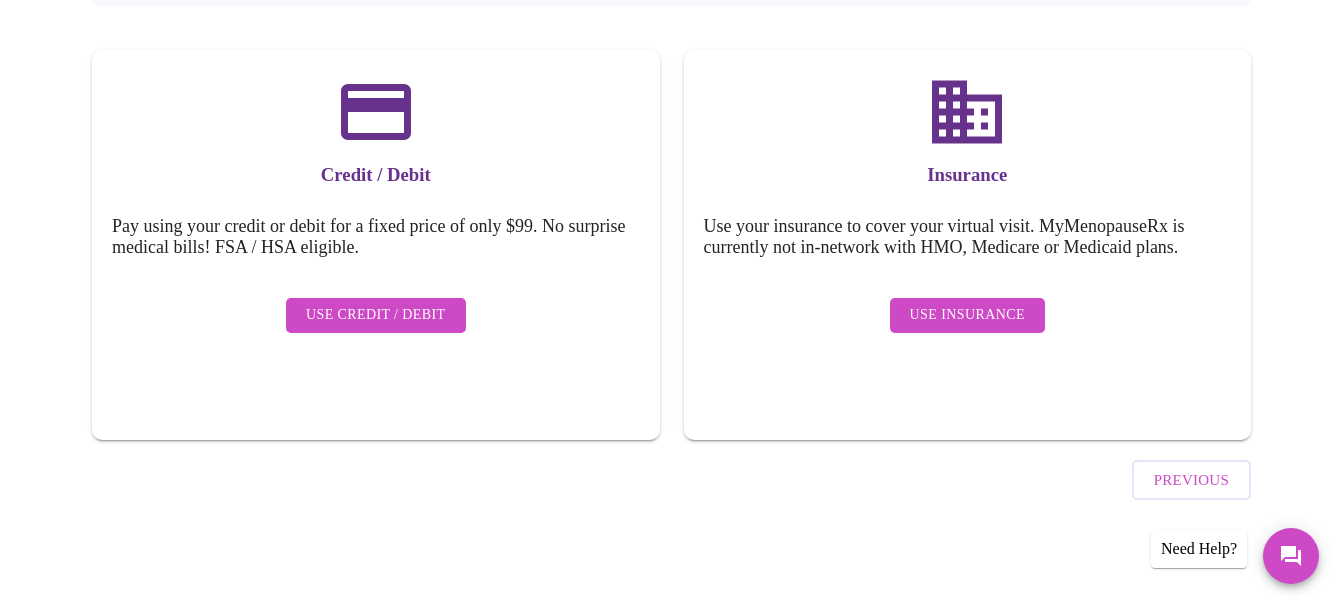 scroll, scrollTop: 243, scrollLeft: 0, axis: vertical 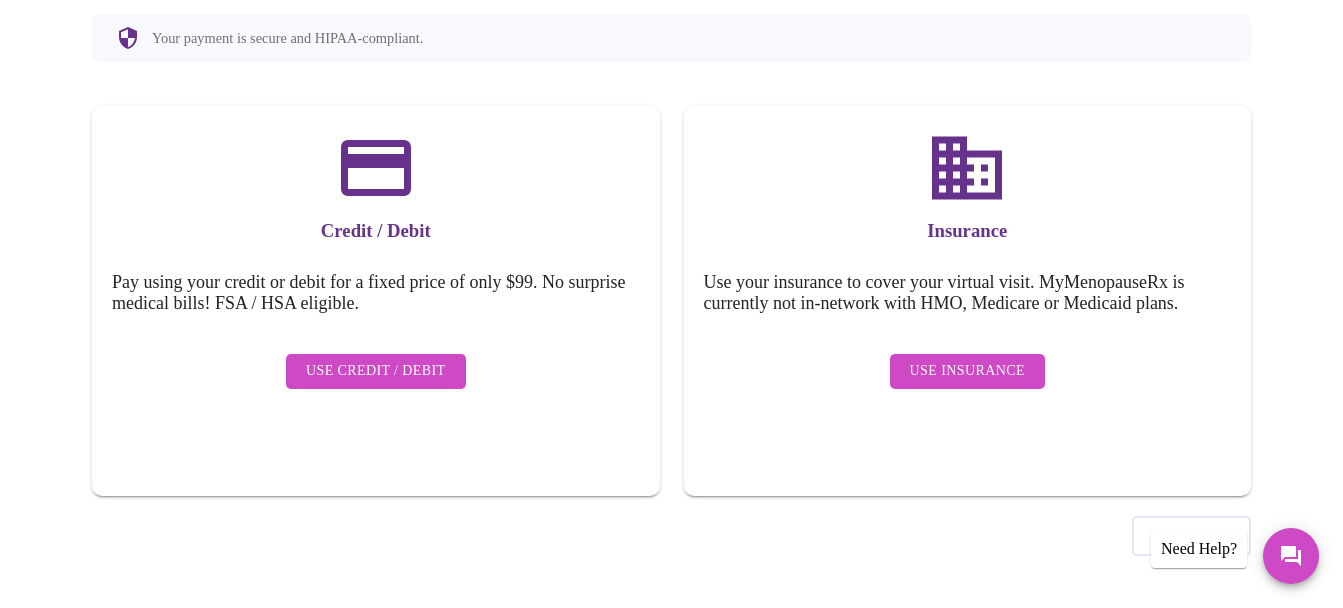 click on "Use Insurance" at bounding box center [967, 371] 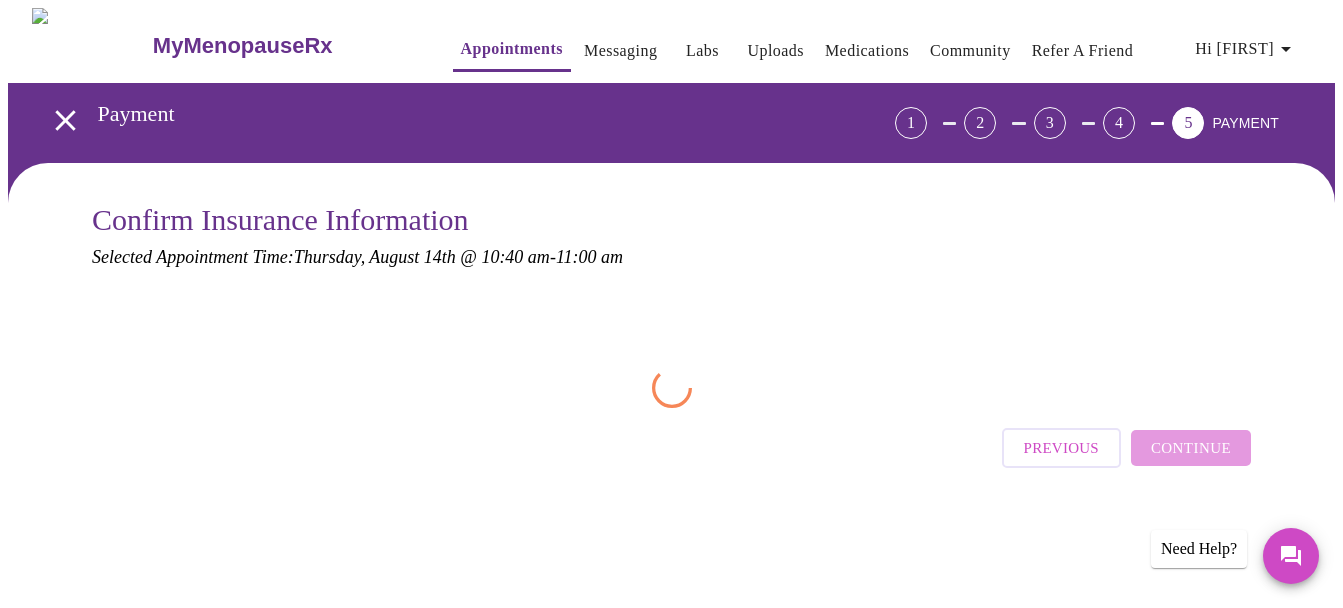 scroll, scrollTop: 0, scrollLeft: 0, axis: both 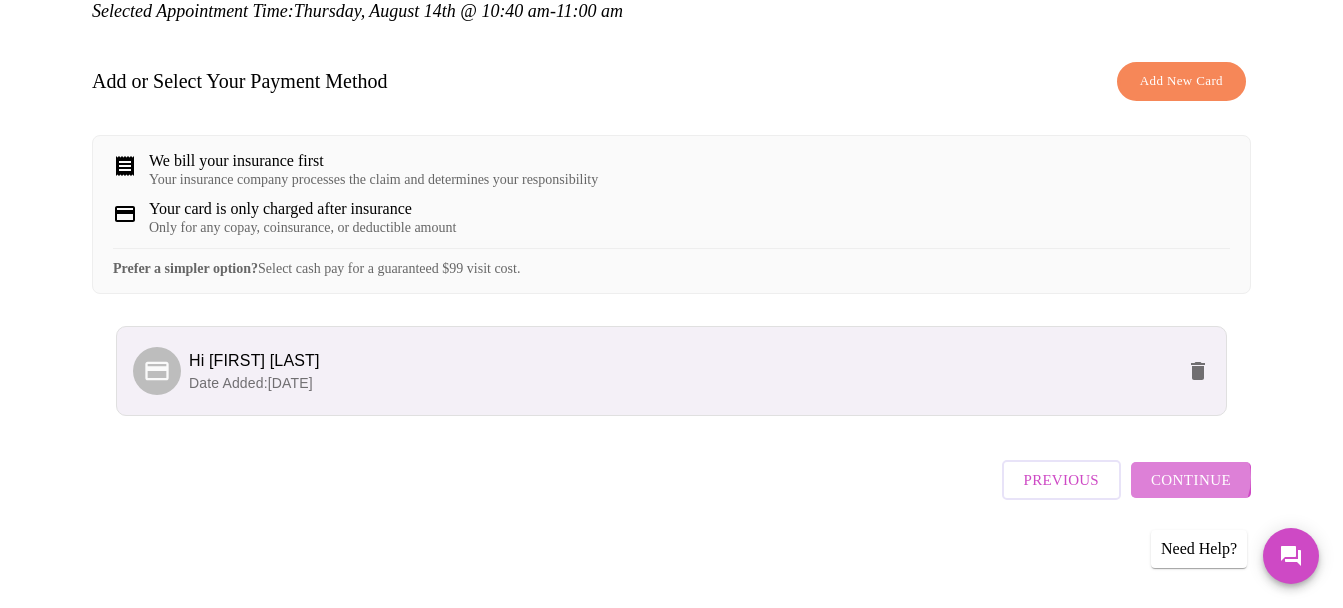 click on "Continue" at bounding box center [1191, 480] 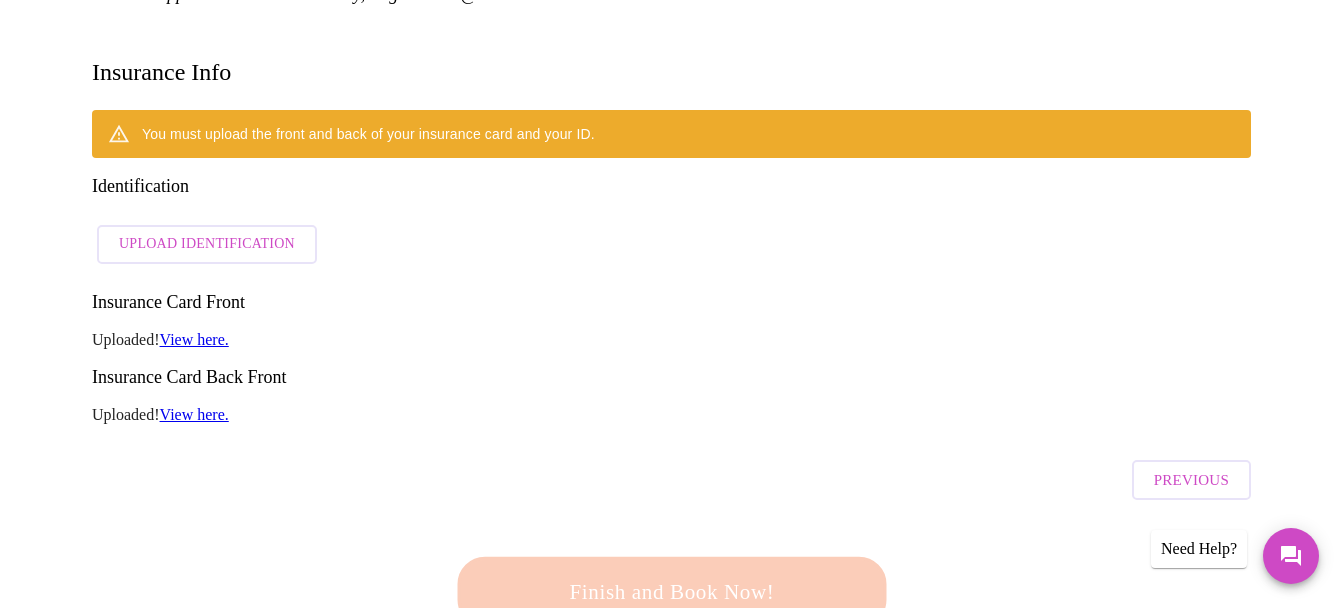 click on "View here." at bounding box center [194, 339] 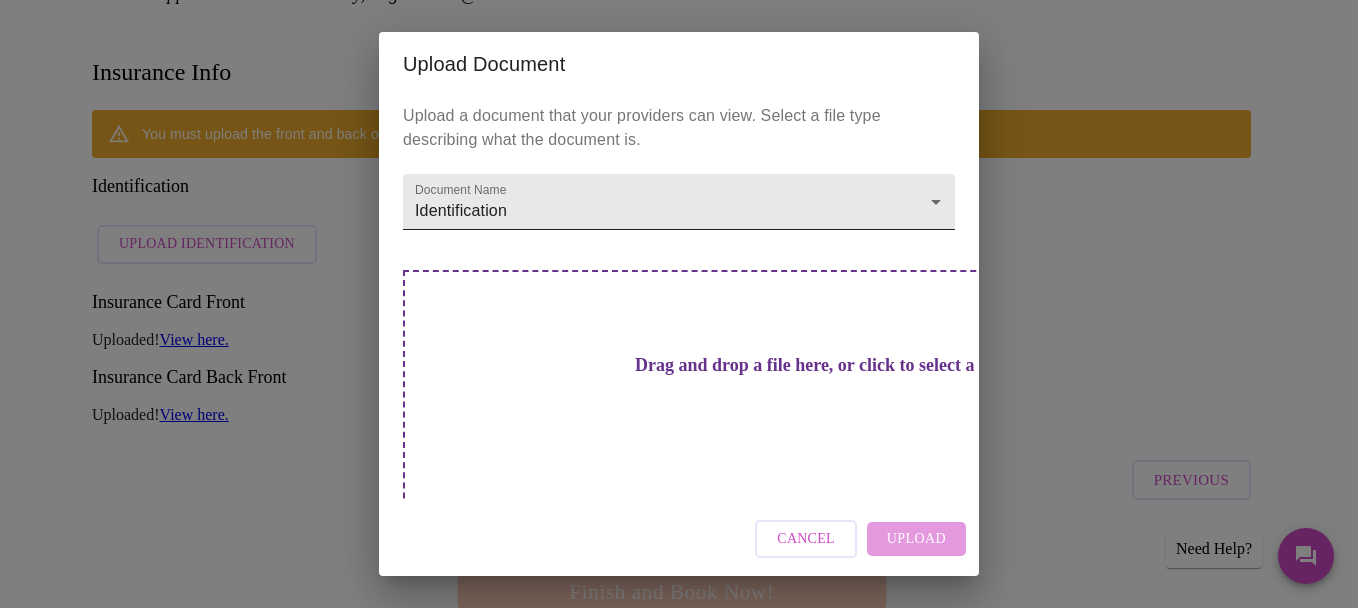 click on "Hi [FIRST]   Payment 1 2 3 4 5 PAYMENT Confirm Insurance Information Selected Appointment Time:  Thursday, August 14th @ 10:40 am  -  11:00 am Insurance Info You must upload the front and back of your insurance card and your ID. Identification Upload Identification Insurance Card Front Uploaded!  View here. Insurance Card Back Front Uploaded!  View here. Previous Finish and Book Now!   Patient Reviews "   [FIRST] It was nice to speak to a physician who actually spent the time to explain and answer my questions. Dr Hanna made me feel very comfortable during this first visit. This was much better than any the doctor's office. "   [FIRST] "   [FIRST] "   [FIRST] "   [FIRST] "   [FIRST] "   [FIRST] "   [FIRST] "   [FIRST] "   [FIRST] Need Help? Settings Billing Invoices Log out Upload Document Upload a document that your providers can view. Select a file type describing what the document is. Document Name Identification Identification Cancel" at bounding box center [679, 1217] 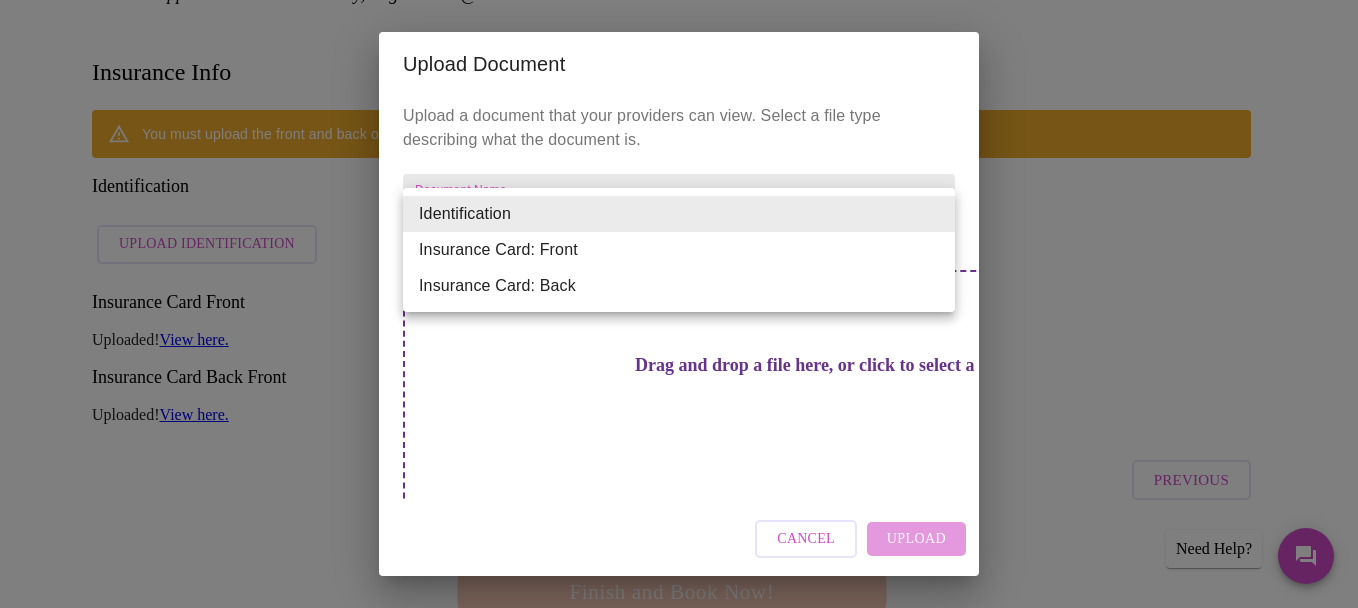 click on "Insurance Card: Back" at bounding box center [679, 286] 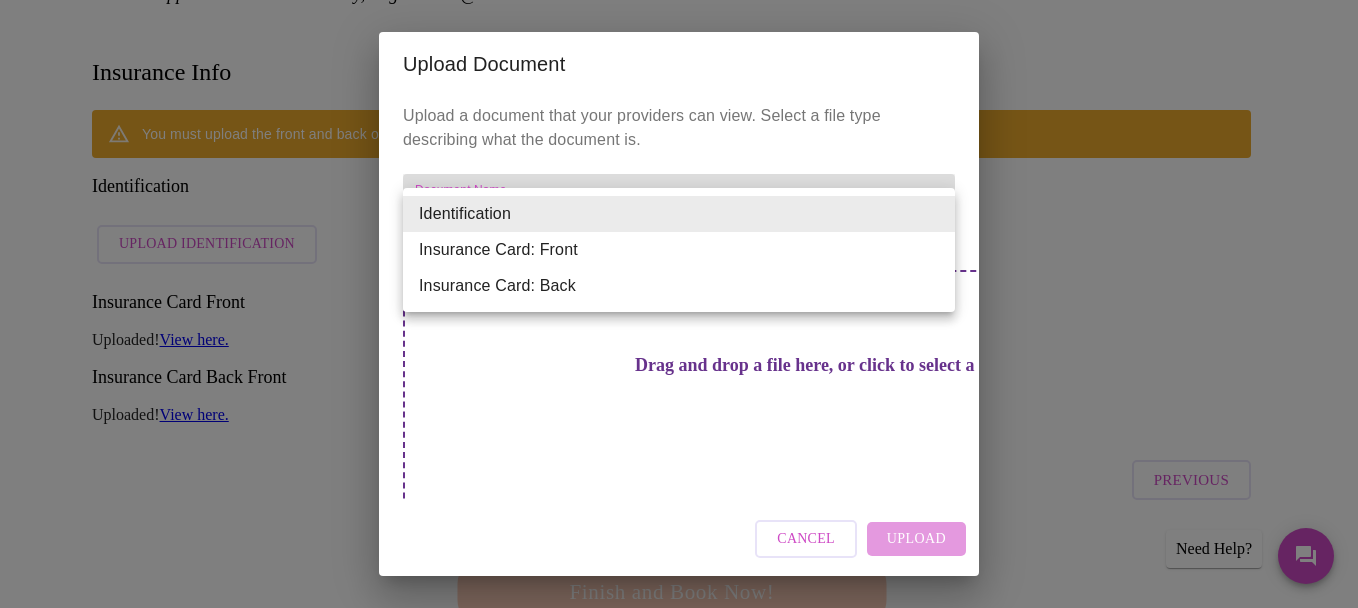 type on "Insurance Card: Back" 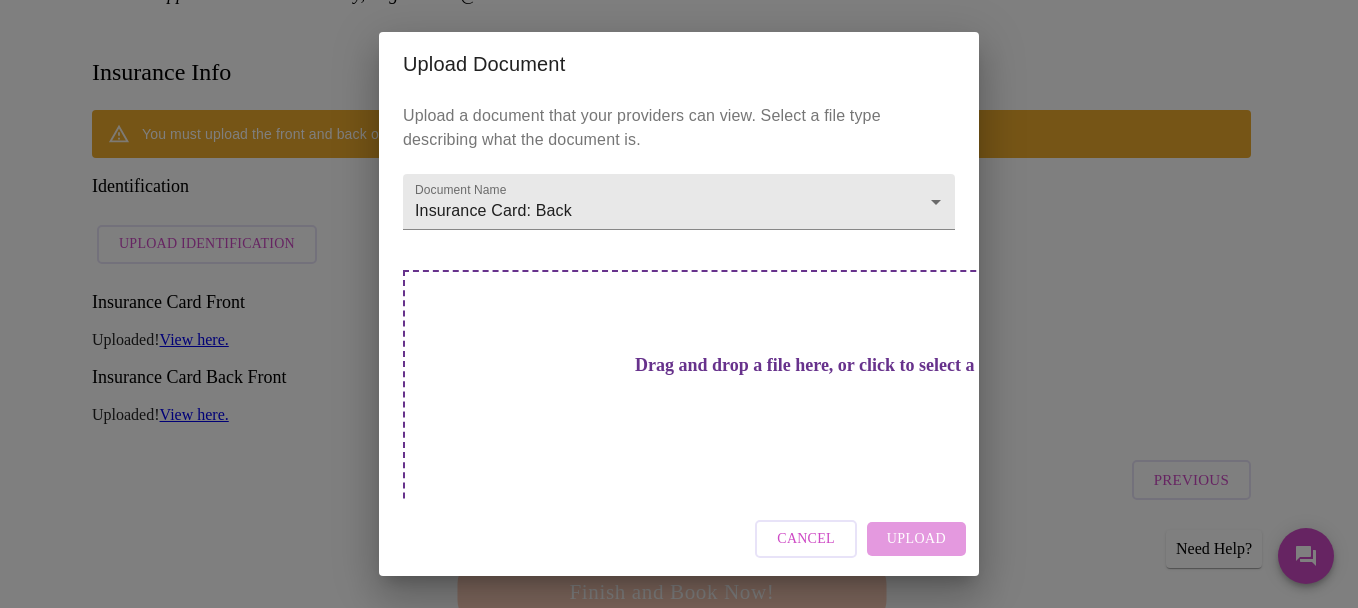 drag, startPoint x: 566, startPoint y: 377, endPoint x: 516, endPoint y: 368, distance: 50.803543 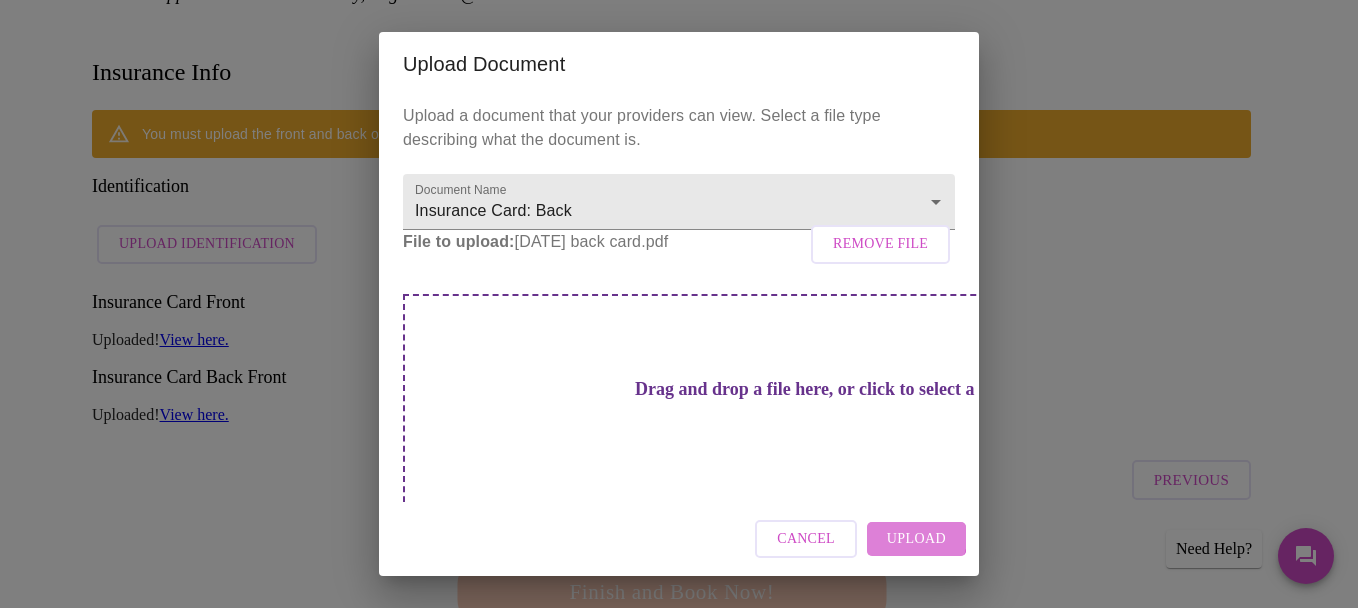 click on "Upload" at bounding box center (916, 539) 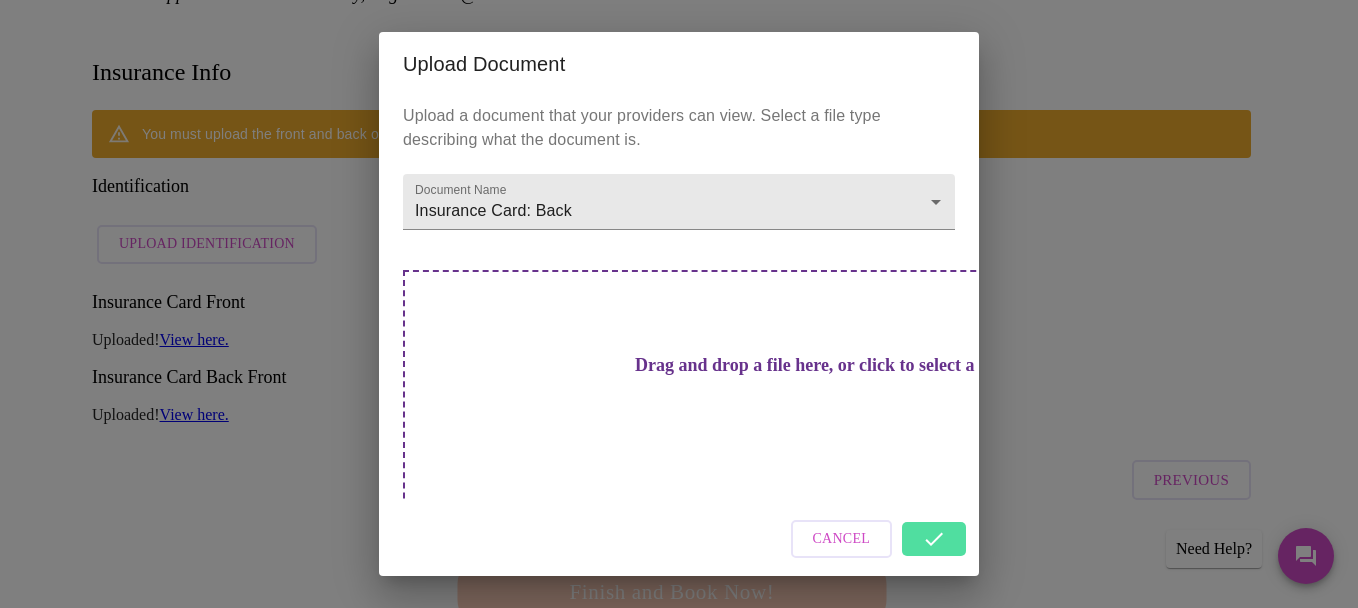 click on "Upload Document Upload a document that your providers can view. Select a file type describing what the document is. Document Name Insurance Card: Back Insurance Card: Back Drag and drop a file here, or click to select a file Cancel" at bounding box center (679, 304) 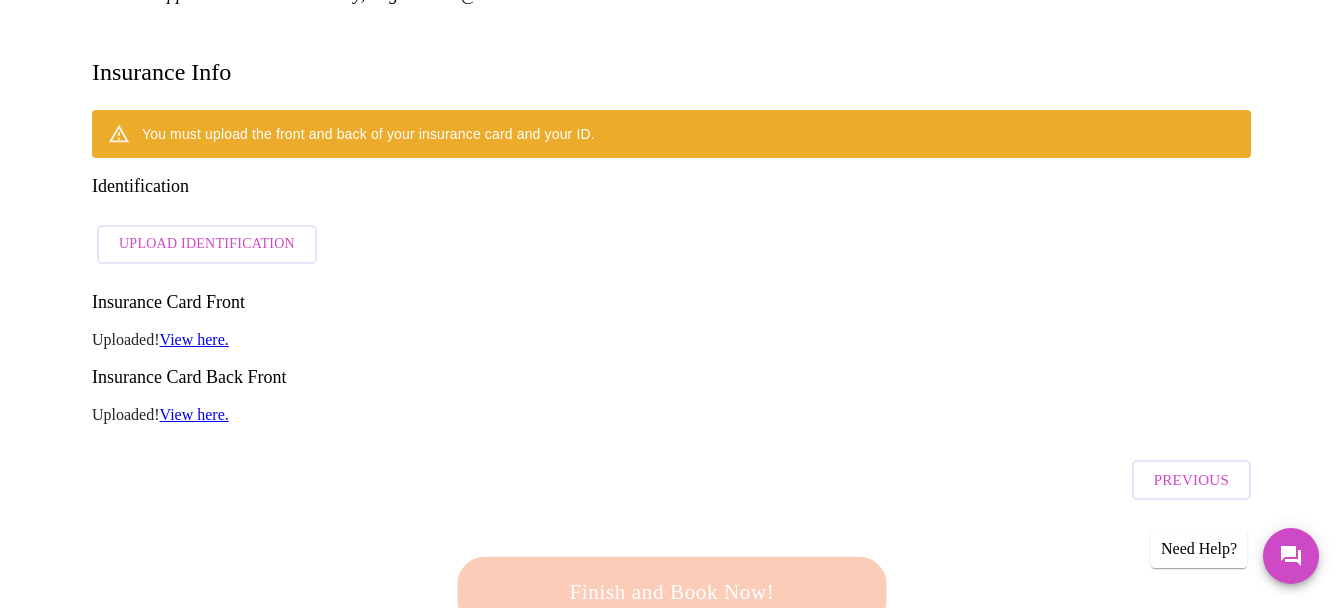 click on "View here." at bounding box center (194, 414) 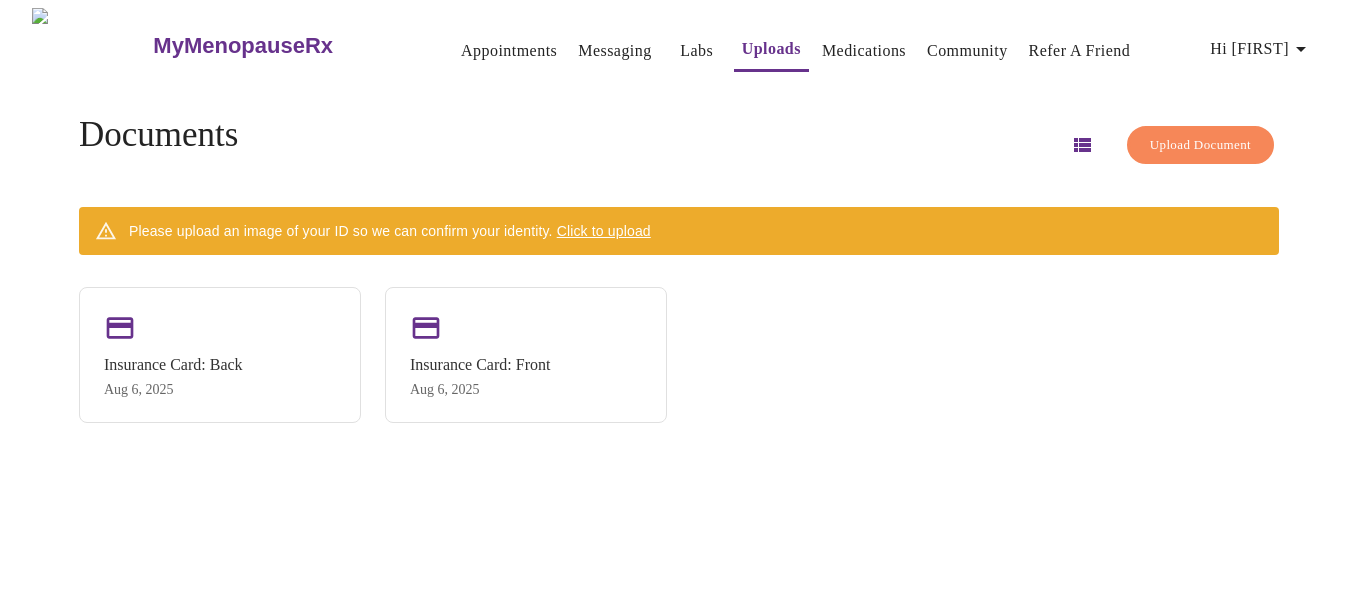 scroll, scrollTop: 0, scrollLeft: 0, axis: both 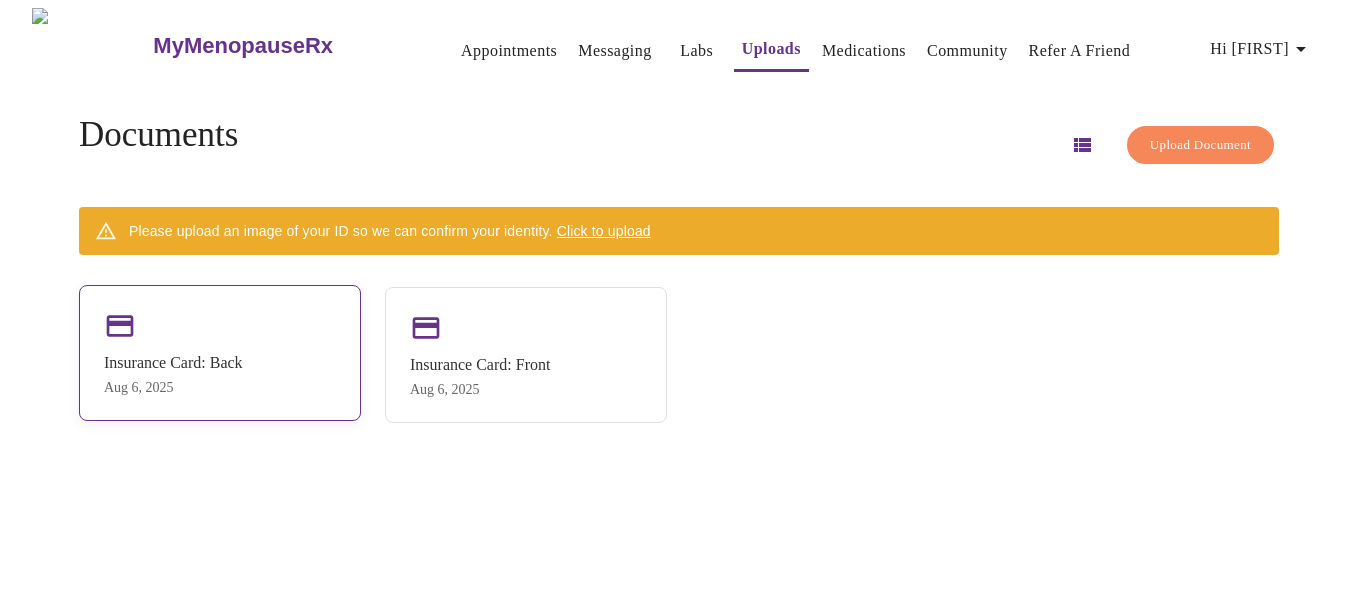 click 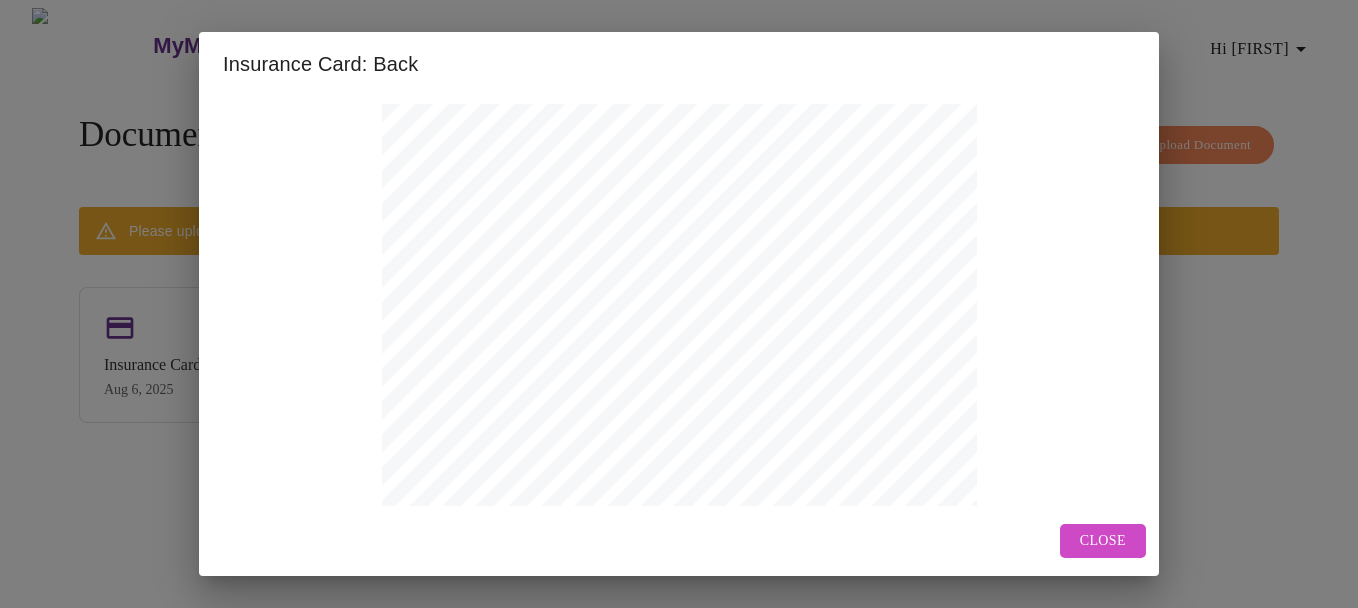 click on "Close" at bounding box center (1103, 541) 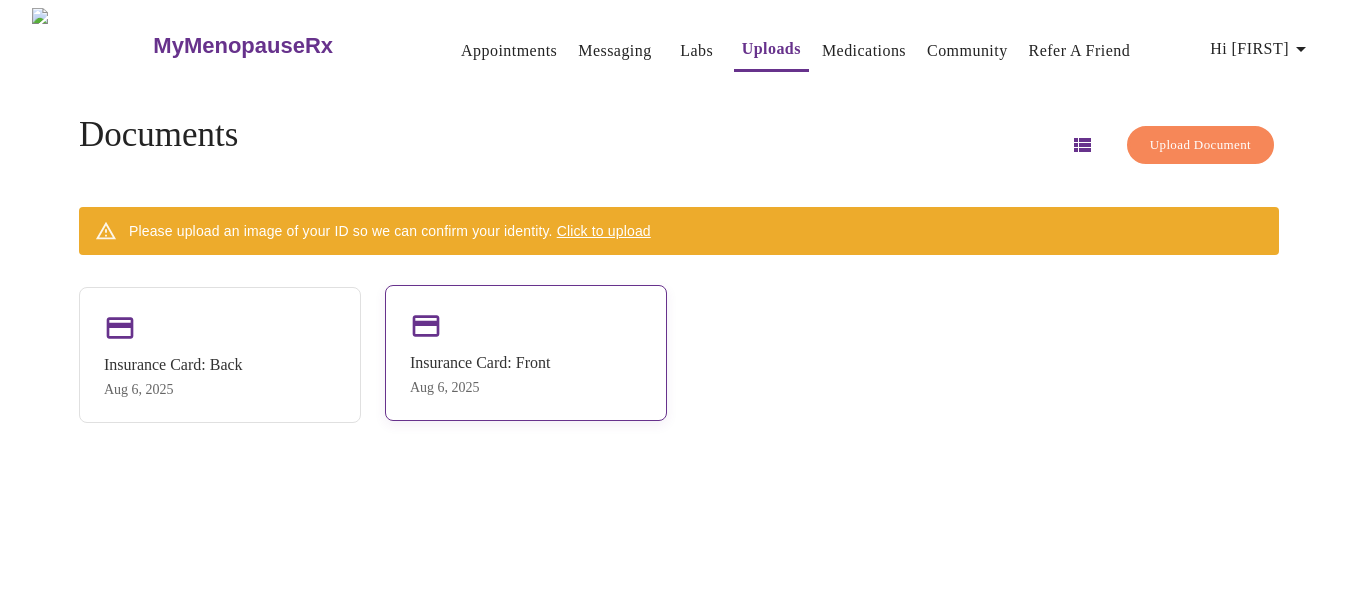 click on "Insurance Card: Front Aug 6, 2025" at bounding box center (526, 353) 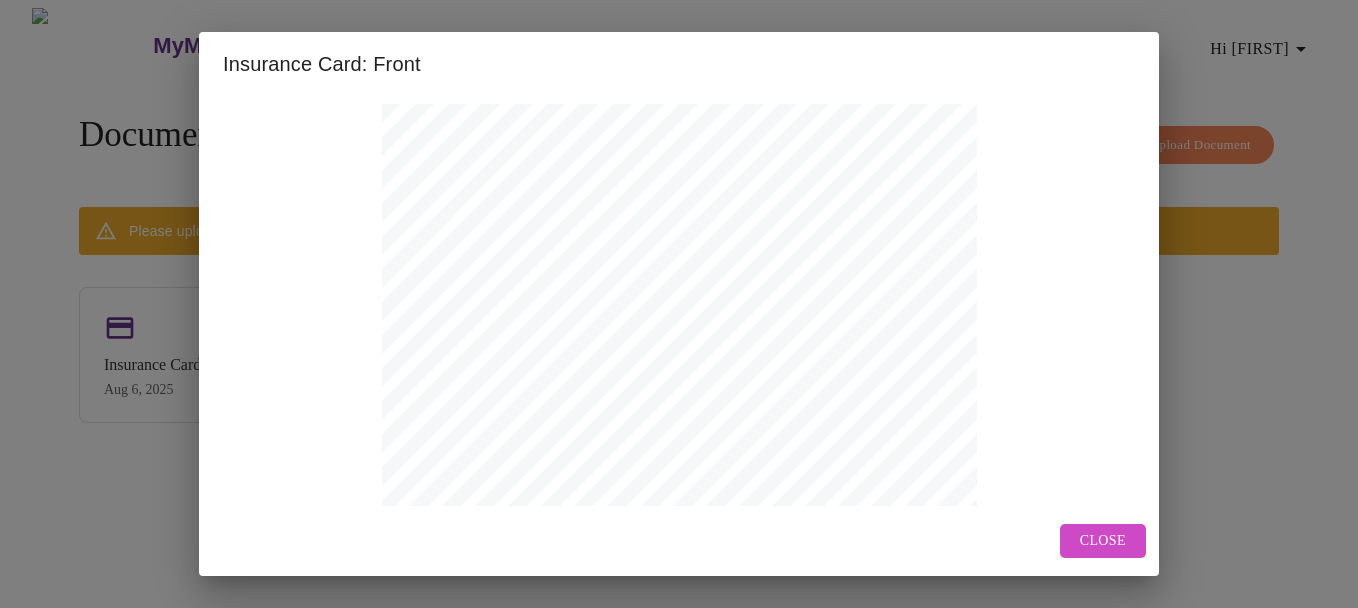 scroll, scrollTop: 523, scrollLeft: 0, axis: vertical 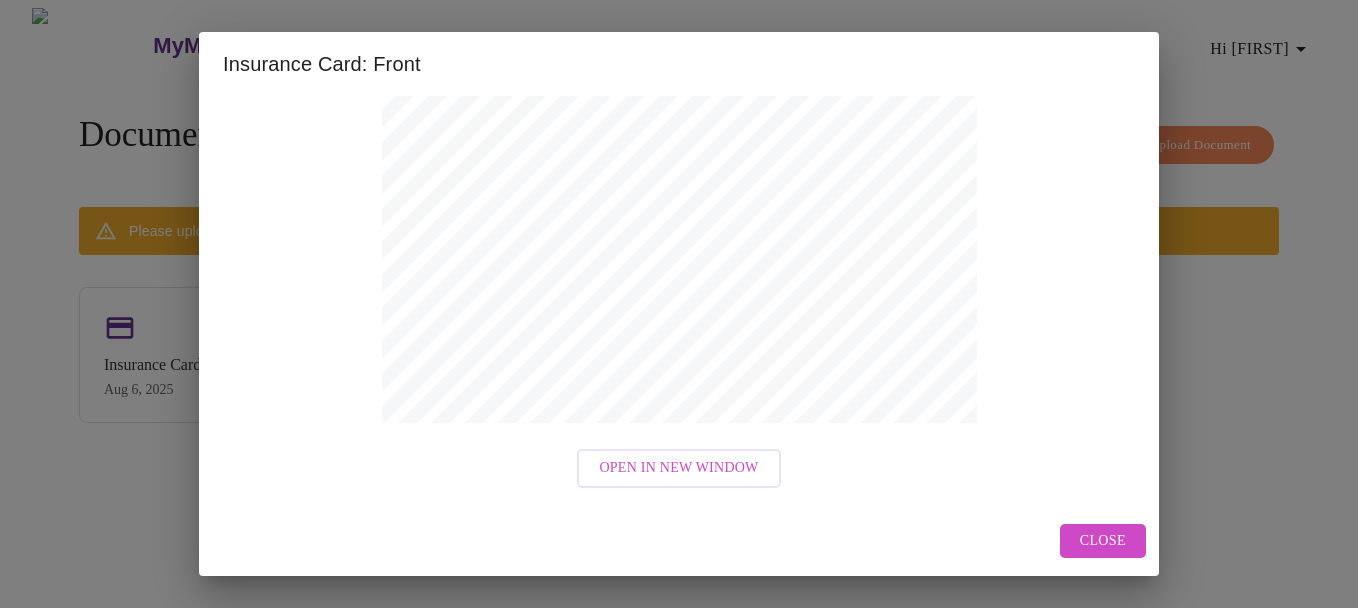 click on "Open in New Window" at bounding box center [678, 468] 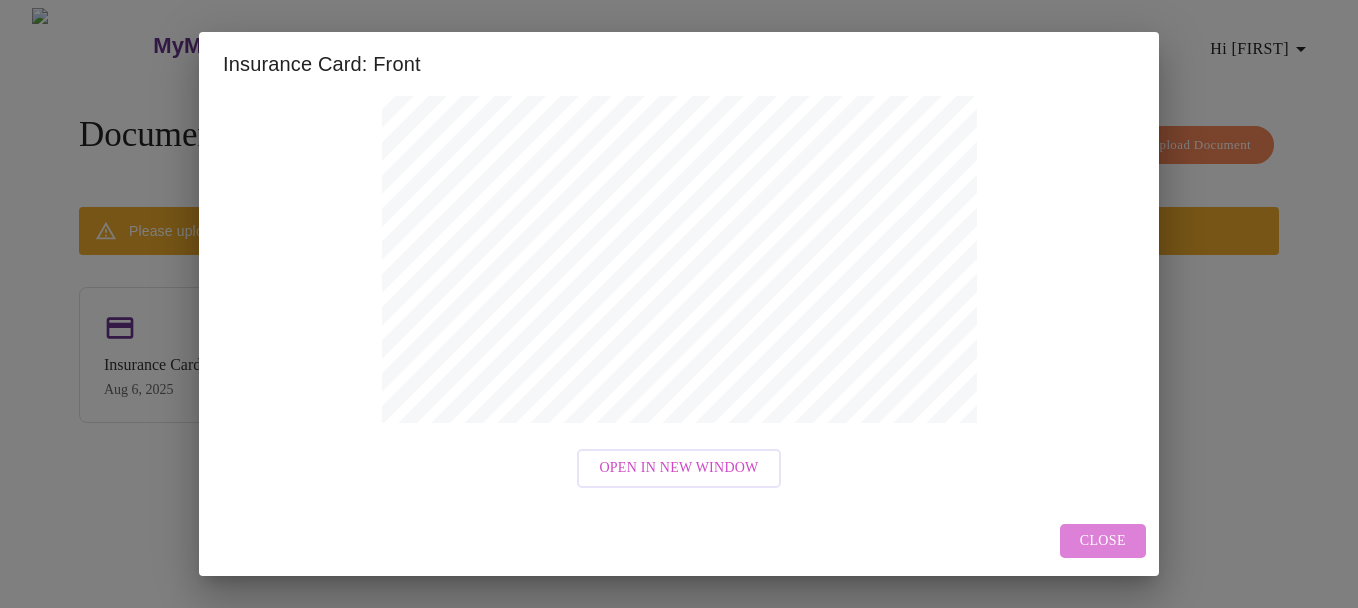 click on "Close" at bounding box center [1103, 541] 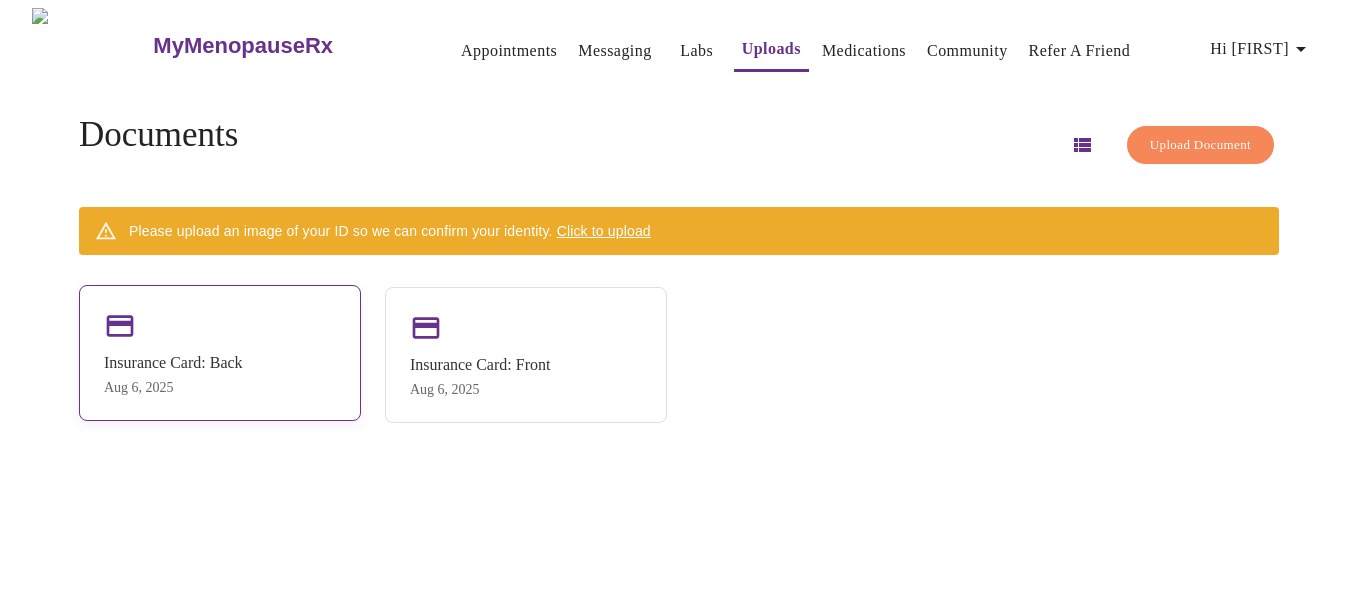 click on "Insurance Card: Back" at bounding box center (173, 363) 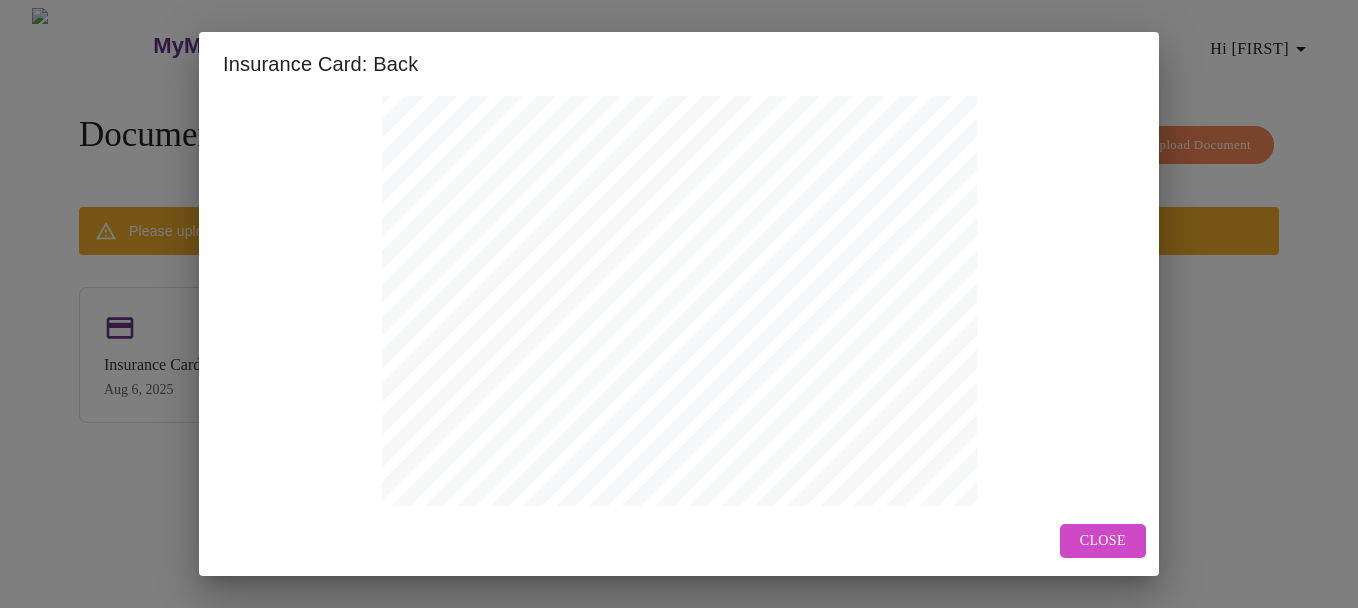 scroll, scrollTop: 0, scrollLeft: 0, axis: both 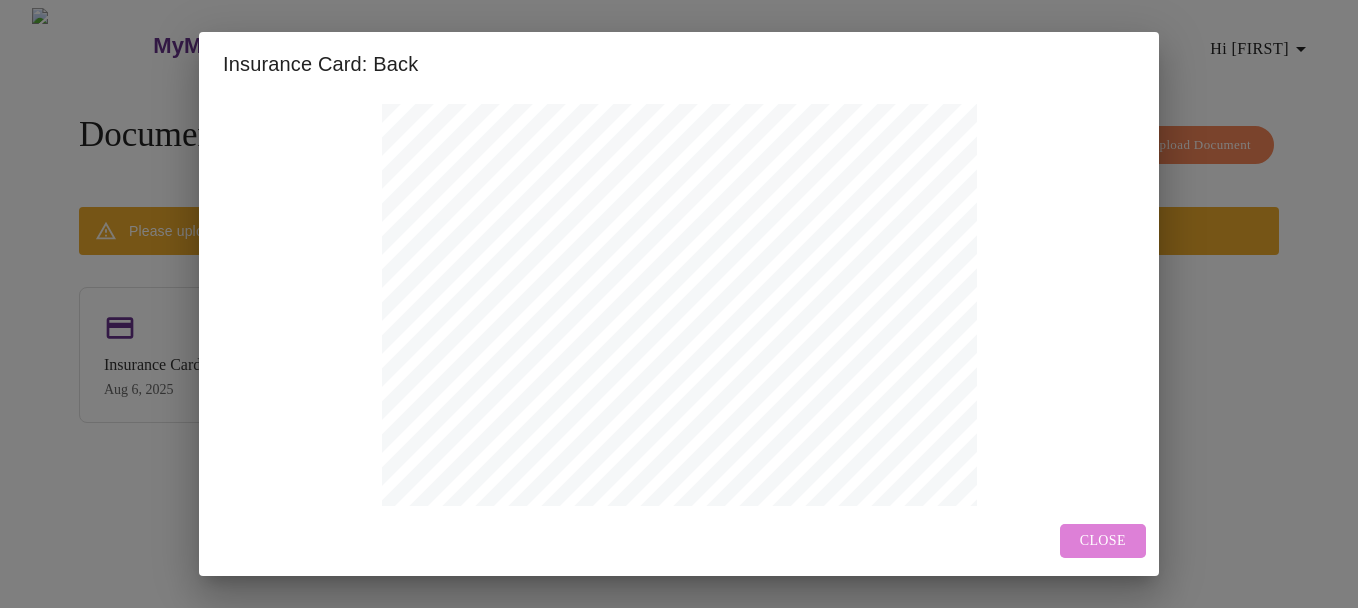 click on "Close" at bounding box center (1103, 541) 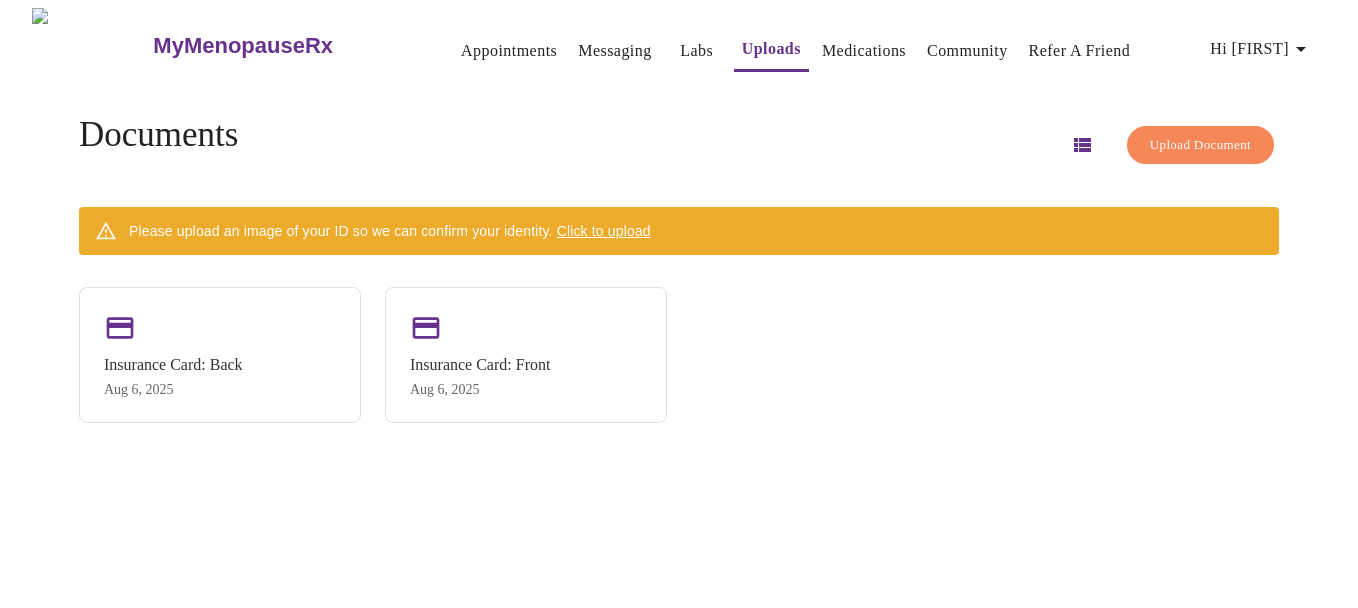 click on "Click to upload" at bounding box center (604, 231) 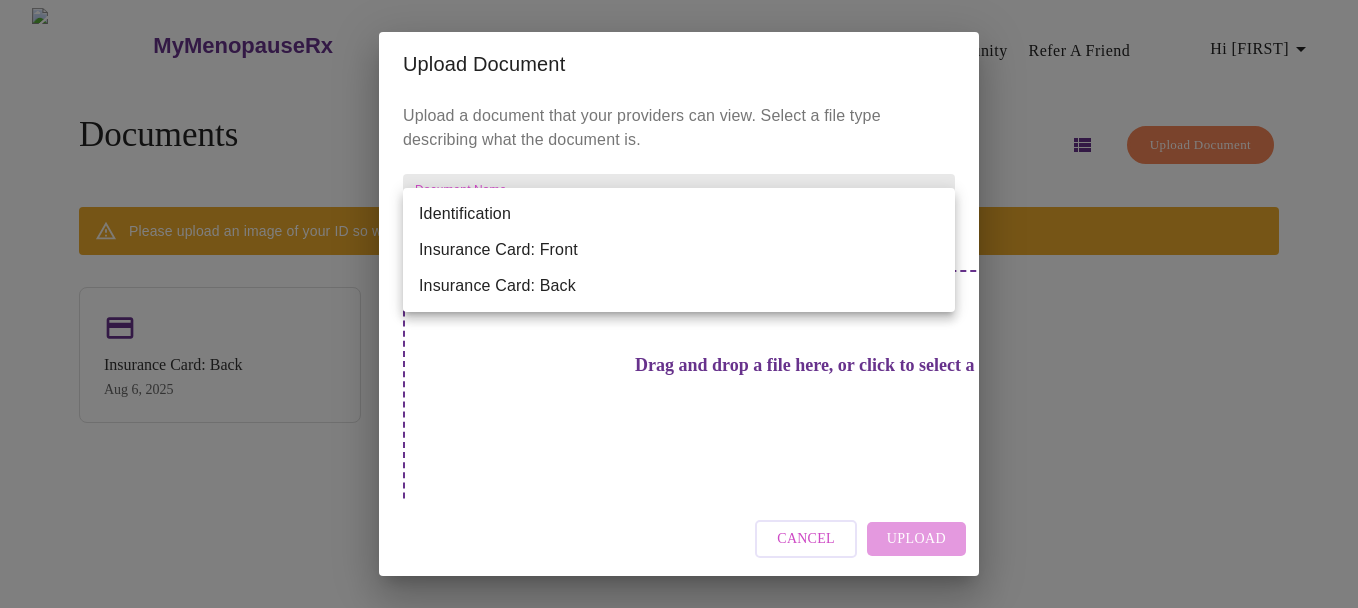 click on "MyMenopauseRx Appointments Messaging Labs Uploads Medications Community Refer a Friend Hi Maura   Documents Upload Document Please upload an image of your ID so we can confirm your identity.   Click to upload Insurance Card: Back Aug 6, 2025 Insurance Card: Front Aug 6, 2025 Settings Billing Invoices Log out Upload Document Upload a document that your providers can view. Select a file type describing what the document is. Document Name ​ Drag and drop a file here, or click to select a file Cancel Upload Identification Insurance Card: Front Insurance Card: Back" at bounding box center [679, 312] 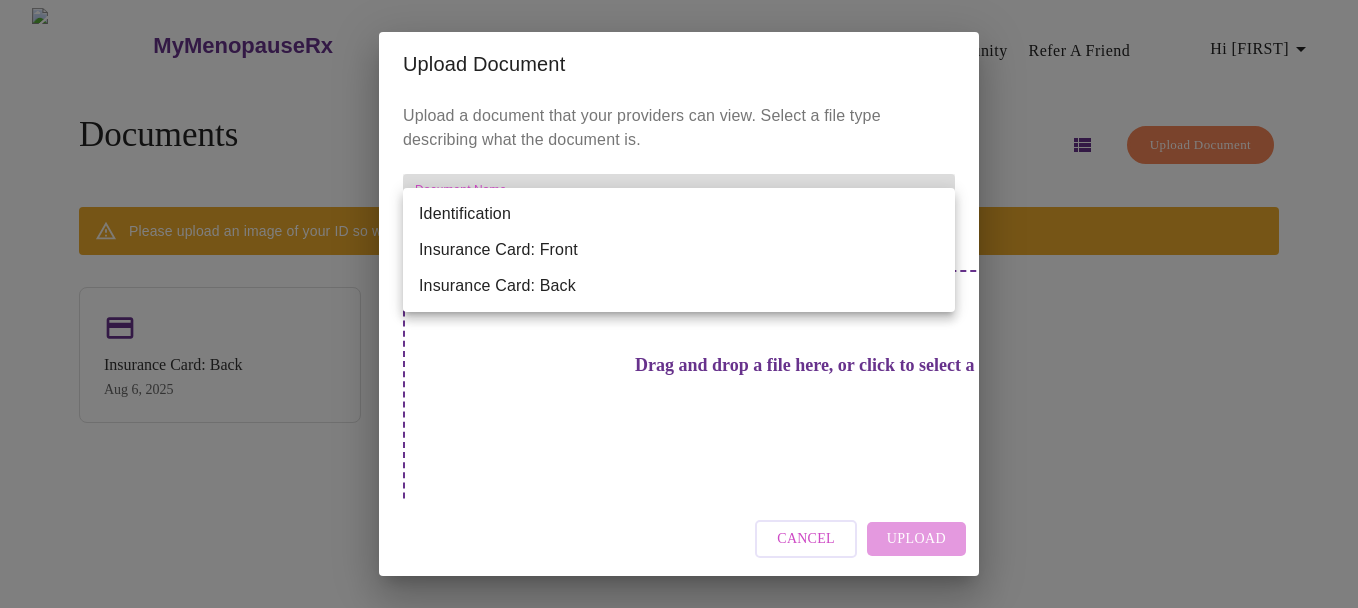 type on "Insurance Card: Back" 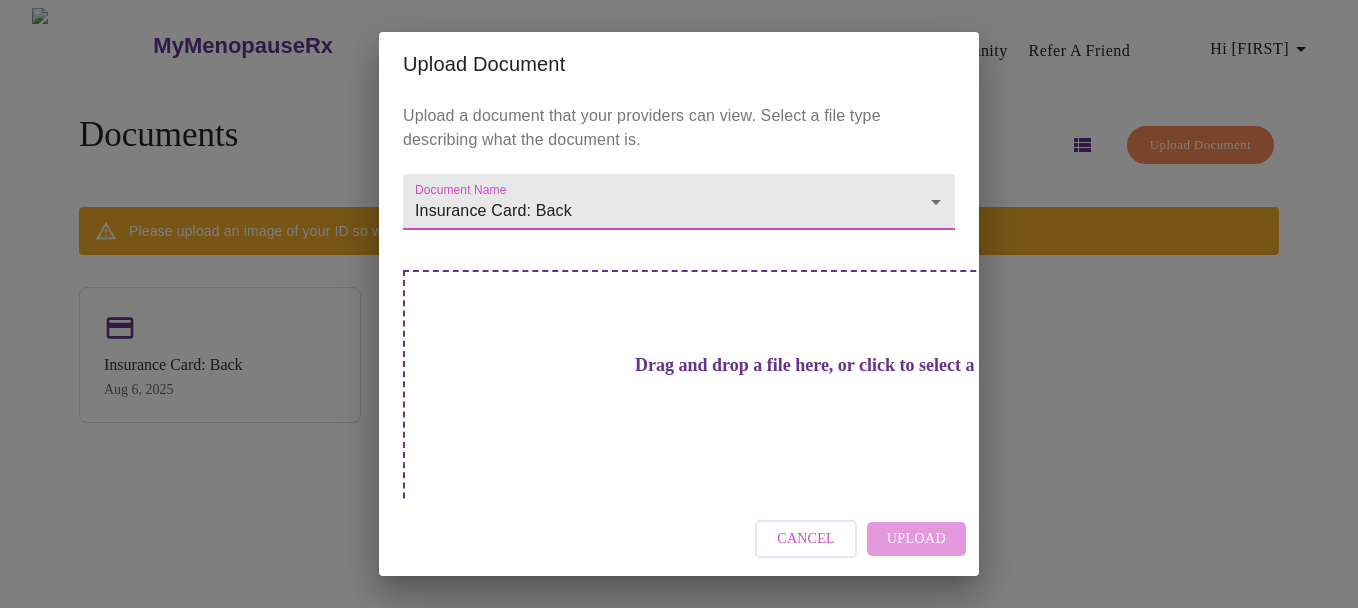 click on "Cancel" at bounding box center (806, 539) 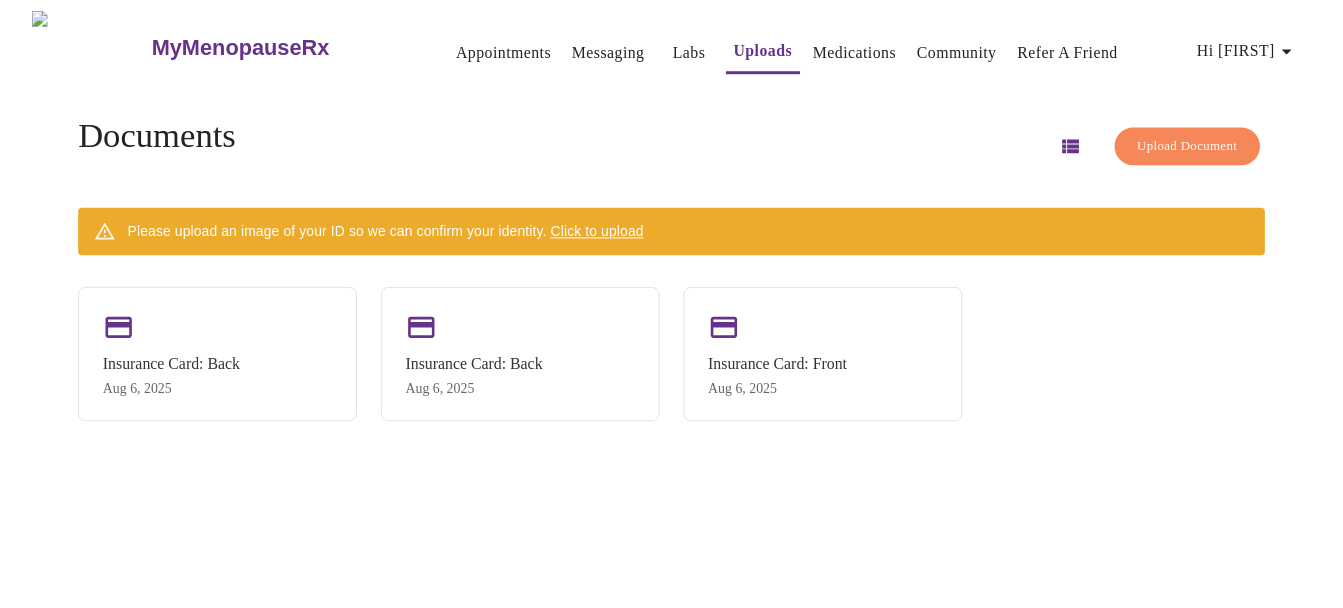 scroll, scrollTop: 0, scrollLeft: 0, axis: both 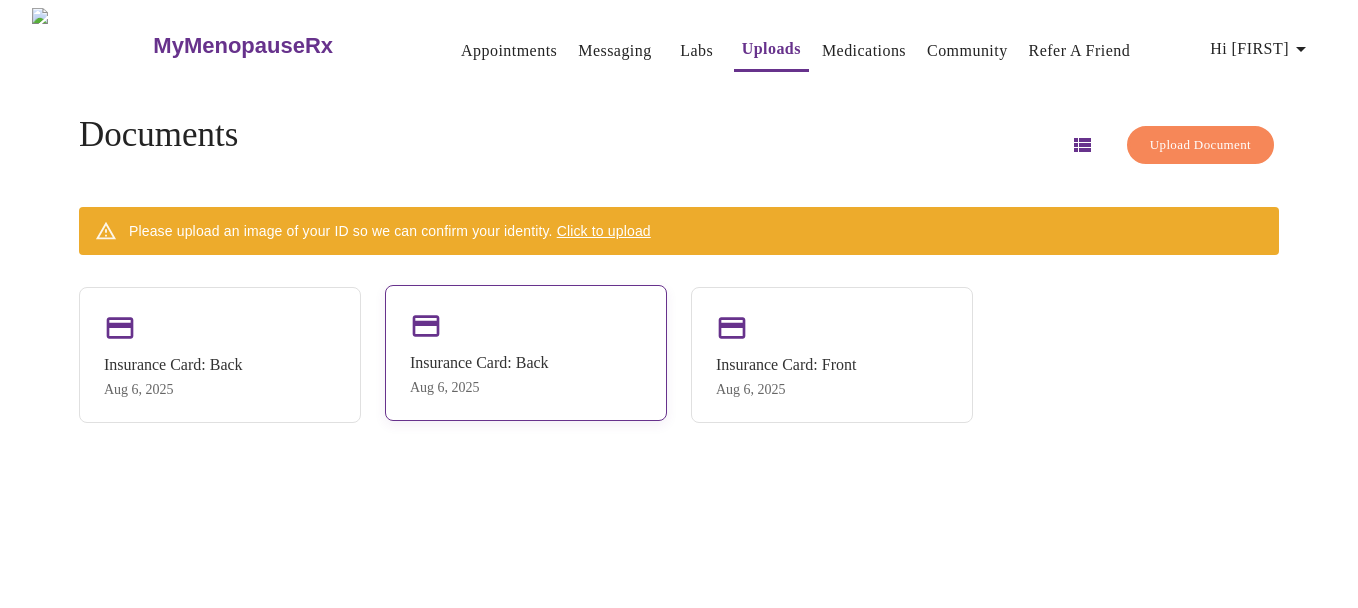 click on "Insurance Card: Back" at bounding box center [479, 363] 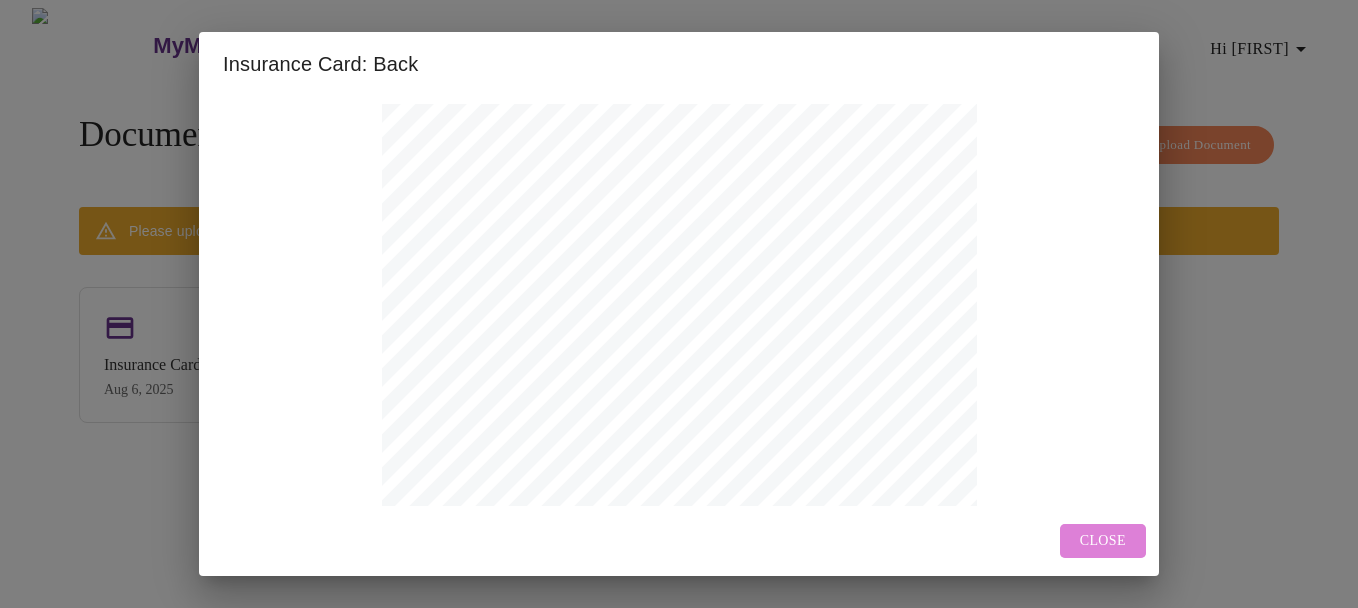 click on "Close" at bounding box center (1103, 541) 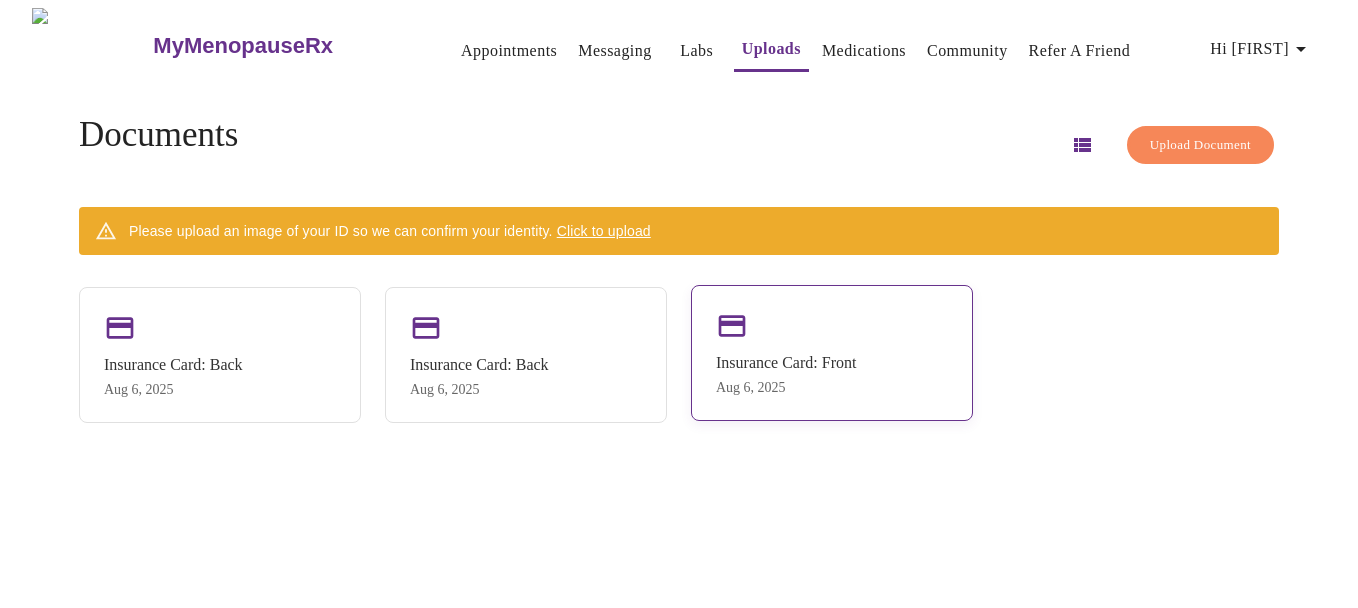 click on "Insurance Card: Front Aug 6, 2025" at bounding box center (832, 353) 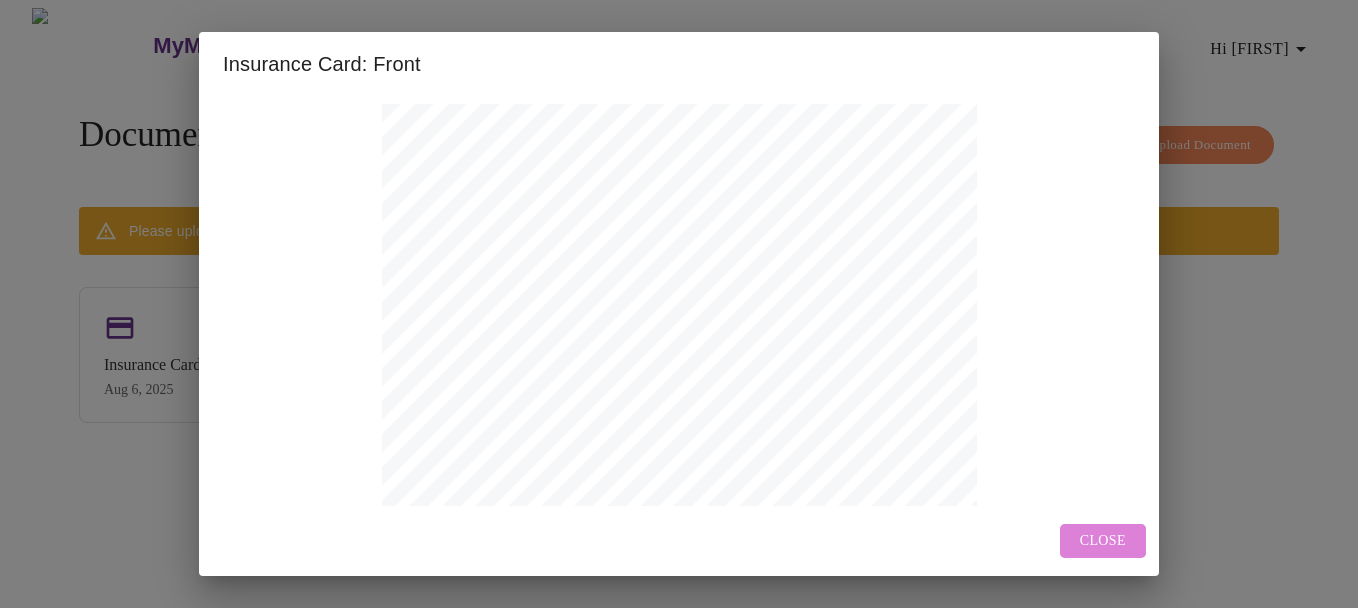 click on "Close" at bounding box center [1103, 541] 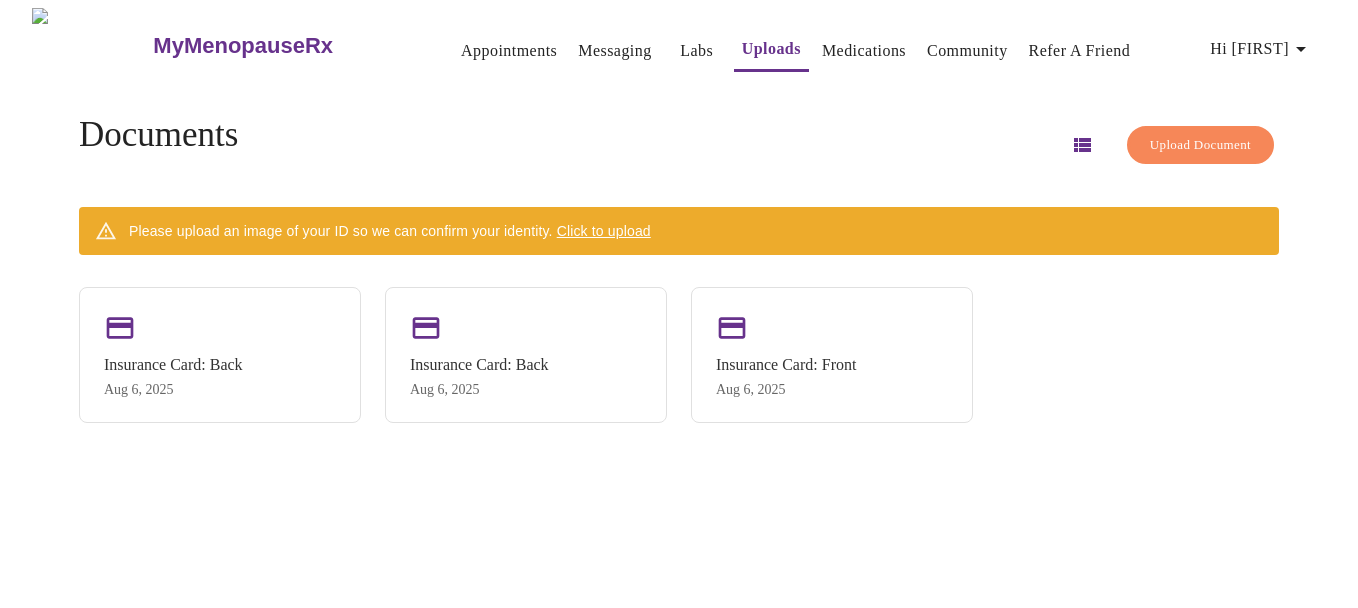 click on "Click to upload" at bounding box center [604, 231] 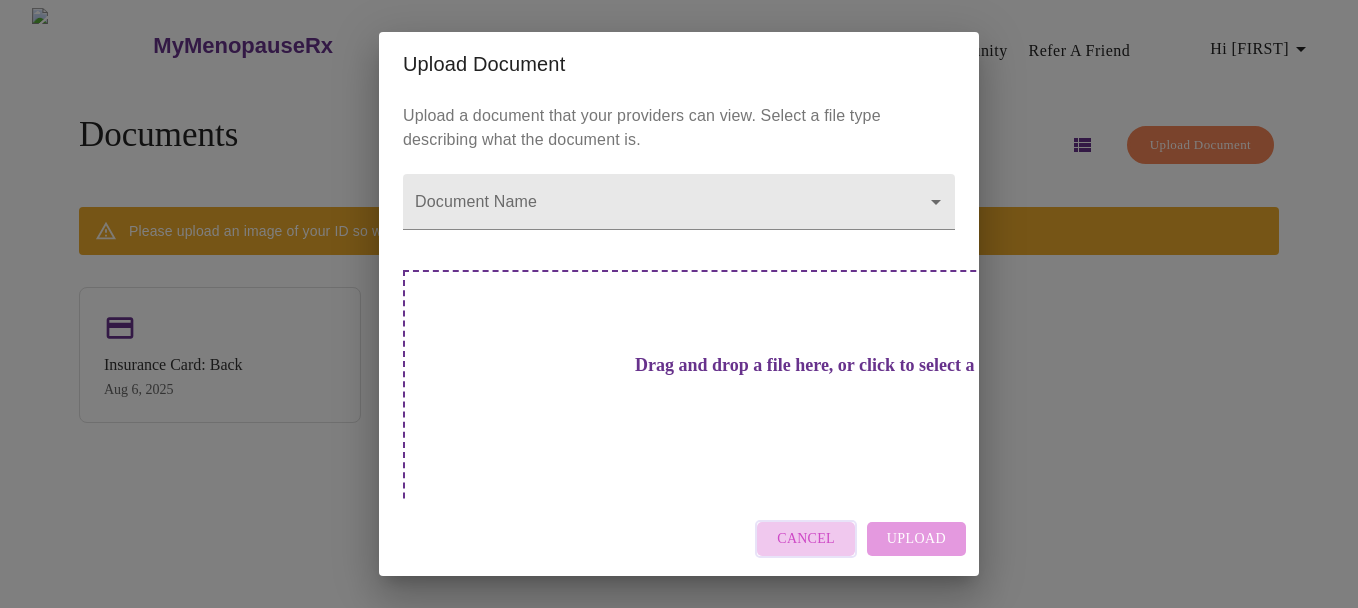 click on "Cancel" at bounding box center [806, 539] 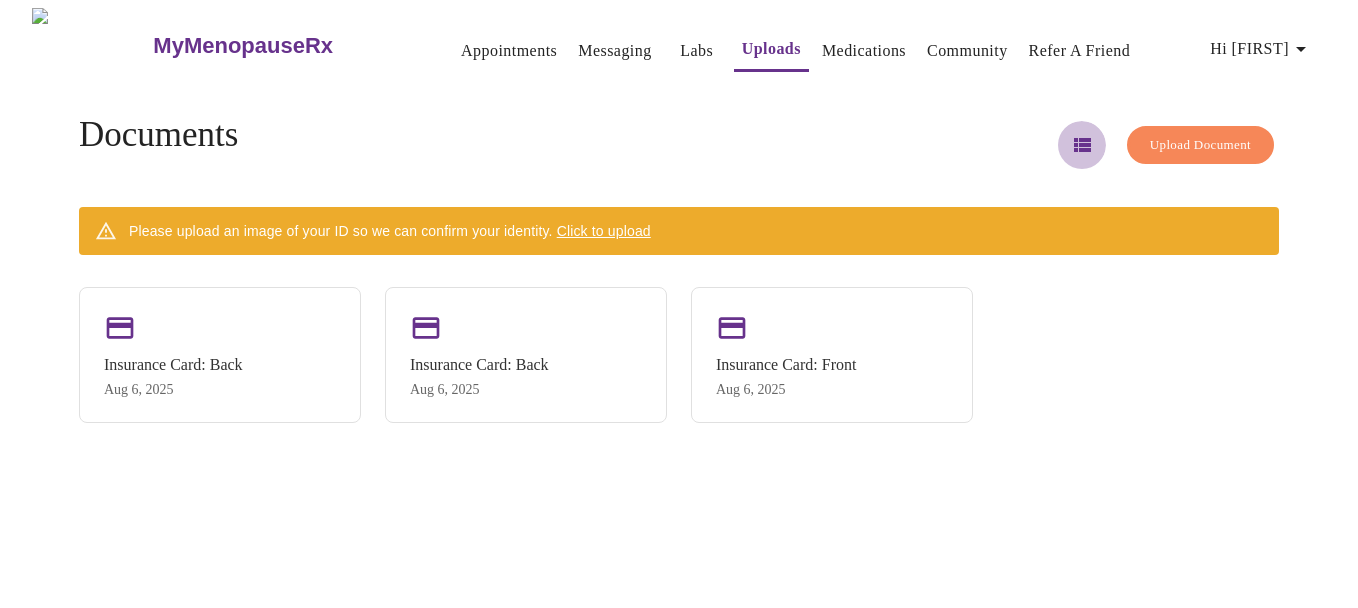 click 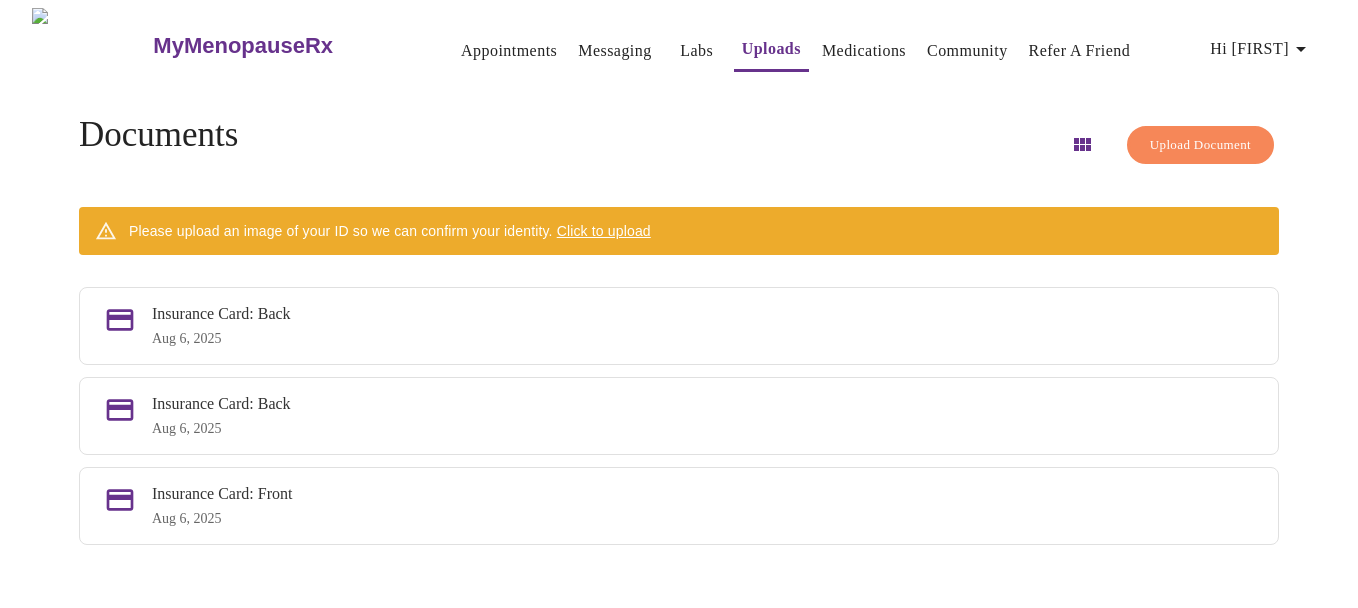type 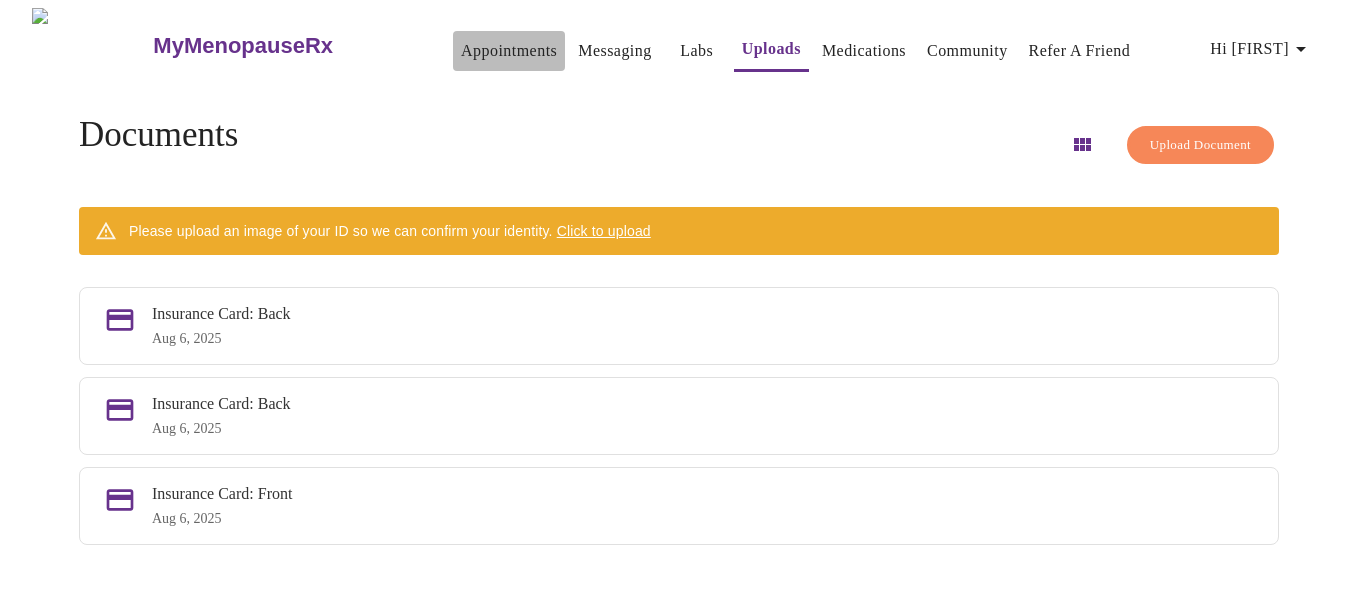 click on "Appointments" at bounding box center [509, 51] 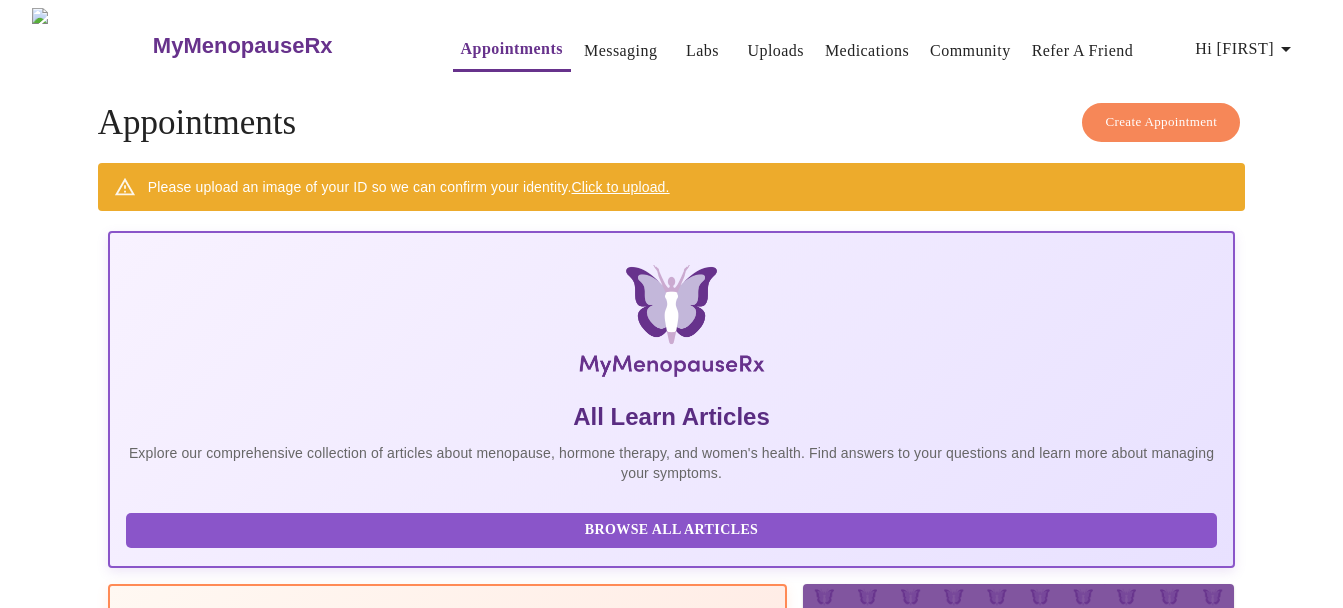 click on "Create Appointment" at bounding box center (1161, 122) 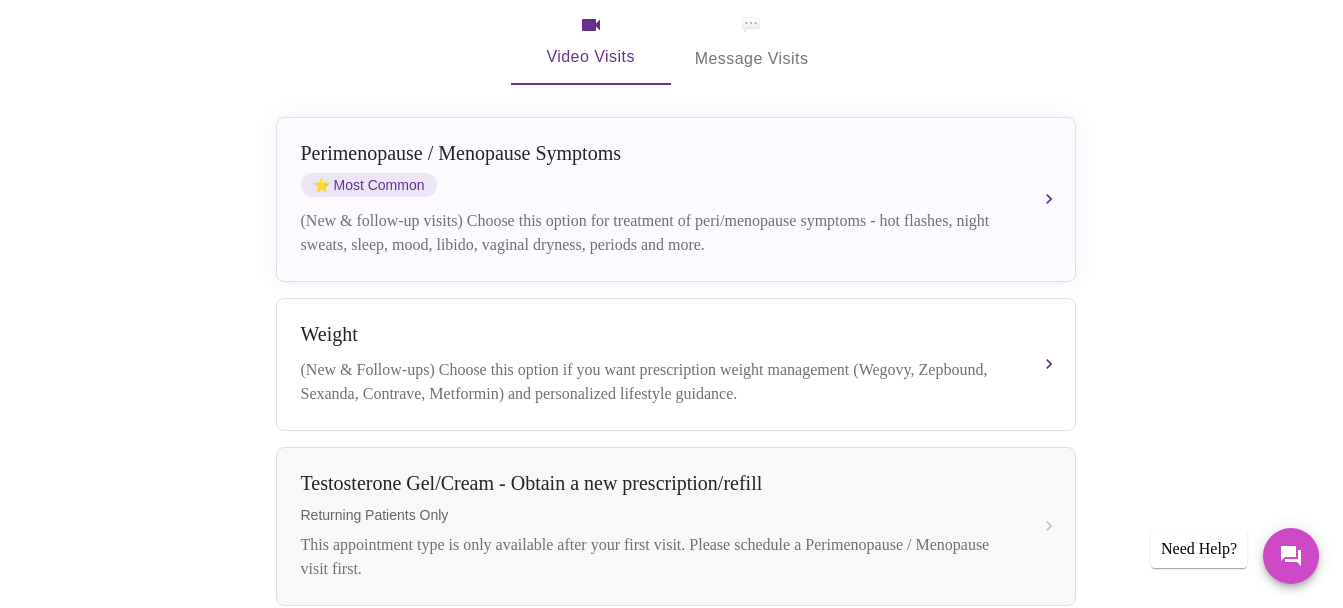 scroll, scrollTop: 409, scrollLeft: 0, axis: vertical 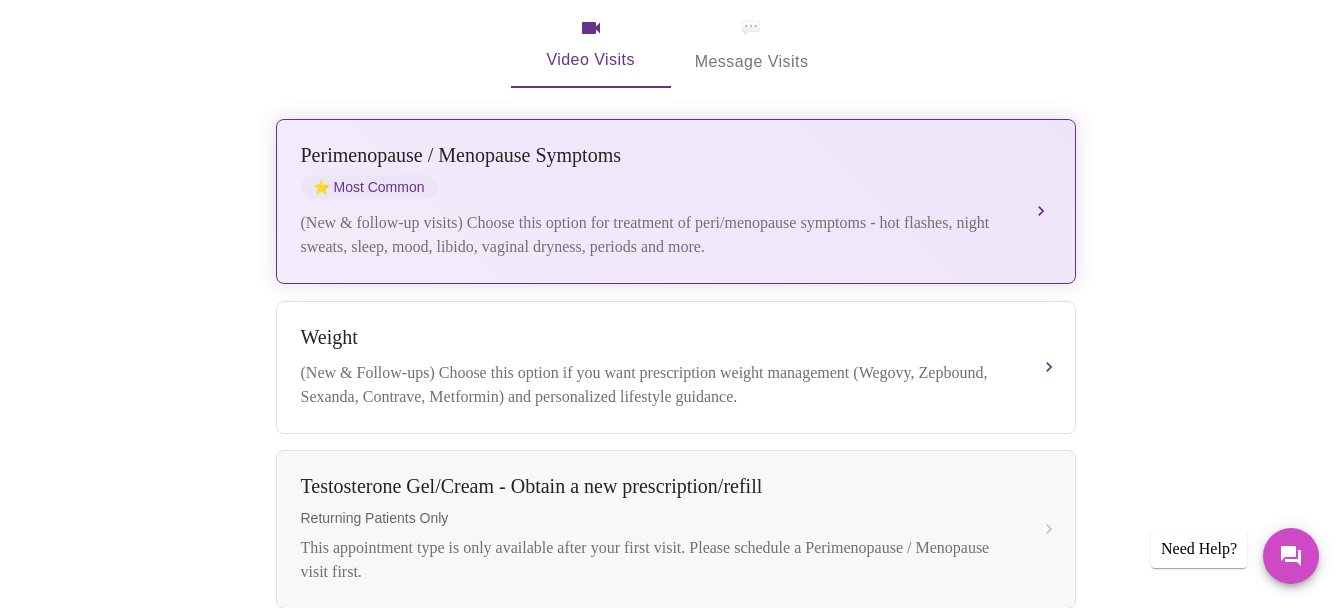 click on "Perimenopause / Menopause Symptoms  ⭐  Most Common (New & follow-up visits) Choose this option for treatment of peri/menopause symptoms - hot flashes, night sweats, sleep, mood, libido, vaginal dryness, periods and more." at bounding box center (676, 201) 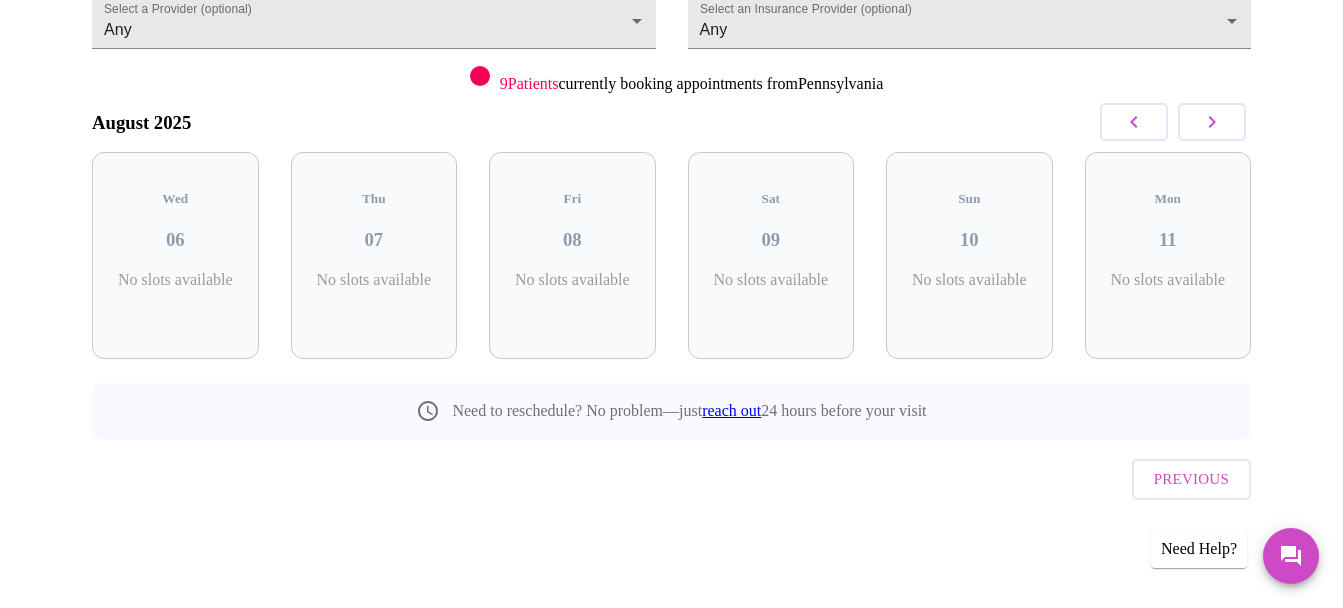 scroll, scrollTop: 178, scrollLeft: 0, axis: vertical 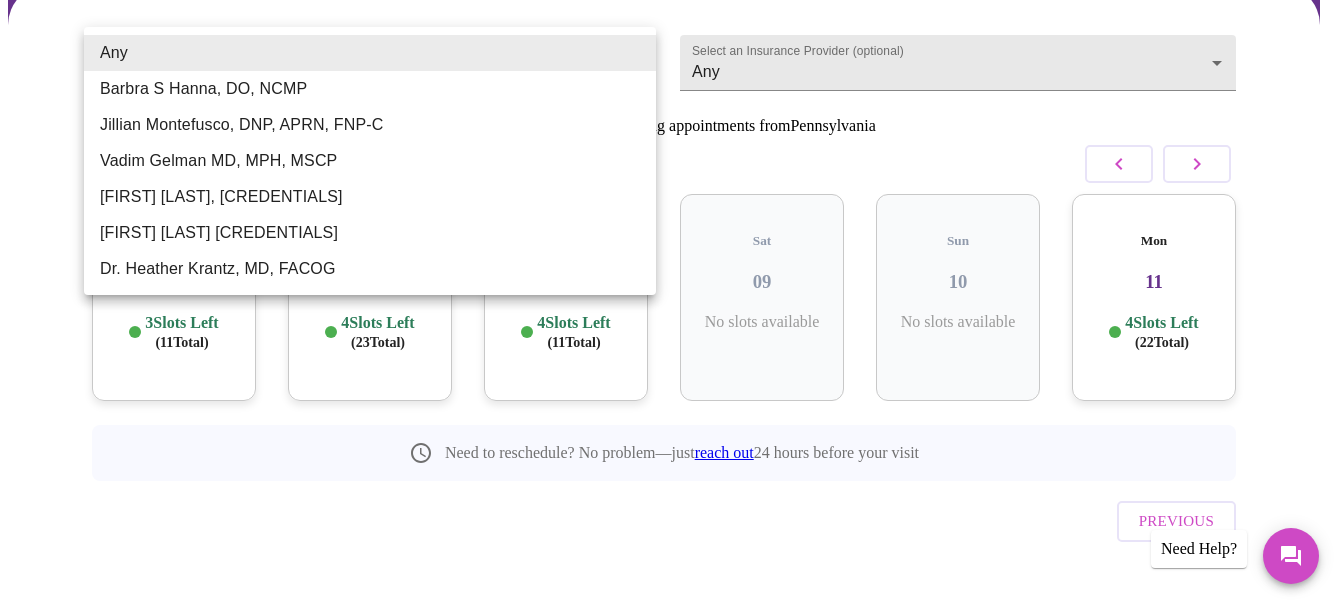 click on "MyMenopauseRx Appointments Messaging Labs Uploads Medications Community Refer a Friend Hi Maura   Confirm appointment time 1 2 CONFIRM 3 4 5 Select a Provider (optional) Any Any Select an Insurance Provider (optional) Any Any 9  Patients  currently booking appointments from  Pennsylvania August 2025 Wed 06 3  Slots Left ( 11  Total) Thu 07 4  Slots Left ( 23  Total) Fri 08 4  Slots Left ( 11  Total) Sat 09 No slots available Sun 10 No slots available Mon 11 4  Slots Left ( 22  Total) Need to reschedule? No problem—just  reach out  24 hours before your visit Previous Need Help? Settings Billing Invoices Log out Any Barbra S Hanna, DO, NCMP Jillian Montefusco, DNP, APRN, FNP-C Vadim Gelman MD, MPH, MSCP Larissa Wright, MSN, APRN, FNP-BC Laura Smith DNP, WHNP-BC Dr. Heather Krantz, MD, FACOG" at bounding box center (671, 236) 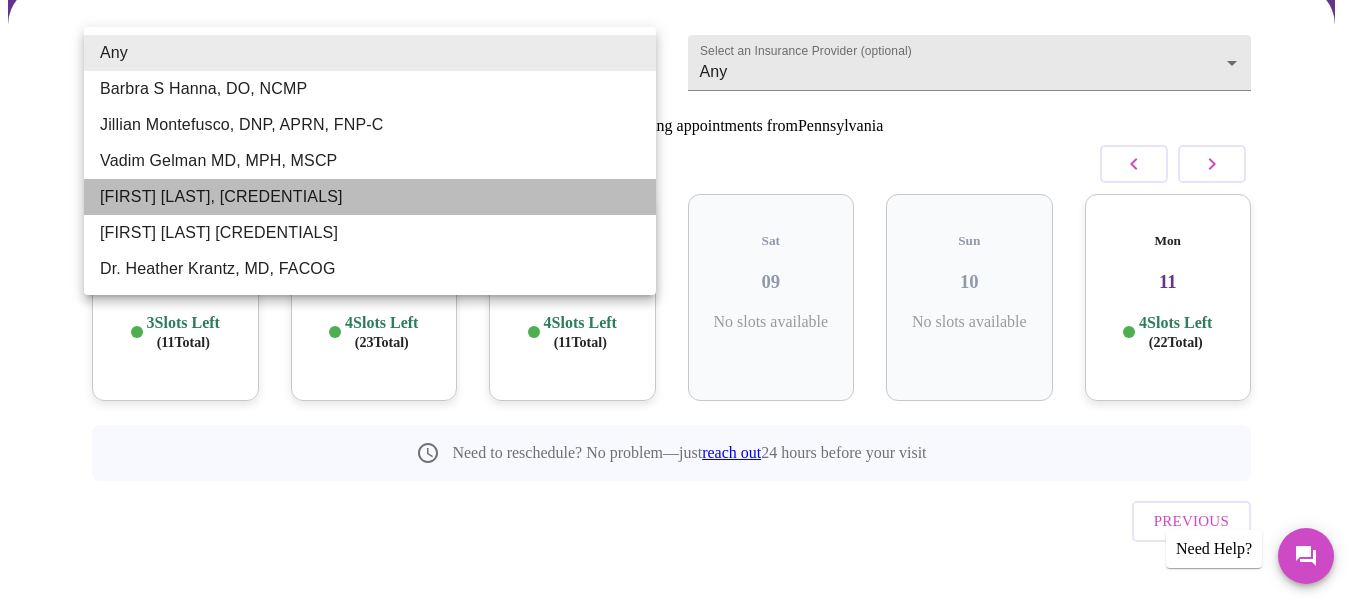 click on "[FULL_NAME], [CREDENTIALS]" at bounding box center (370, 197) 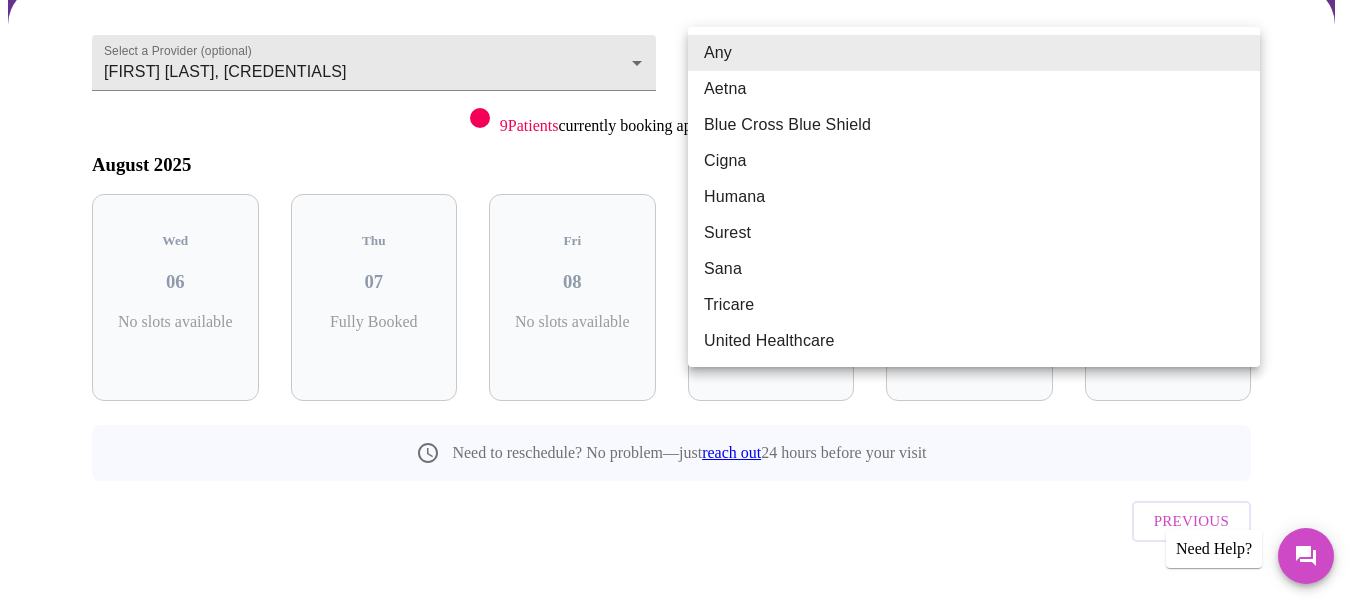 click on "MyMenopauseRx Appointments Messaging Labs Uploads Medications Community Refer a Friend Hi Maura   Confirm appointment time 1 2 CONFIRM 3 4 5 Select a Provider (optional) Larissa Wright, MSN, APRN, FNP-BC Larissa Wright, MSN, APRN, FNP-BC Select an Insurance Provider (optional) Any Any 9  Patients  currently booking appointments from  Pennsylvania August 2025 Wed 06 No slots available Thu 07 Fully Booked Fri 08 No slots available Sat 09 No slots available Sun 10 No slots available Mon 11 No slots available Need to reschedule? No problem—just  reach out  24 hours before your visit Previous Need Help? Settings Billing Invoices Log out Any Aetna Blue Cross Blue Shield Cigna Humana Surest Sana Tricare United Healthcare" at bounding box center [679, 236] 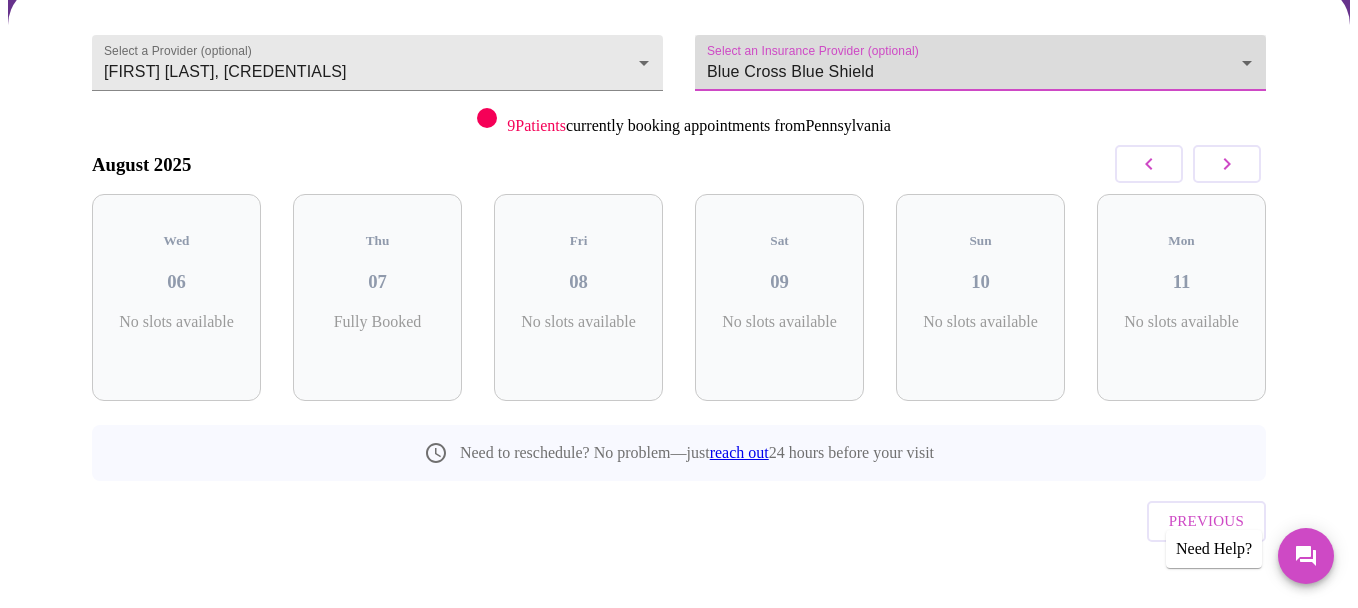 type on "Blue Cross Blue Shield" 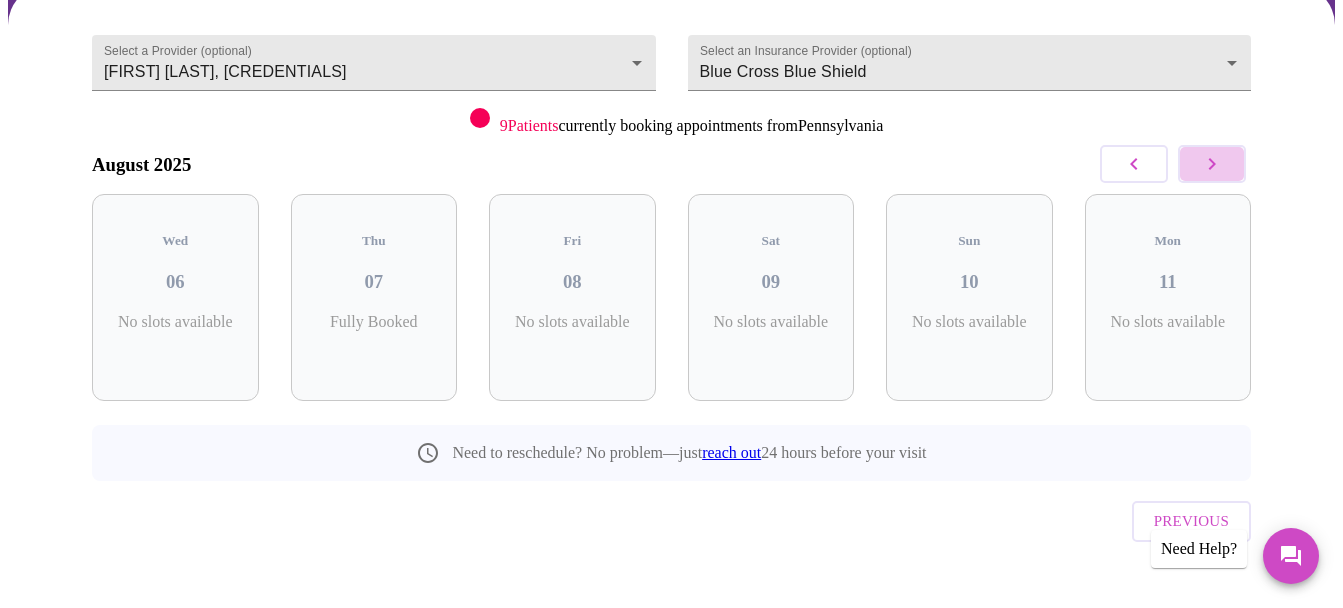 click 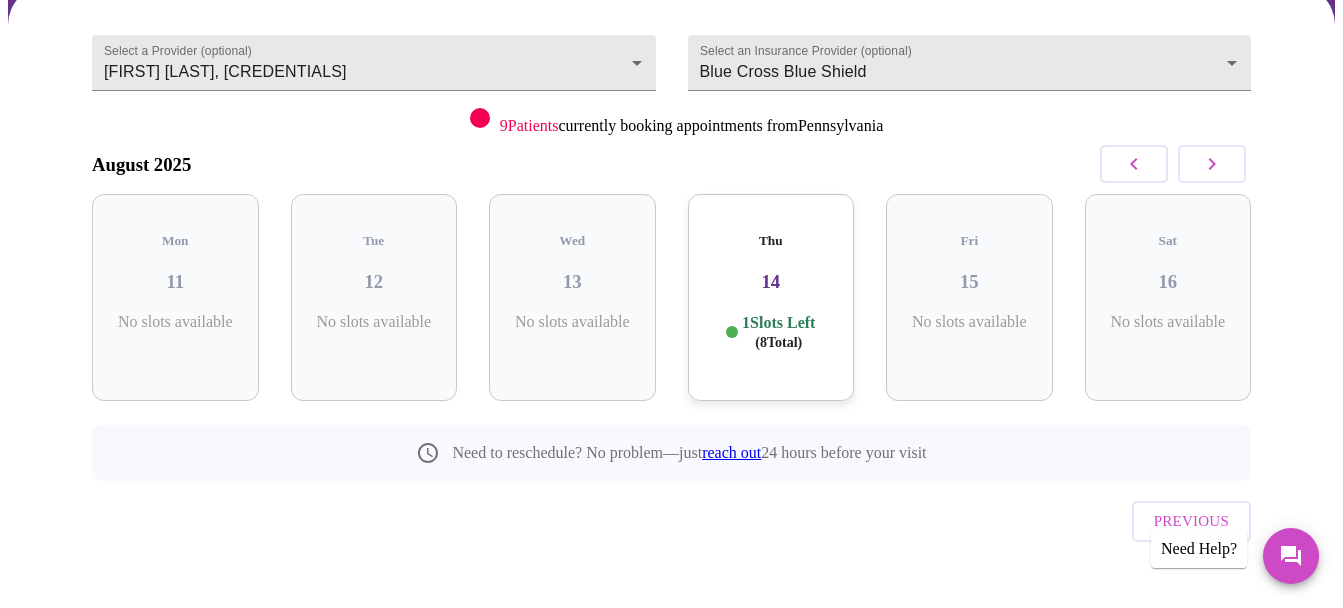 click on "14" at bounding box center [771, 282] 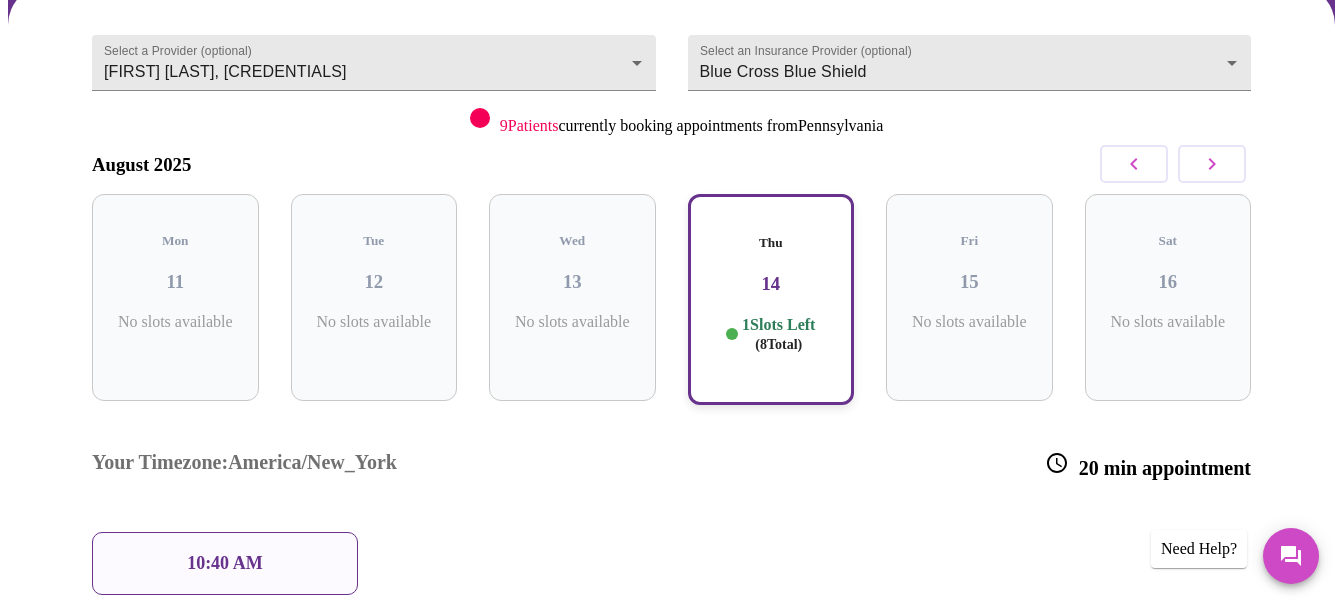 click on "10:40 AM" at bounding box center (225, 563) 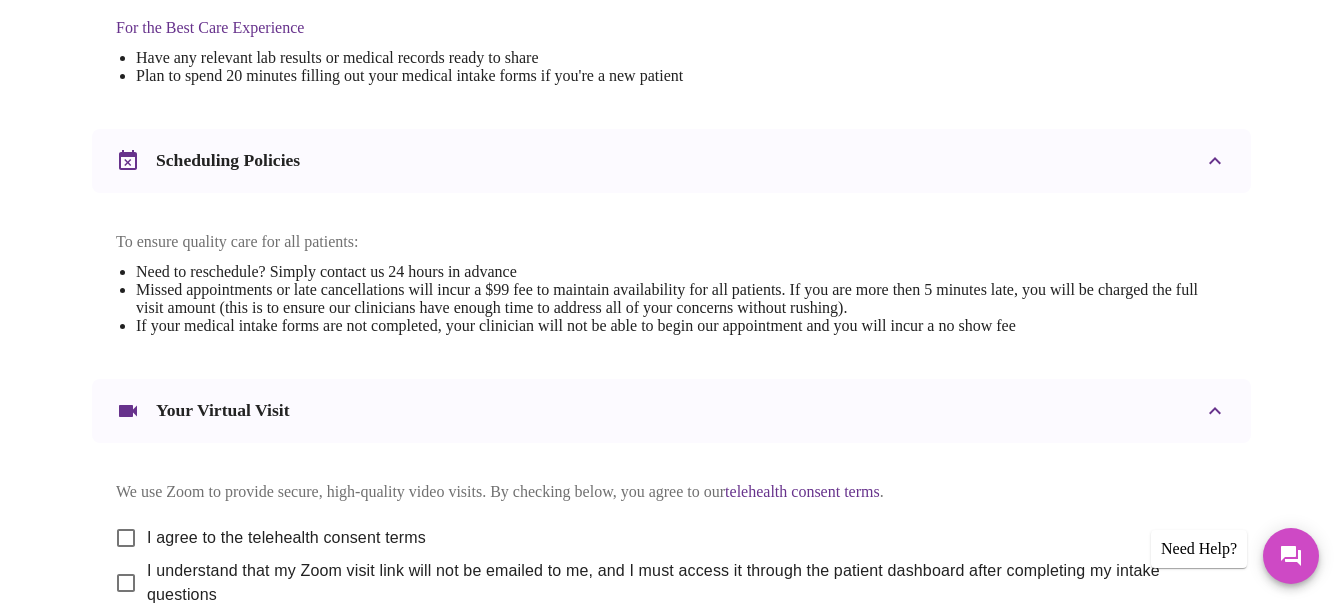 scroll, scrollTop: 848, scrollLeft: 0, axis: vertical 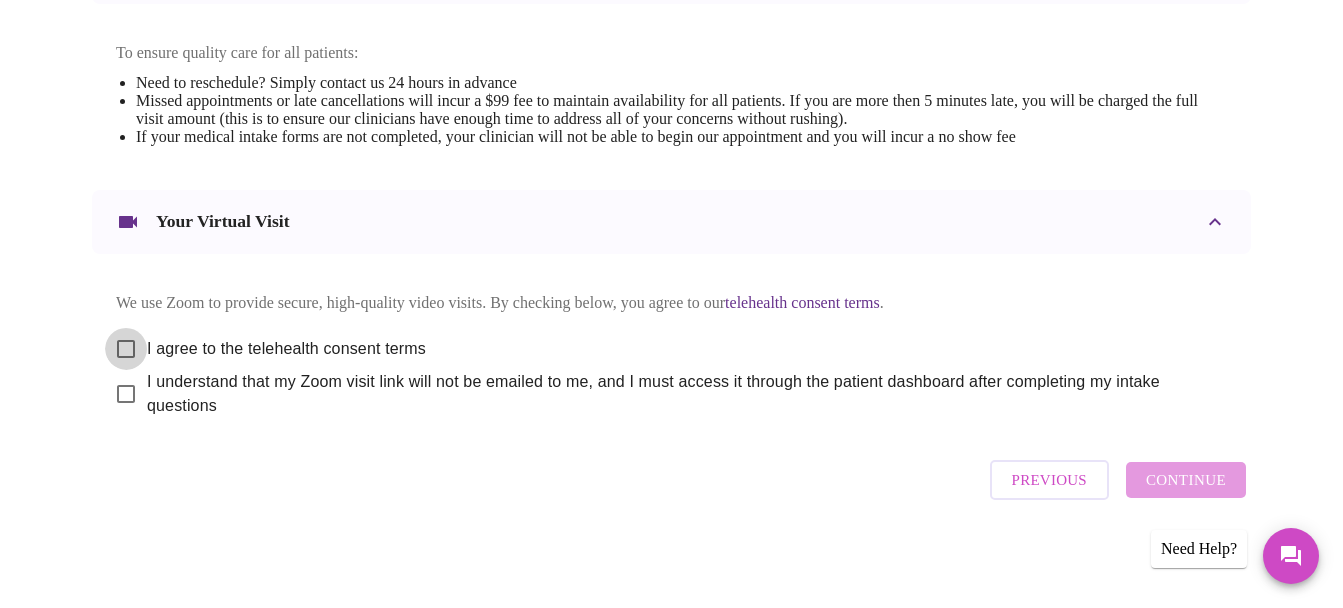 click on "I agree to the telehealth consent terms" at bounding box center (126, 349) 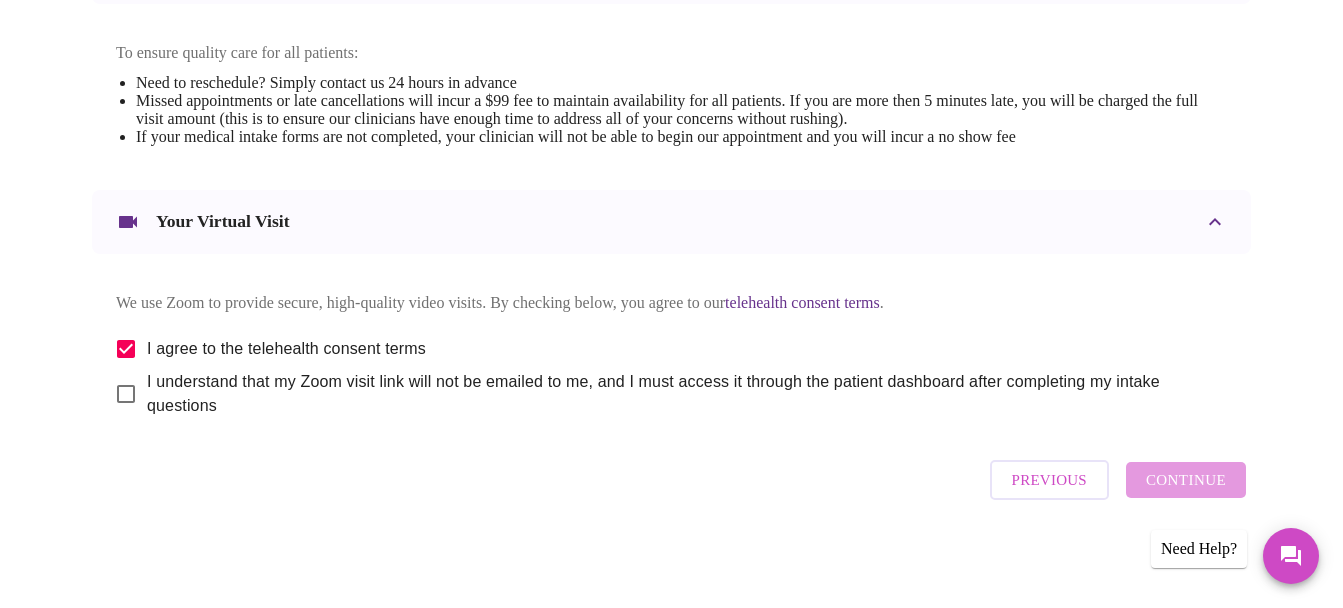 click on "I understand that my Zoom visit link will not be emailed to me, and I must access it through the patient dashboard after completing my intake questions" at bounding box center (126, 394) 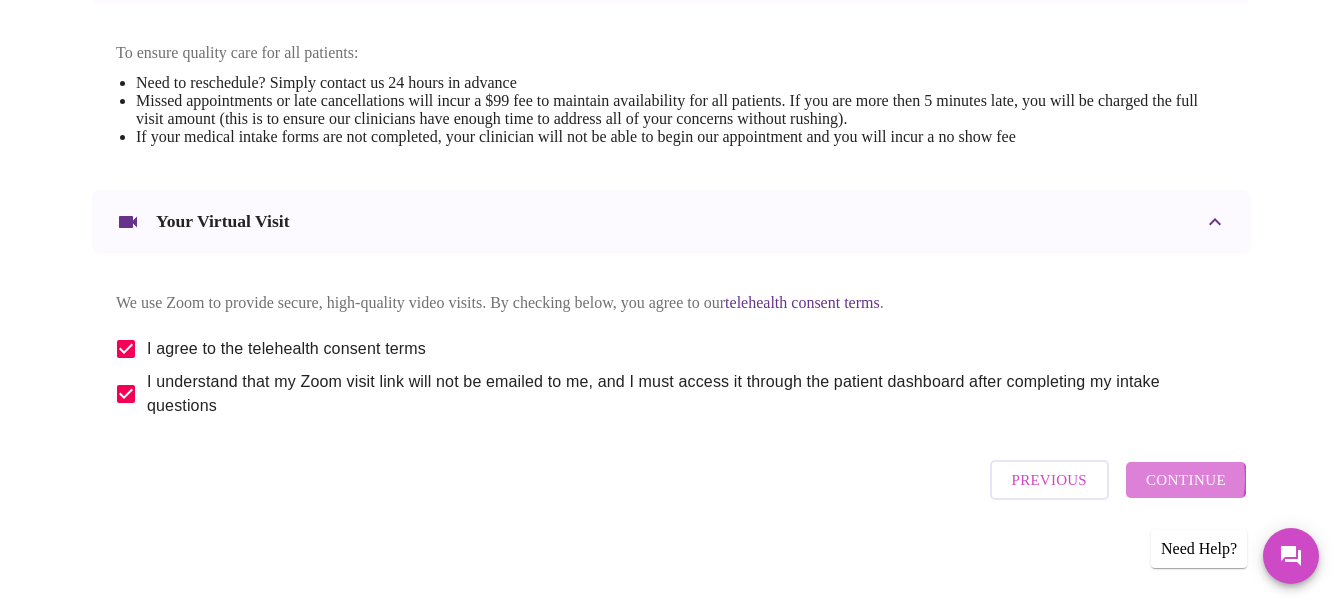 click on "Continue" at bounding box center (1186, 480) 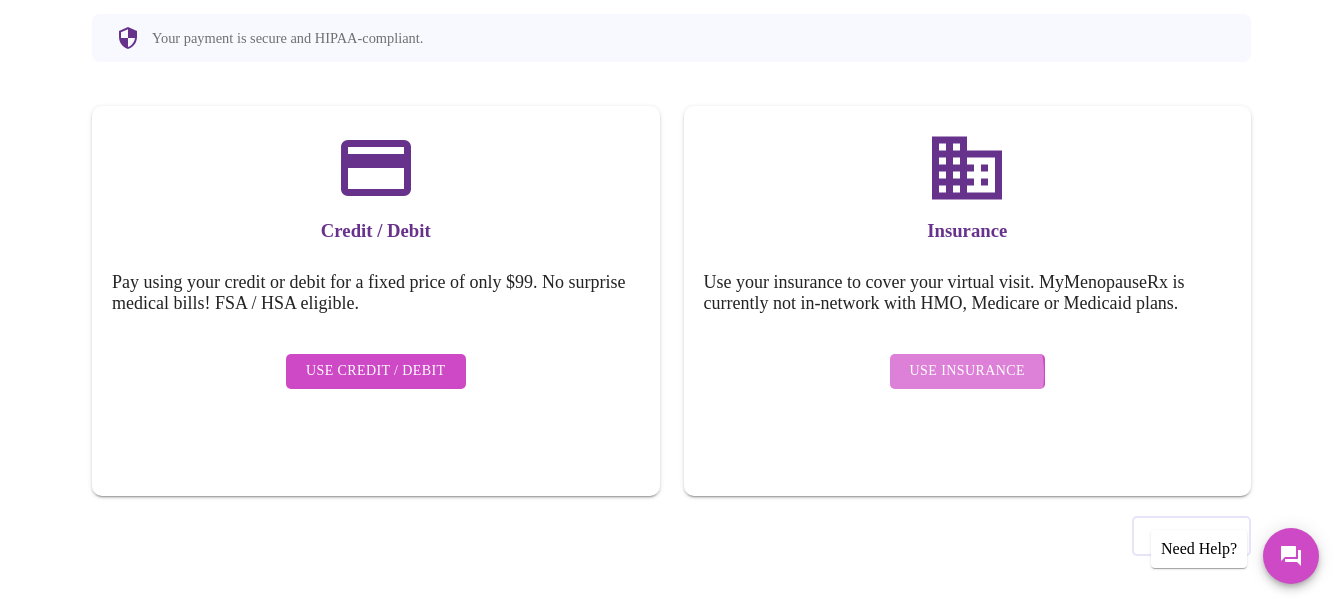click on "Use Insurance" at bounding box center (967, 371) 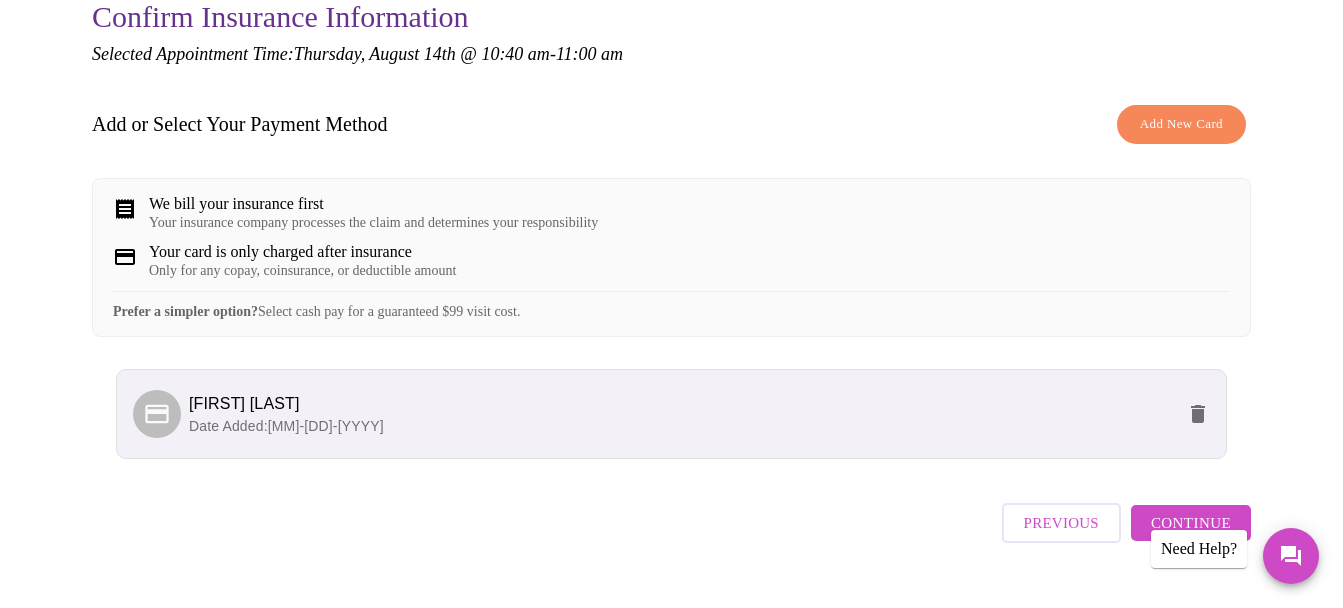 scroll, scrollTop: 263, scrollLeft: 0, axis: vertical 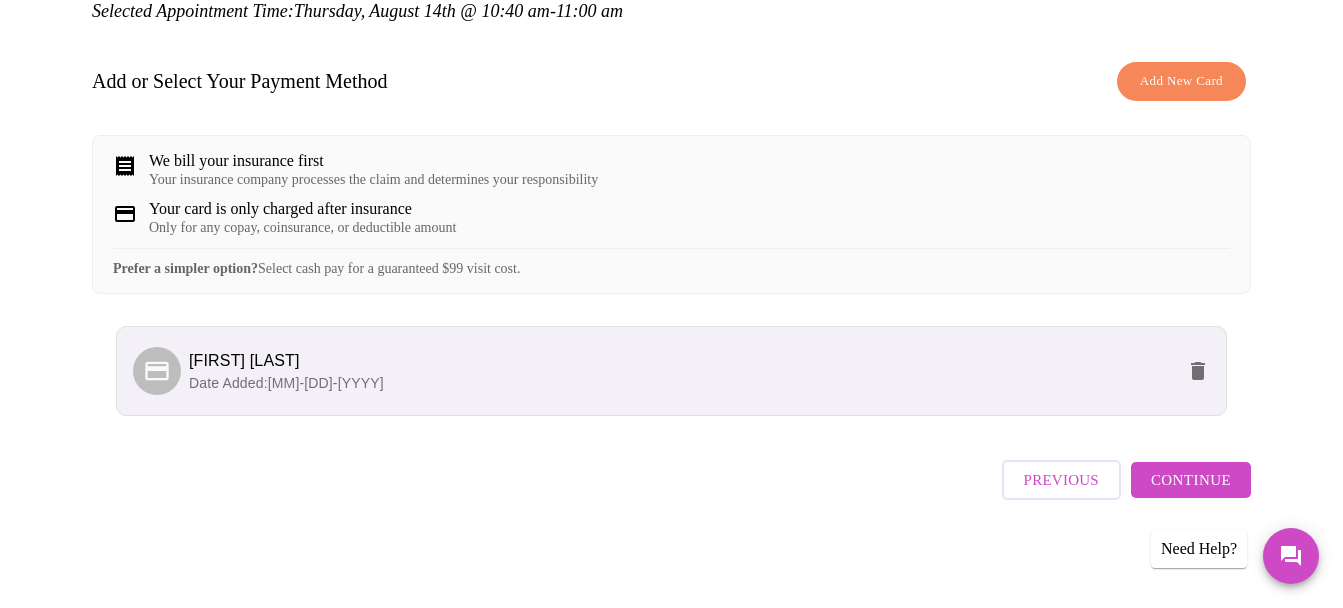 click on "Continue" at bounding box center (1191, 480) 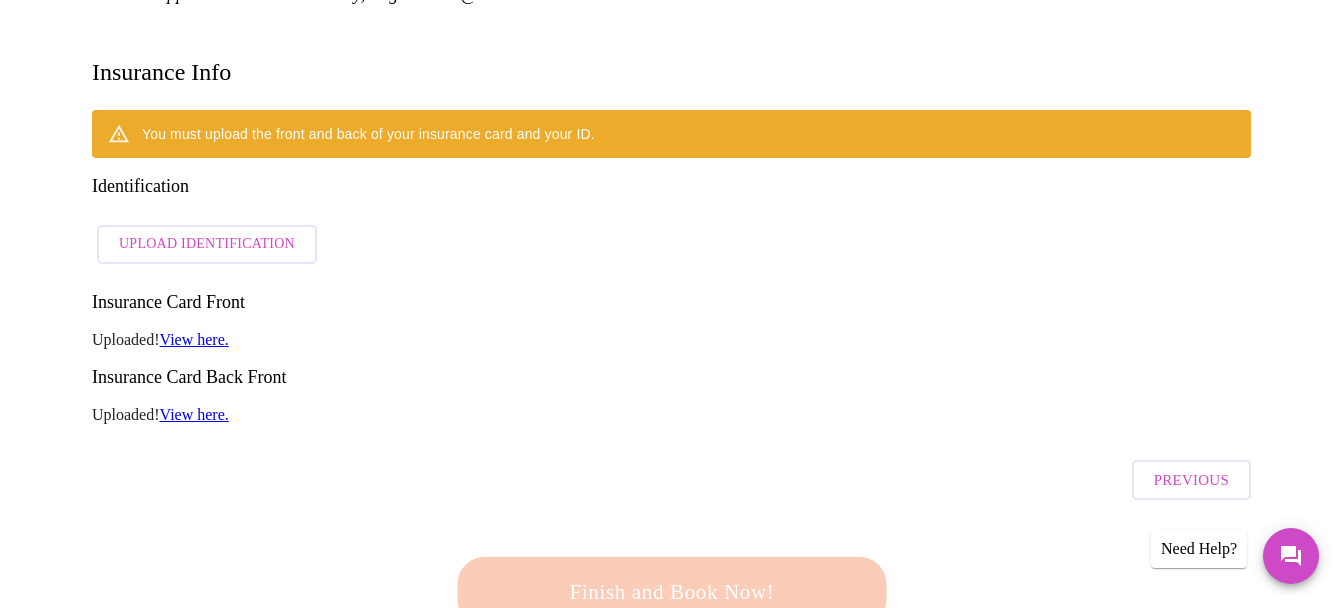 click on "Finish and Book Now!" at bounding box center [671, 591] 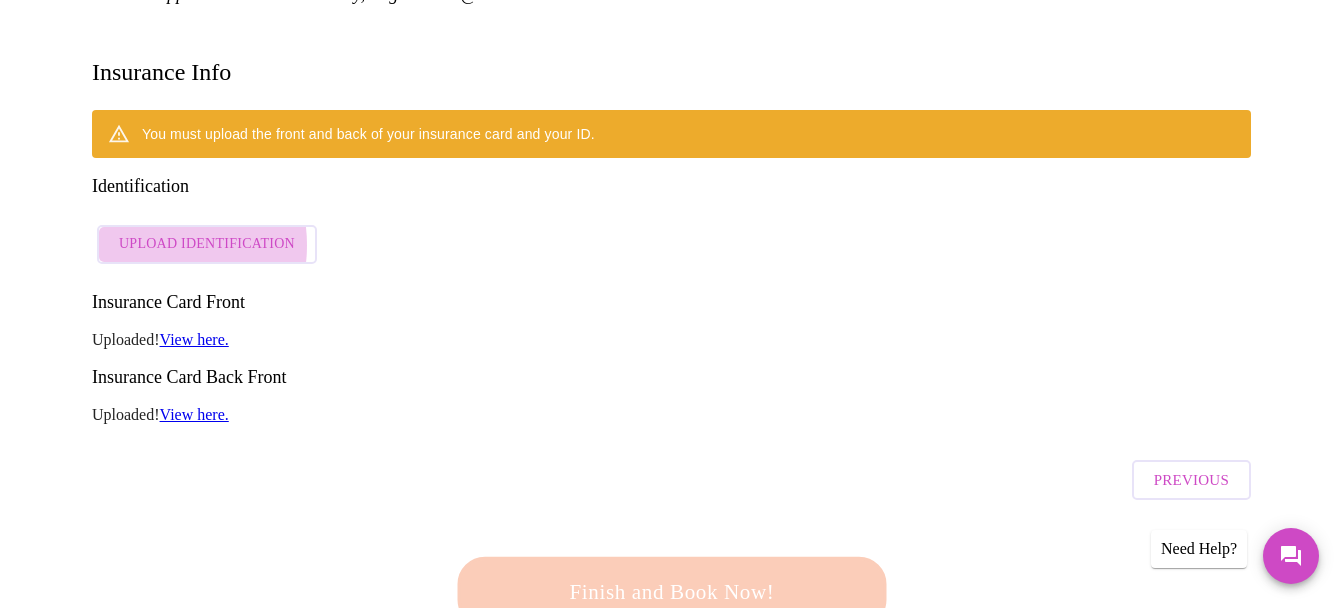 click on "Upload Identification" at bounding box center (207, 244) 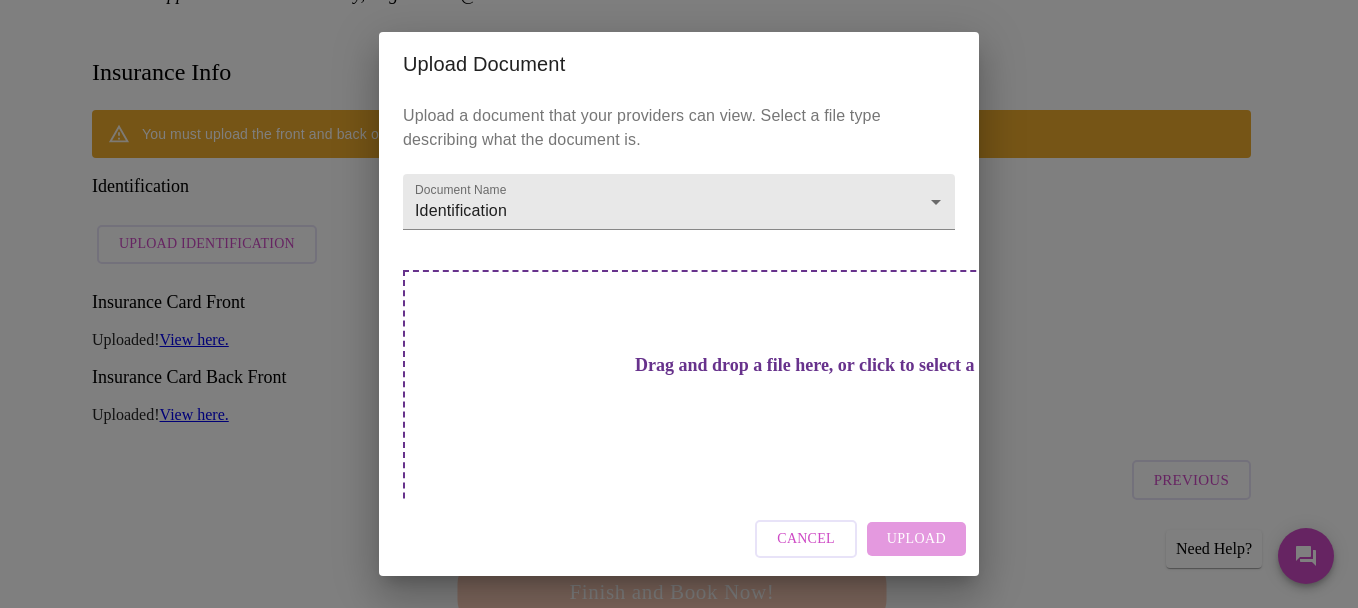 click on "Drag and drop a file here, or click to select a file" at bounding box center (819, 365) 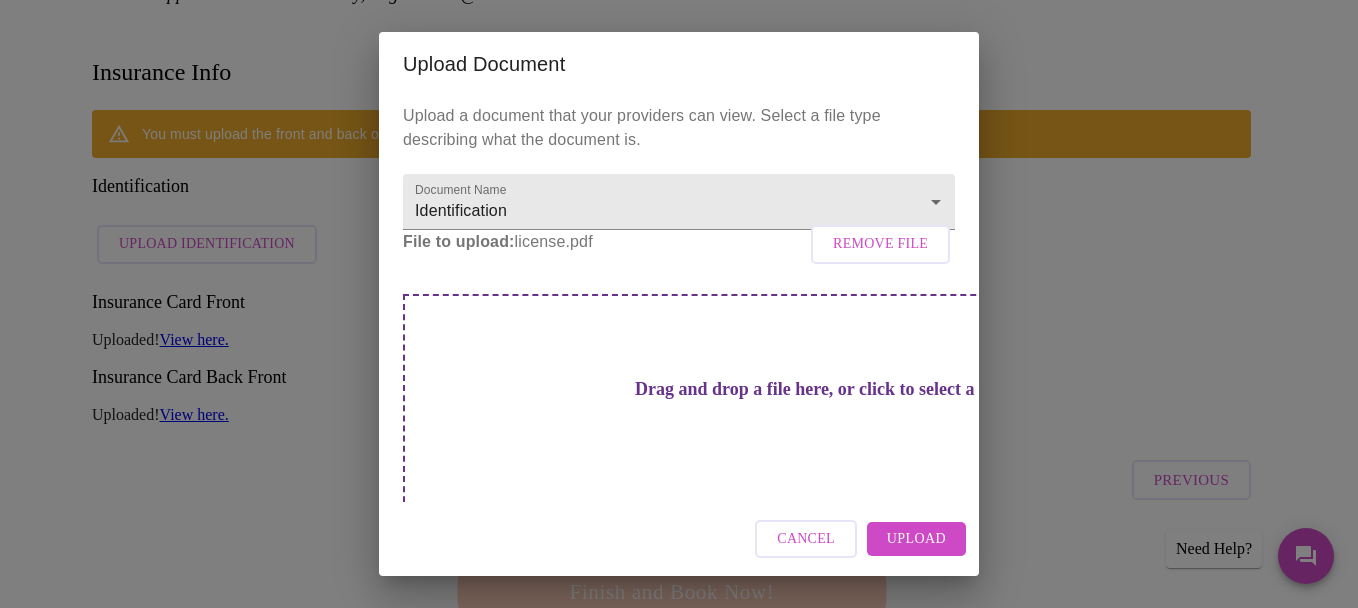 click on "Upload" at bounding box center (916, 539) 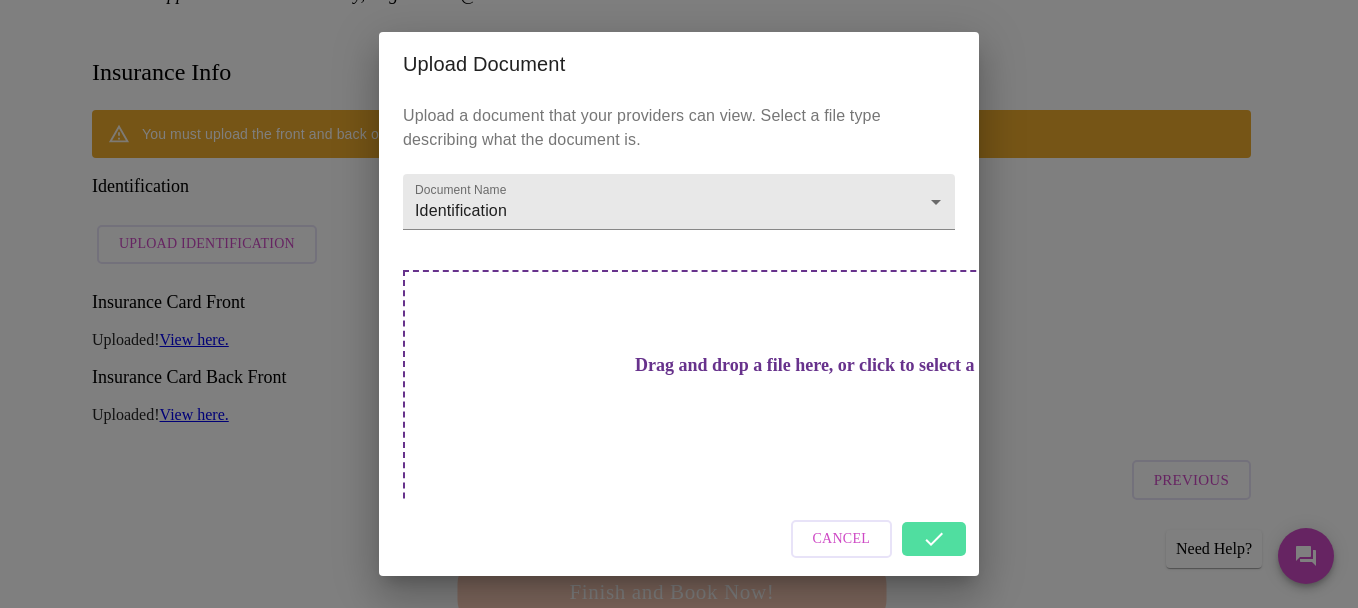 click on "Cancel" at bounding box center [842, 539] 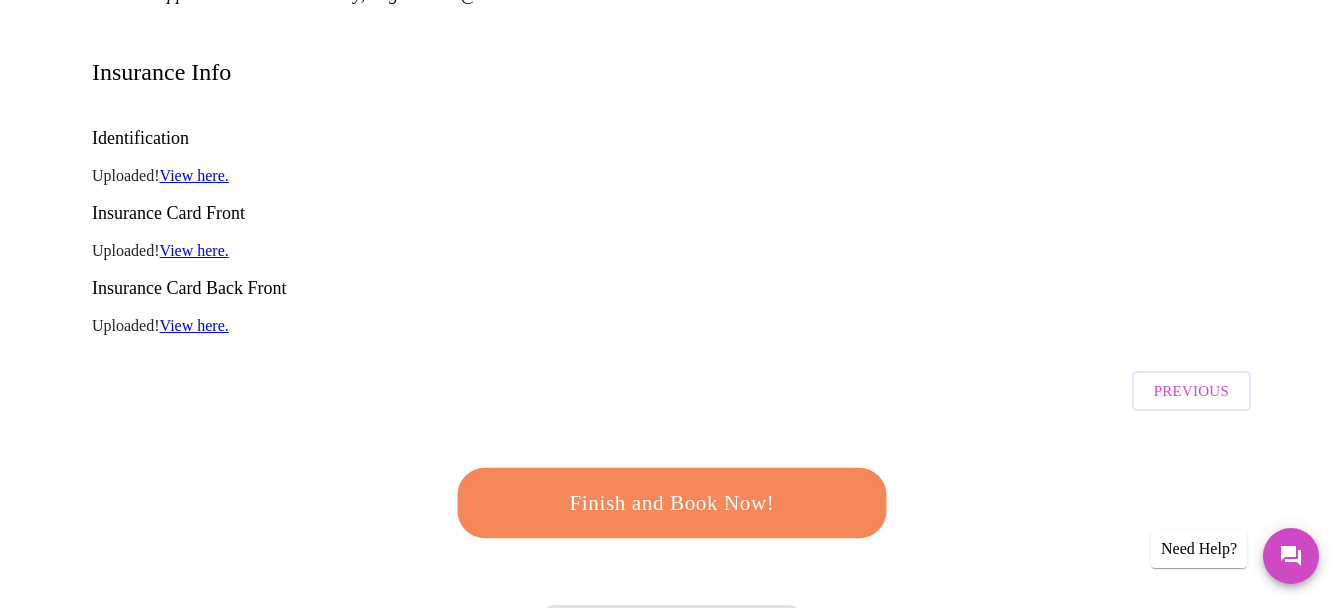 click on "Finish and Book Now!" at bounding box center [671, 503] 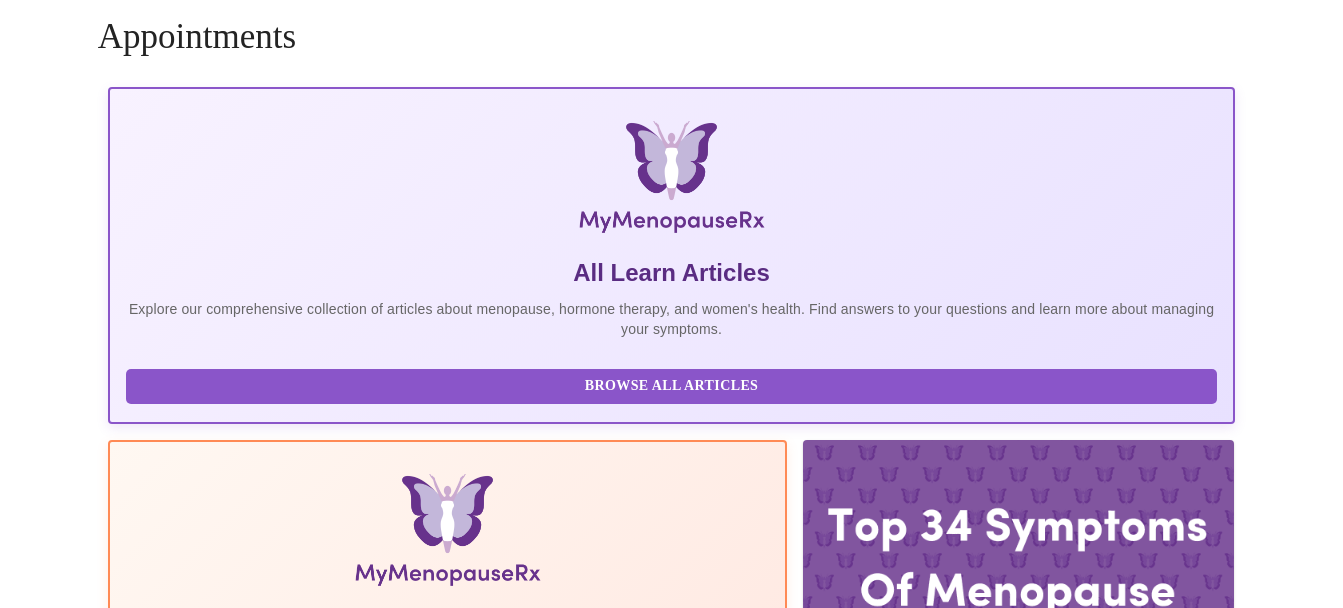 scroll, scrollTop: 263, scrollLeft: 0, axis: vertical 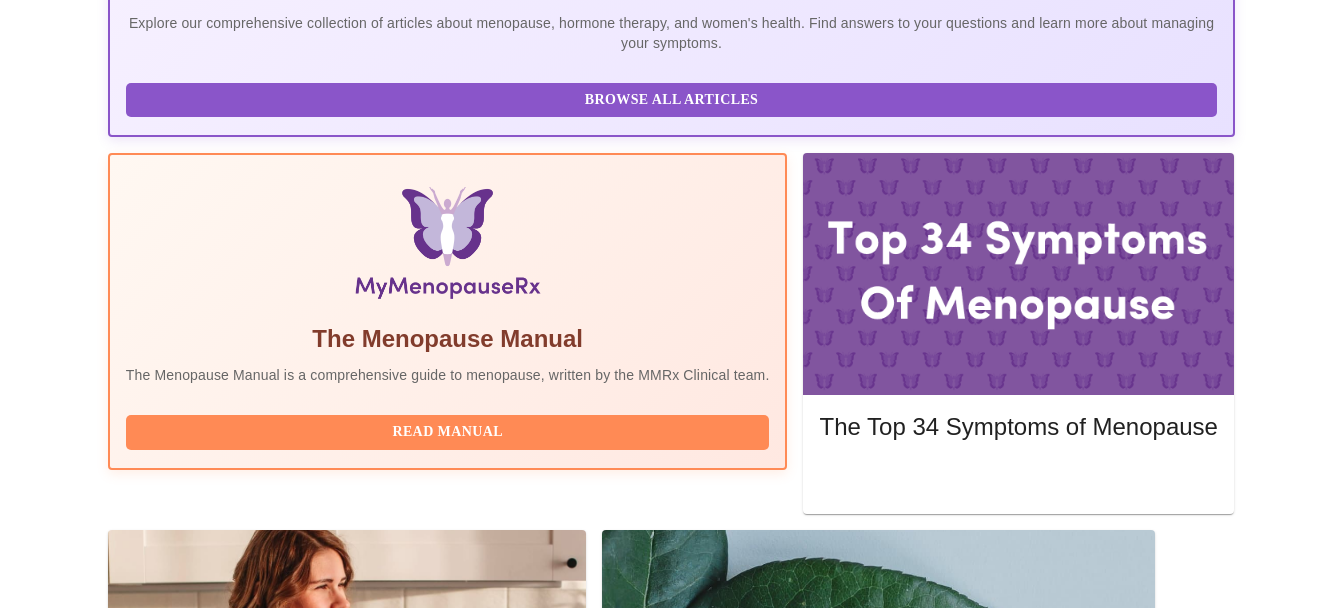 drag, startPoint x: 483, startPoint y: 369, endPoint x: 1096, endPoint y: 361, distance: 613.0522 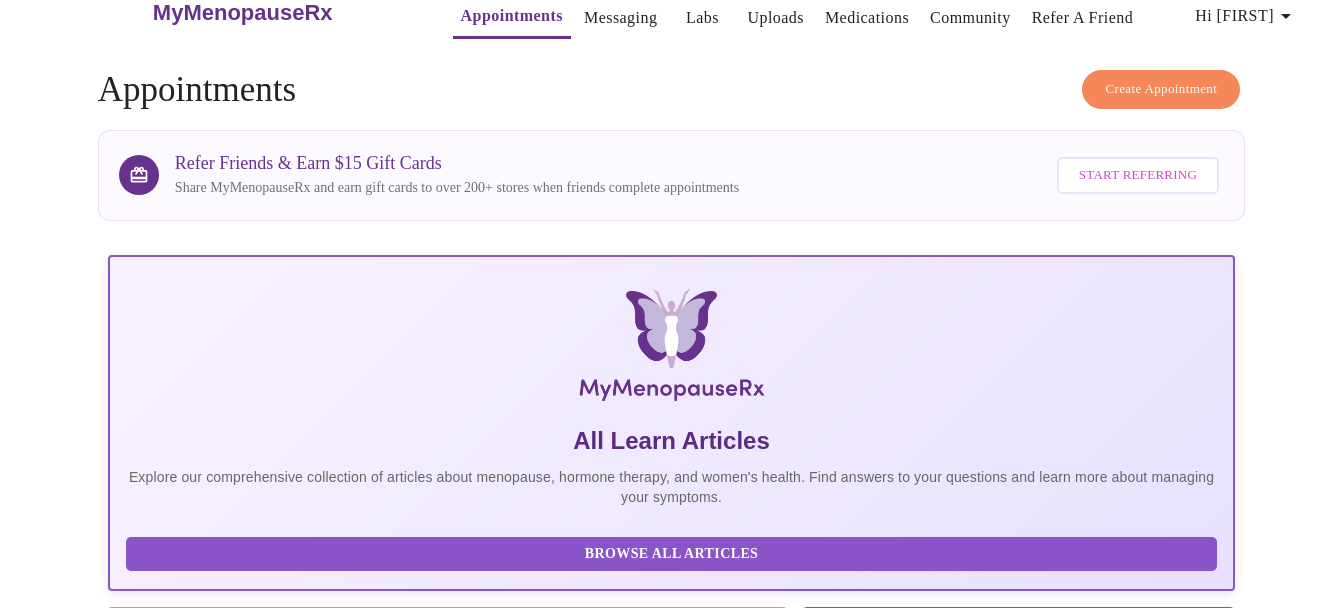 scroll, scrollTop: 487, scrollLeft: 0, axis: vertical 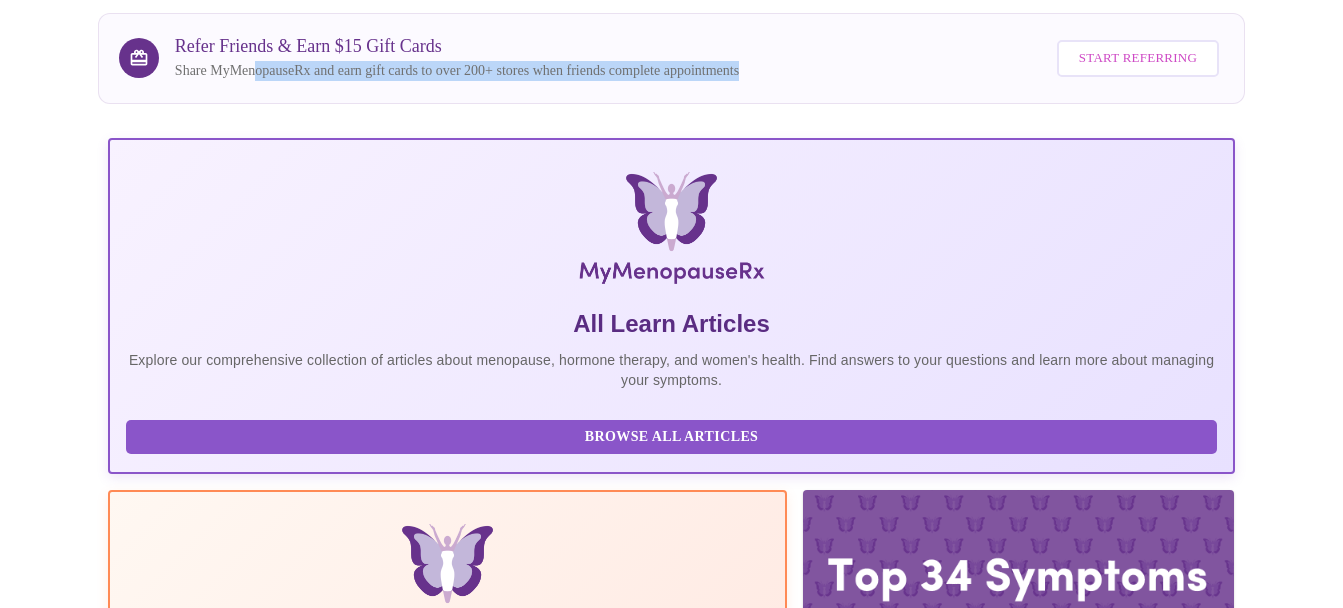 drag, startPoint x: 263, startPoint y: 67, endPoint x: 825, endPoint y: 68, distance: 562.0009 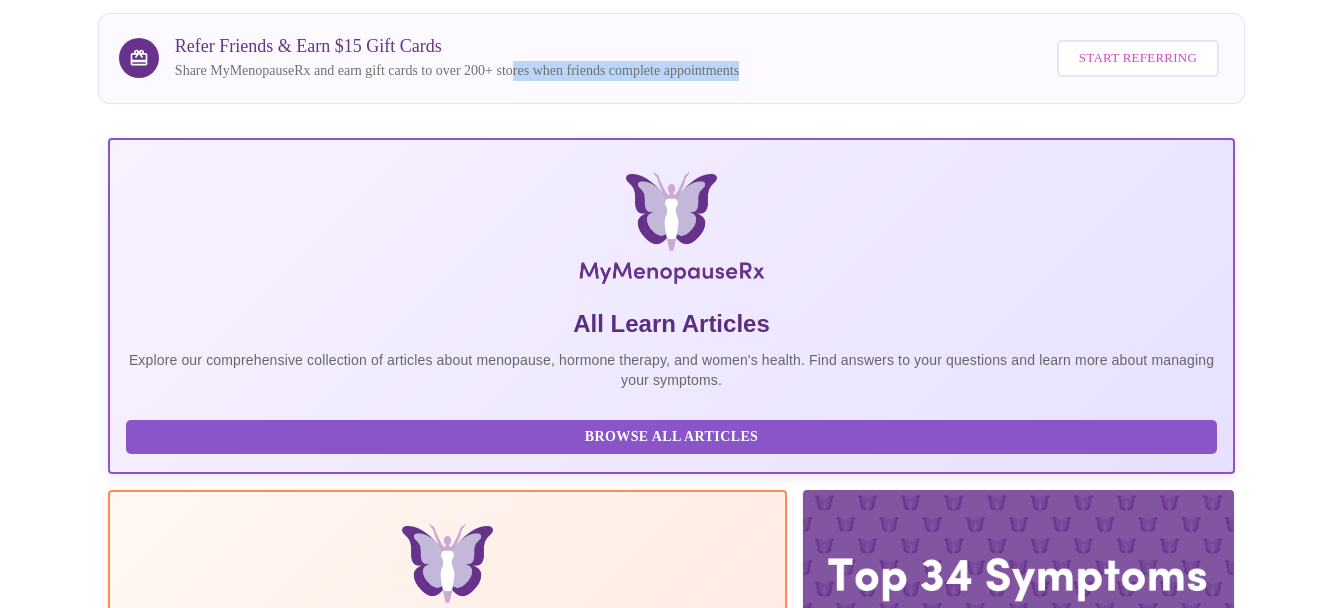 drag, startPoint x: 549, startPoint y: 64, endPoint x: 904, endPoint y: 80, distance: 355.36038 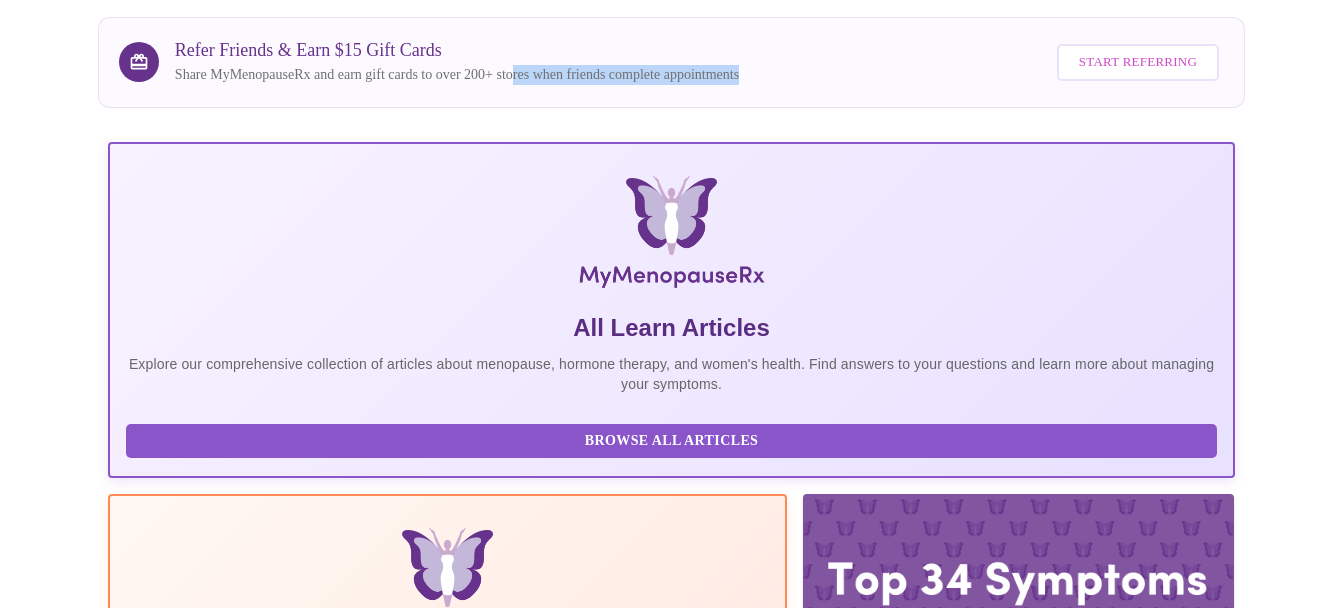 scroll, scrollTop: 0, scrollLeft: 0, axis: both 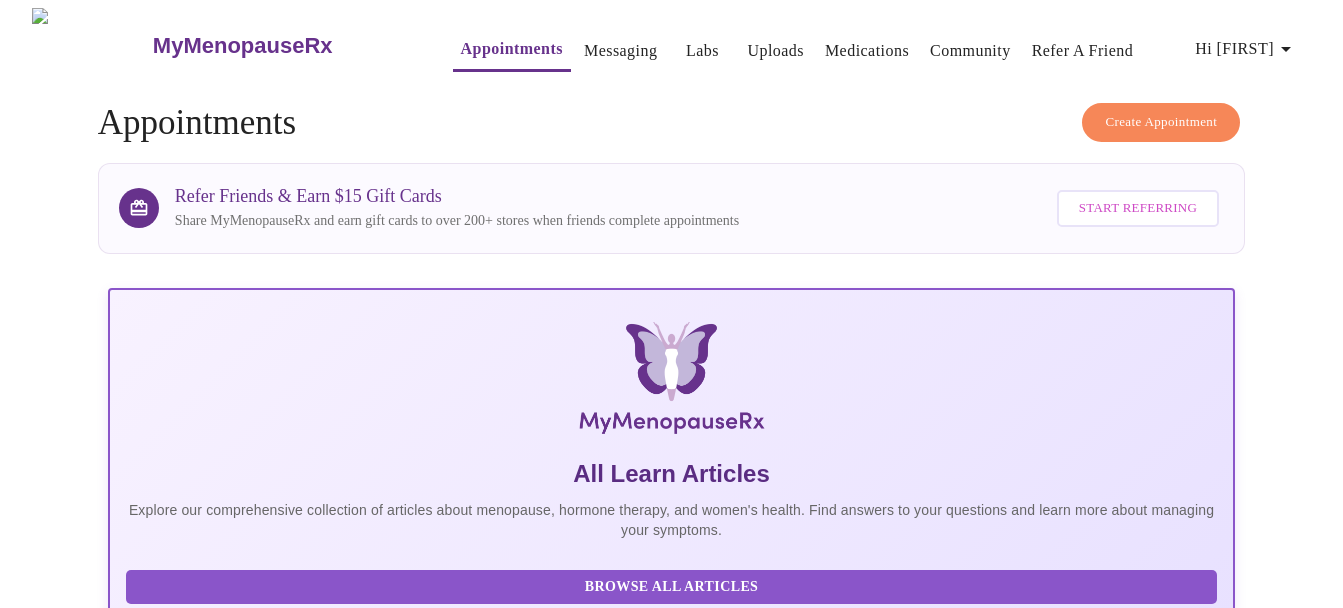 click at bounding box center (1018, 761) 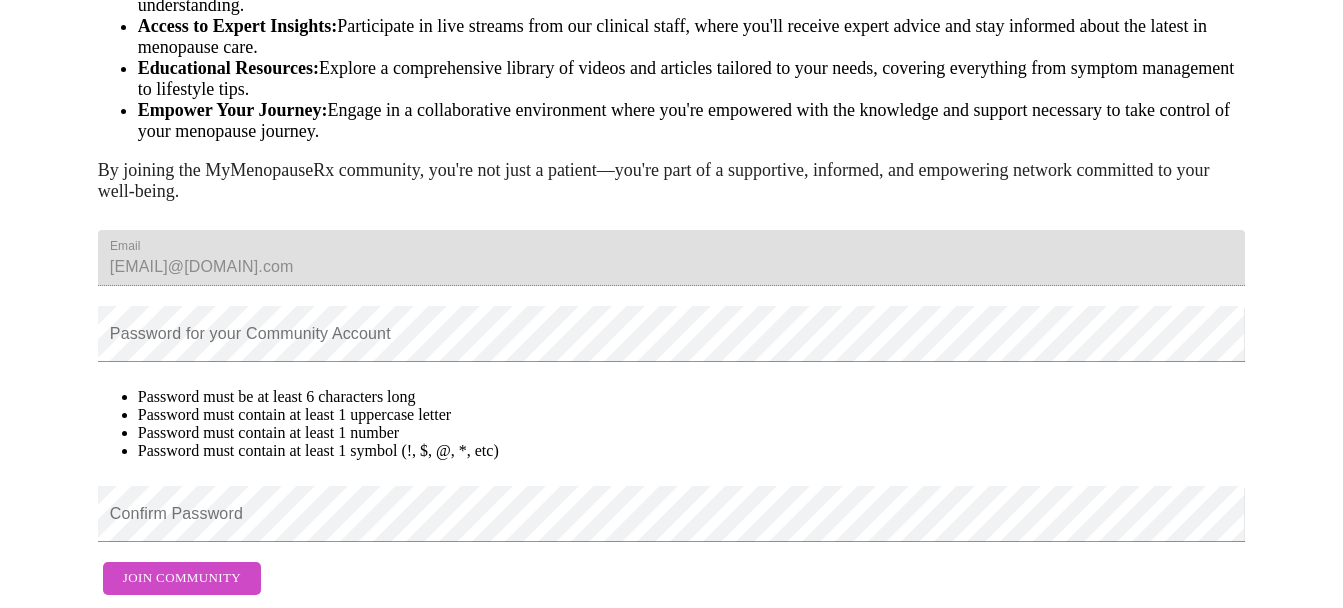 scroll, scrollTop: 414, scrollLeft: 0, axis: vertical 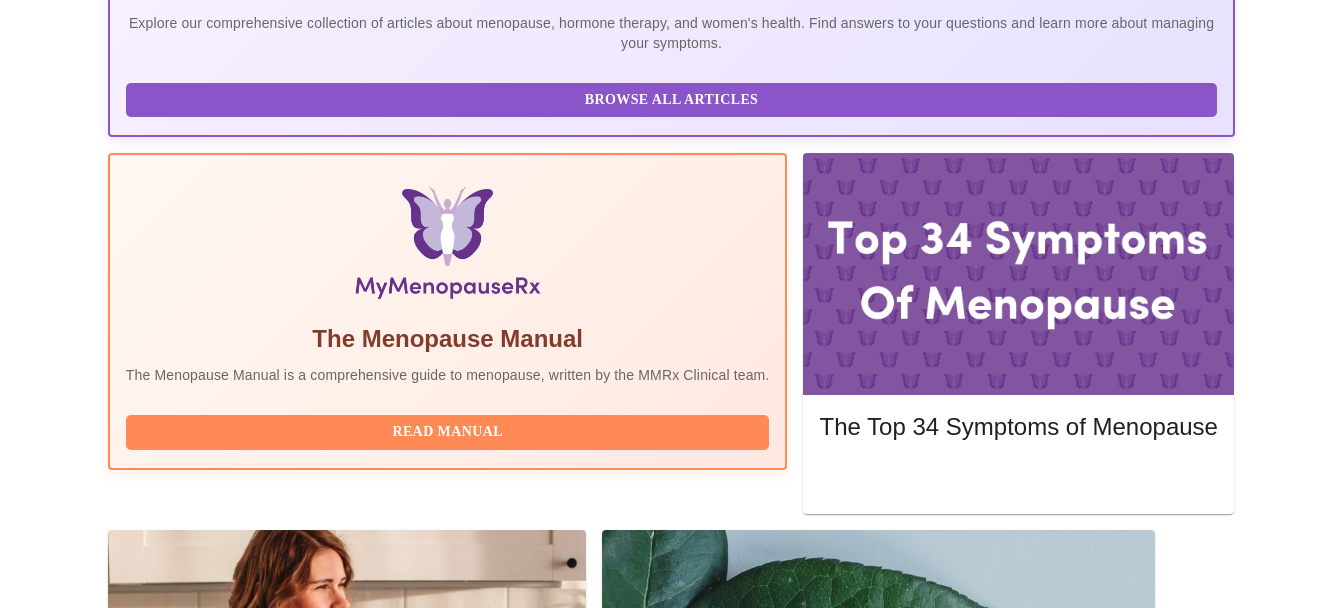 drag, startPoint x: 387, startPoint y: 372, endPoint x: 1117, endPoint y: 371, distance: 730.0007 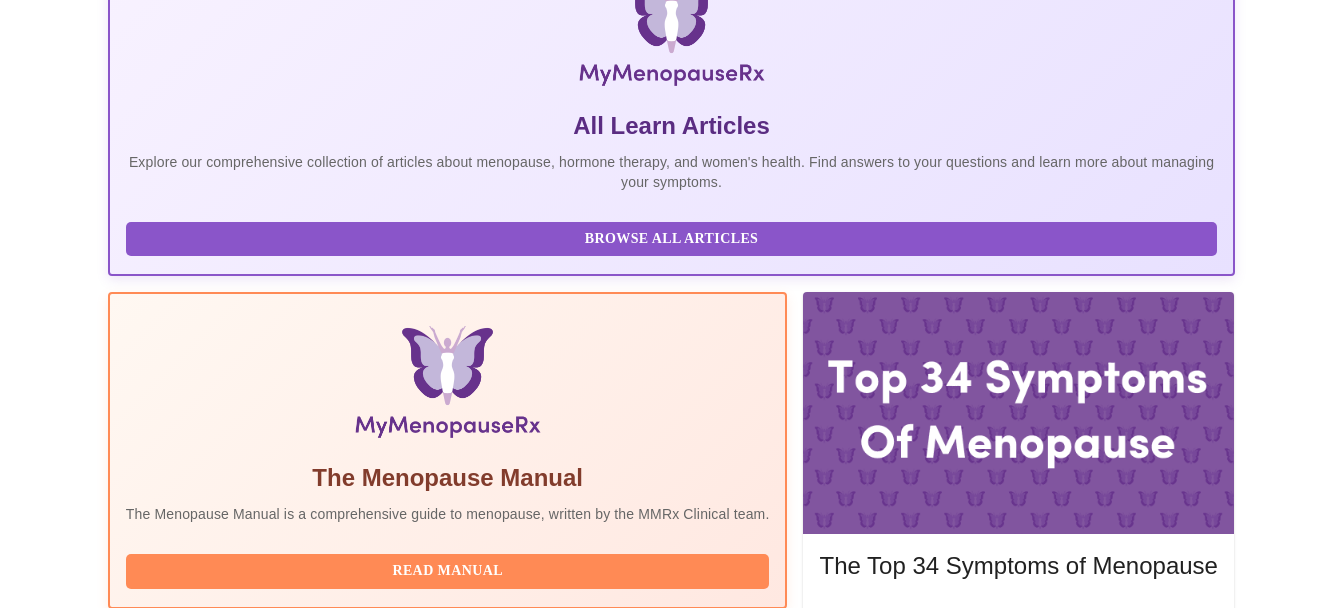 scroll, scrollTop: 329, scrollLeft: 0, axis: vertical 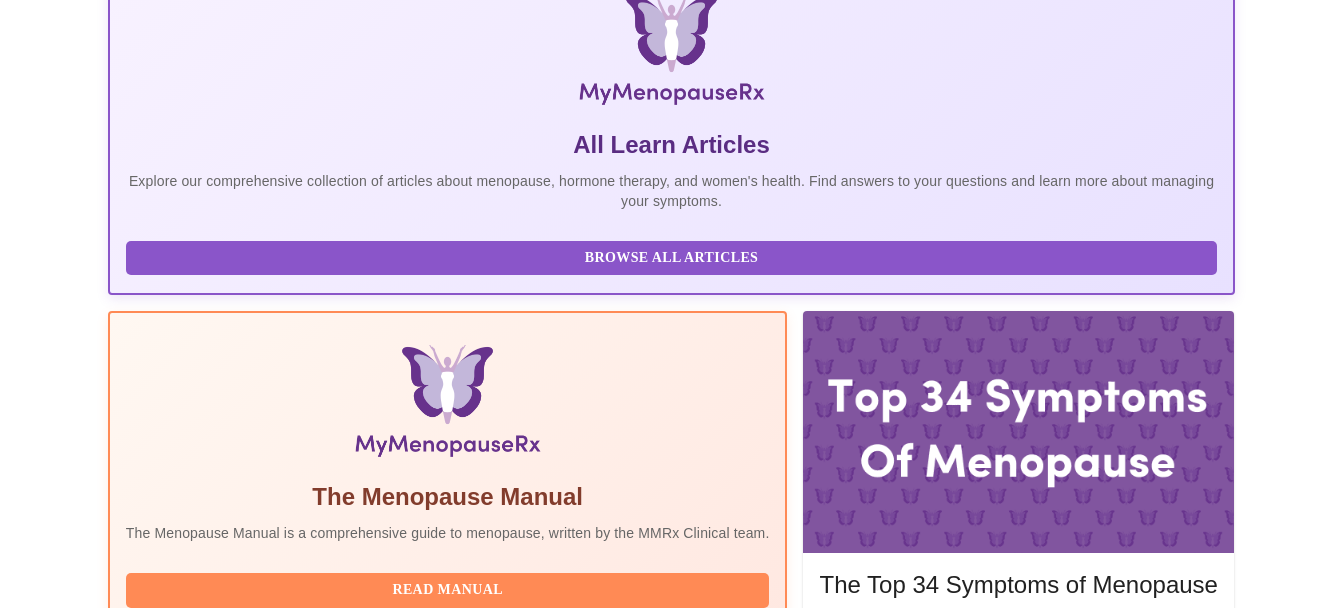 click 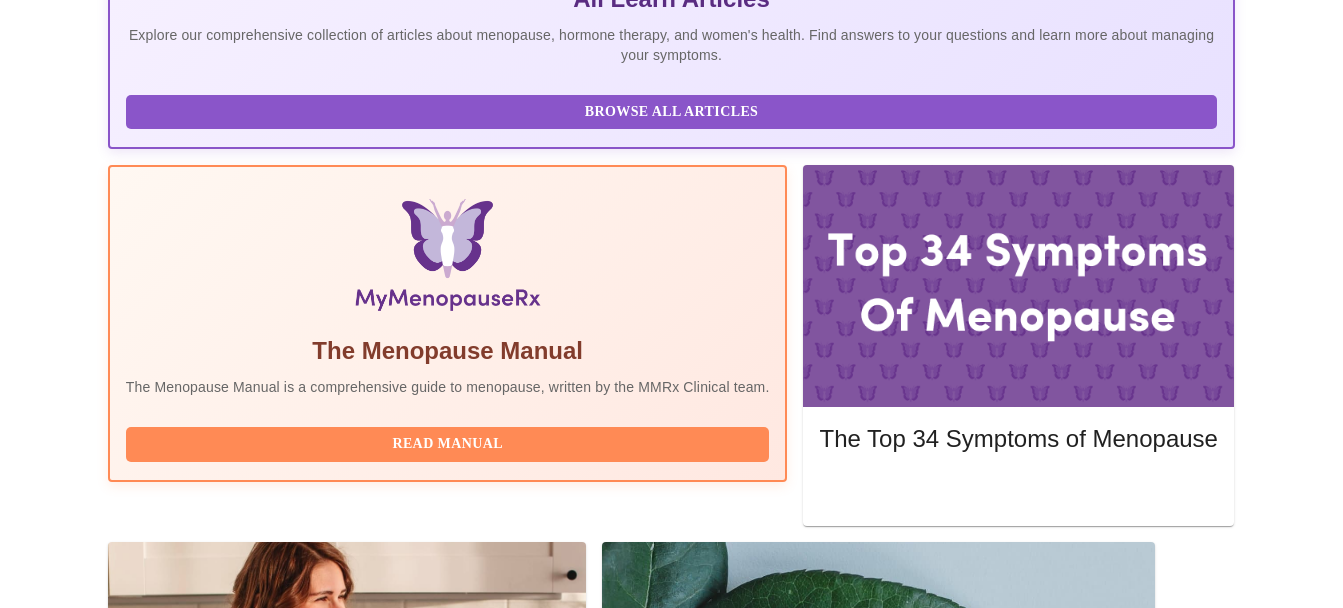 scroll, scrollTop: 487, scrollLeft: 0, axis: vertical 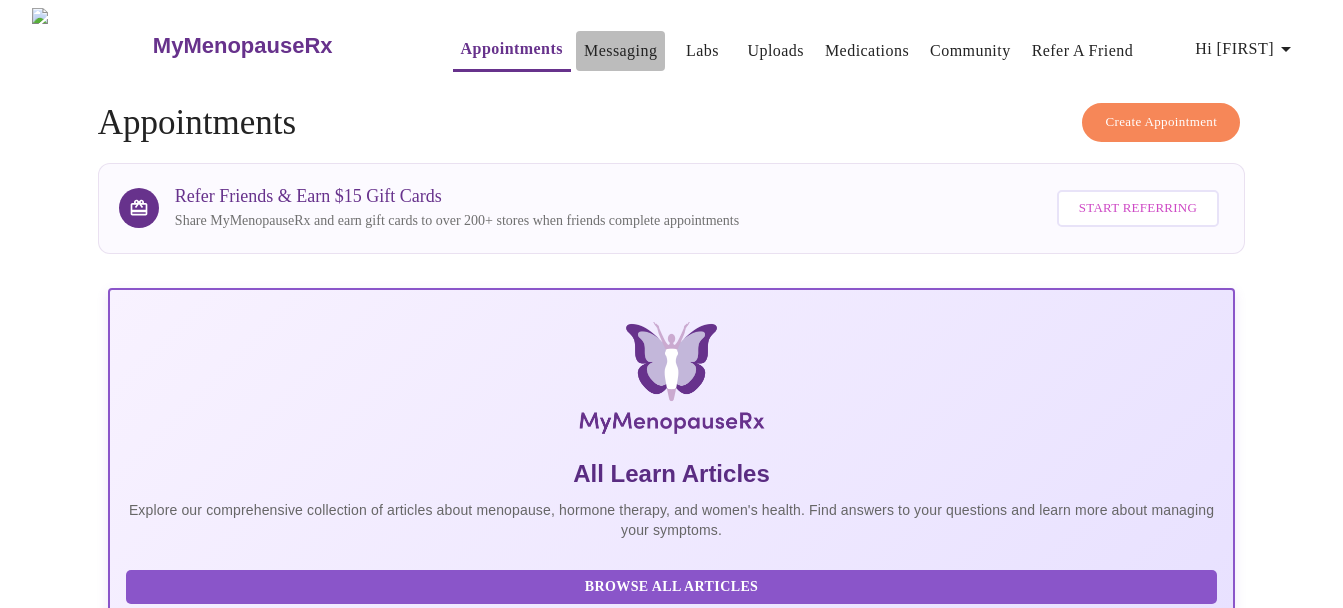 click on "Messaging" at bounding box center (620, 51) 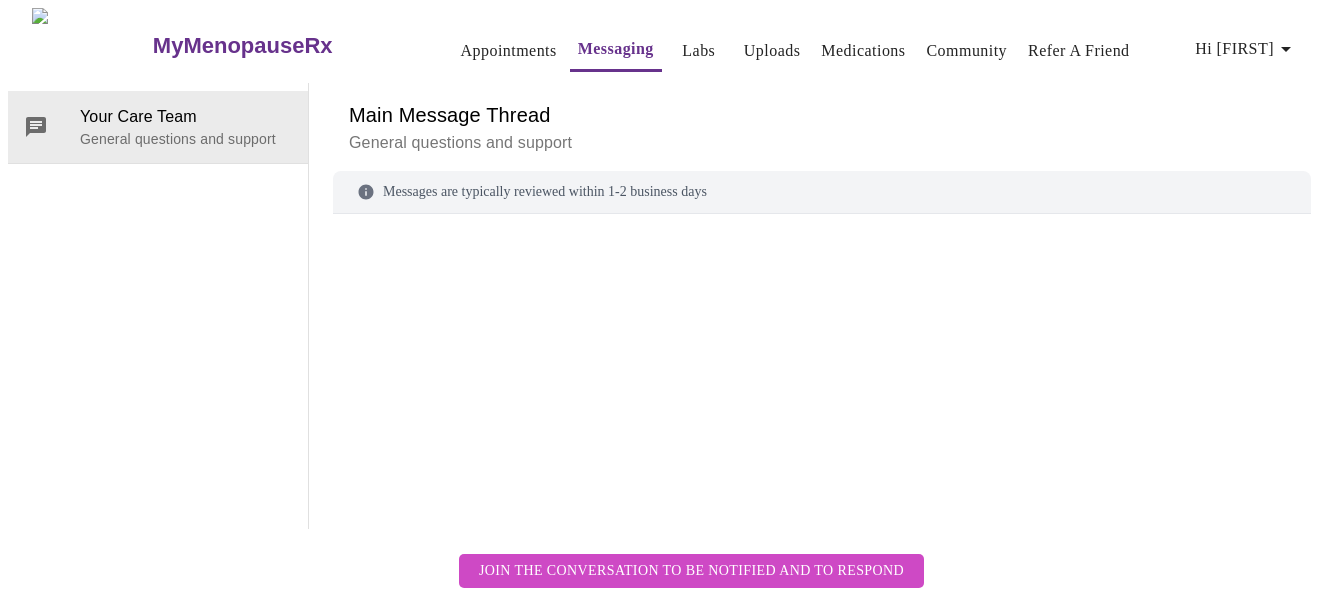 scroll, scrollTop: 75, scrollLeft: 0, axis: vertical 